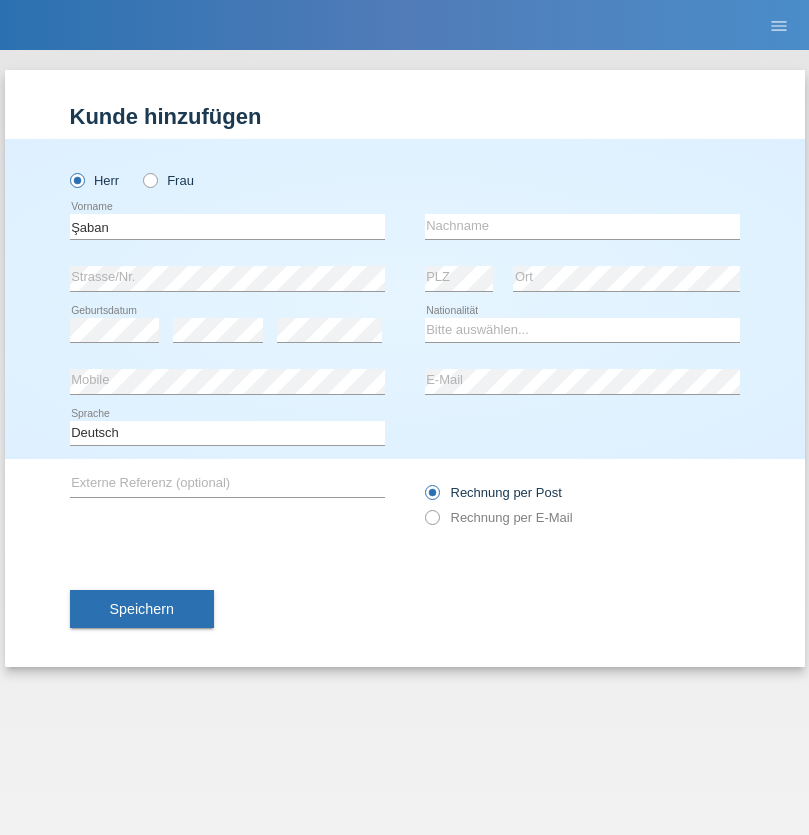 scroll, scrollTop: 0, scrollLeft: 0, axis: both 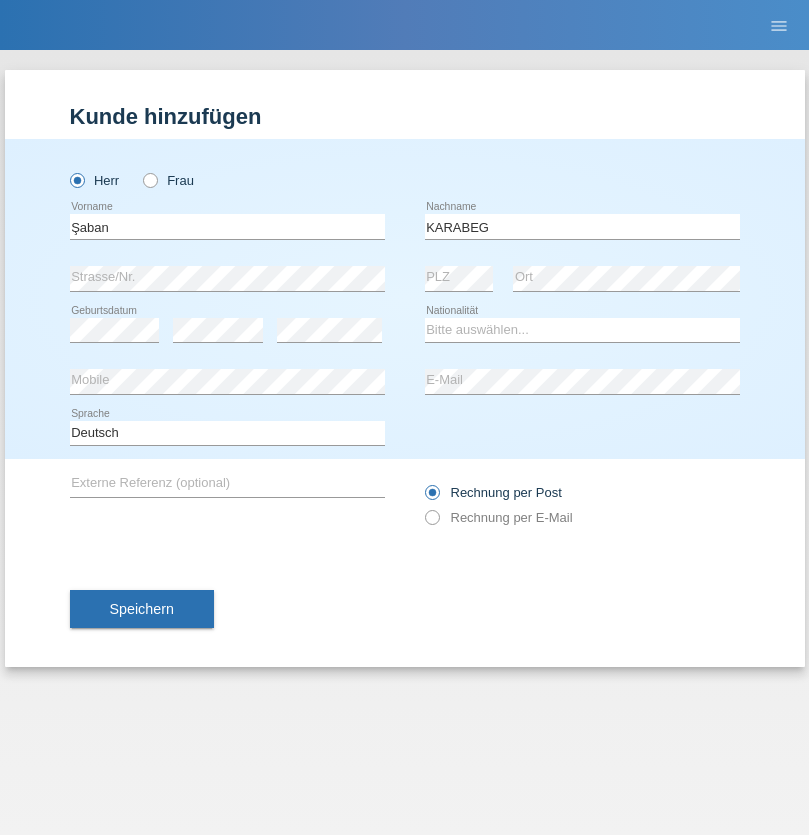 type on "KARABEG" 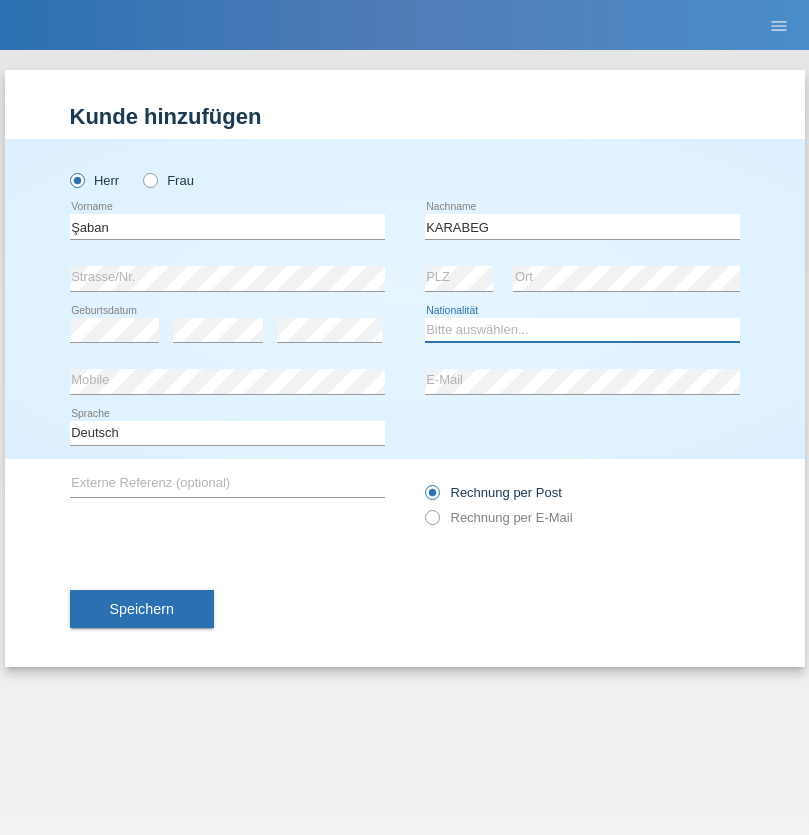 select on "TR" 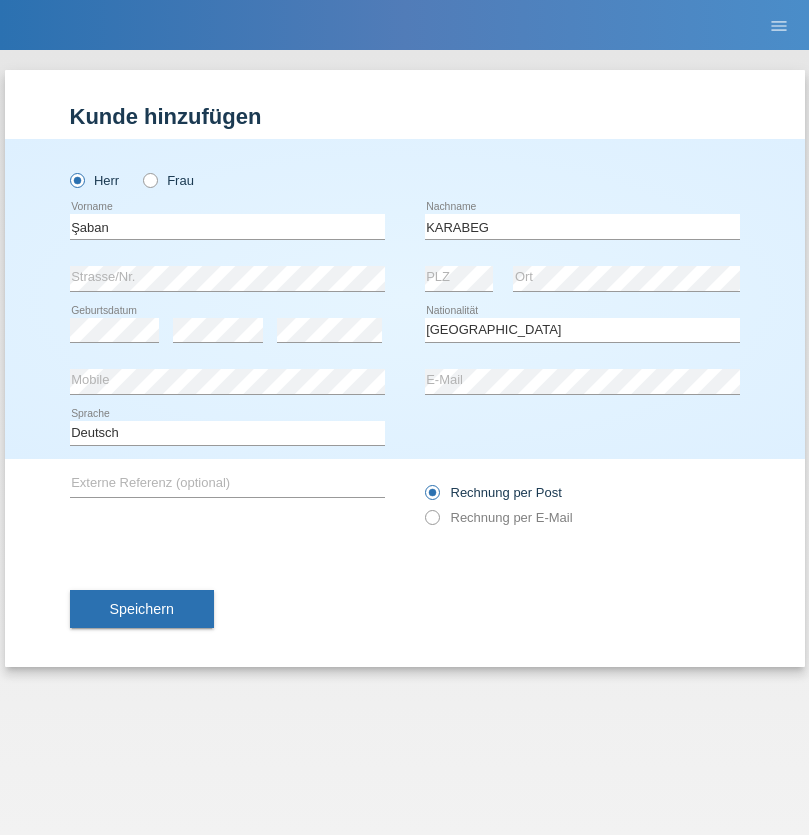 select on "C" 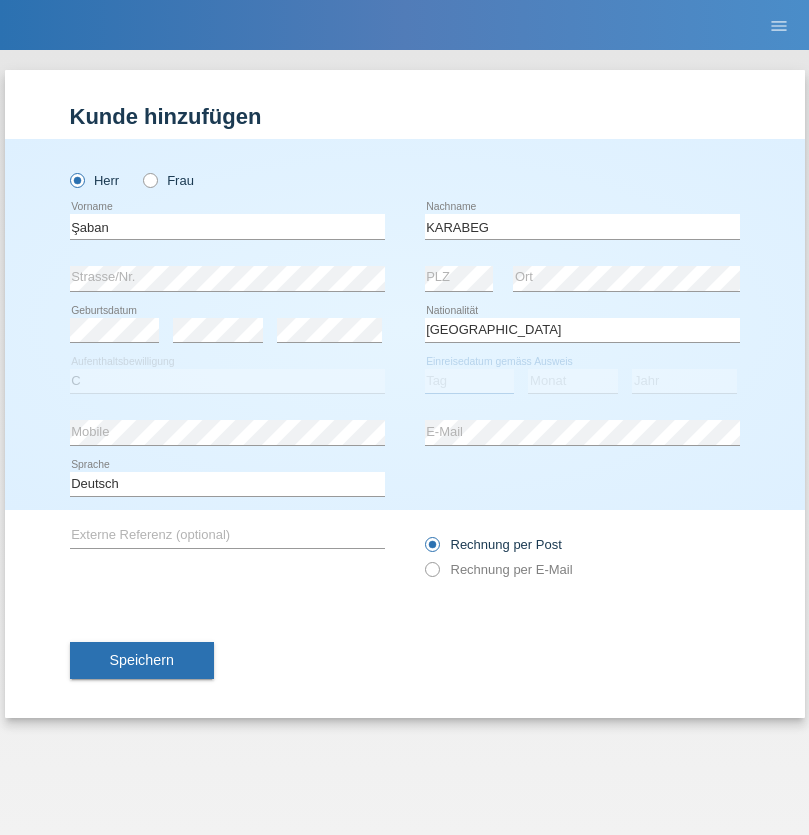 select on "25" 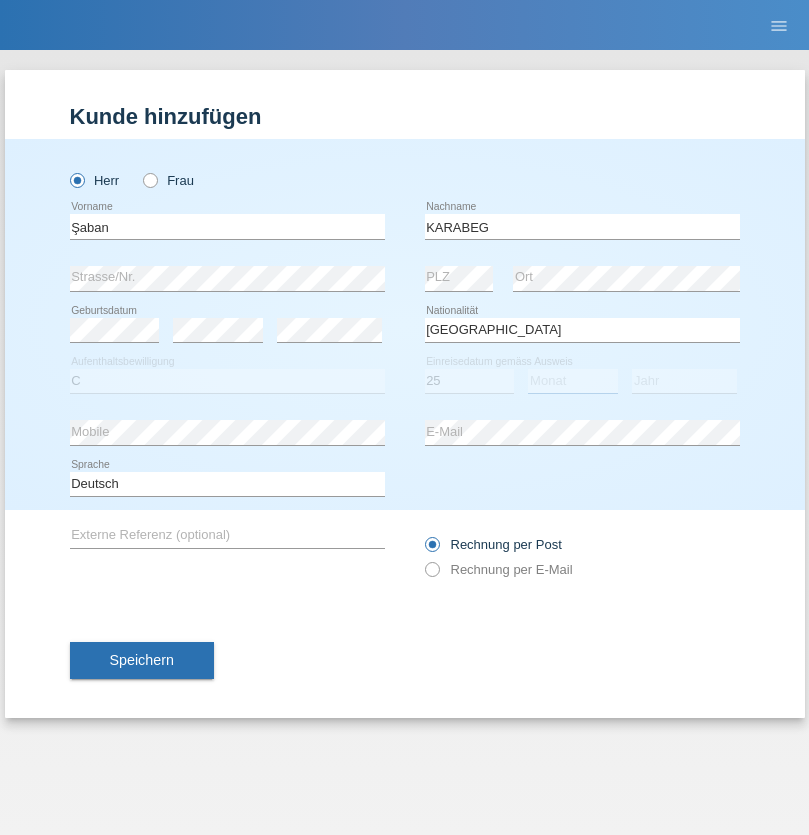 select on "09" 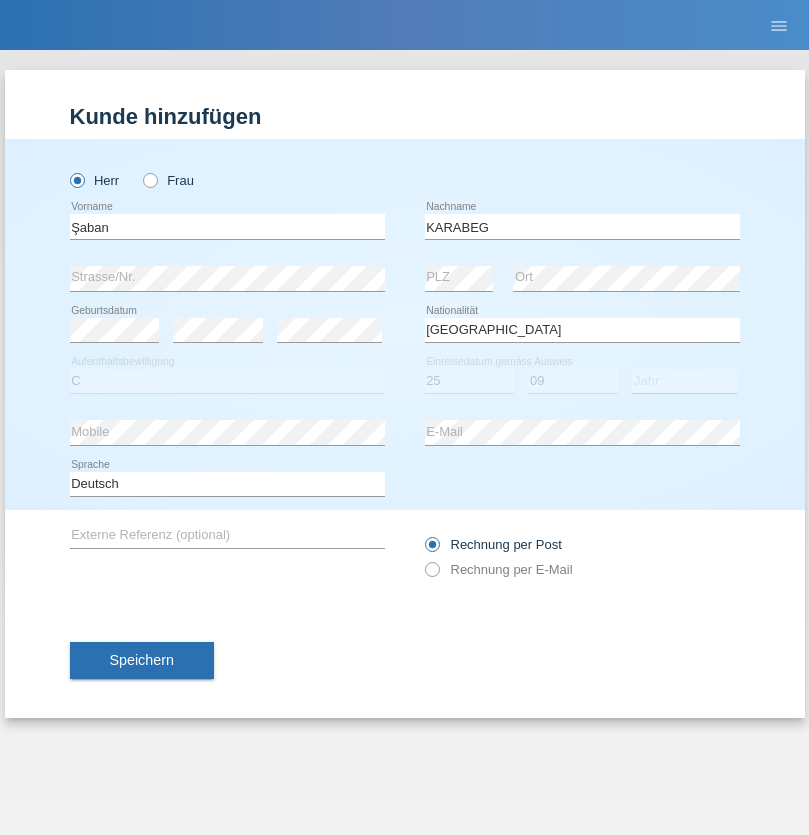 select on "2021" 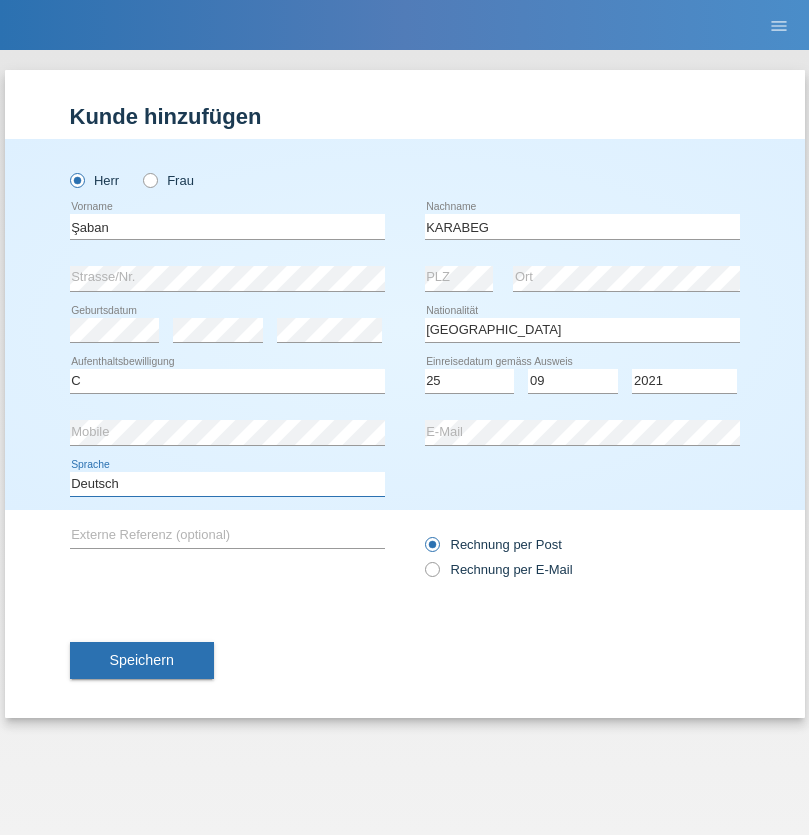 select on "en" 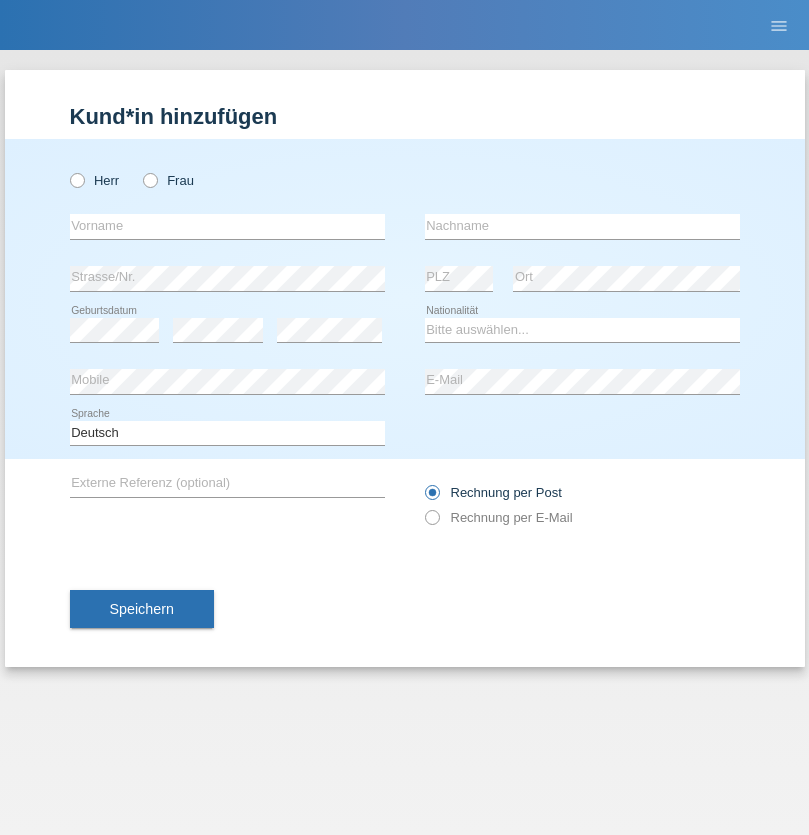 scroll, scrollTop: 0, scrollLeft: 0, axis: both 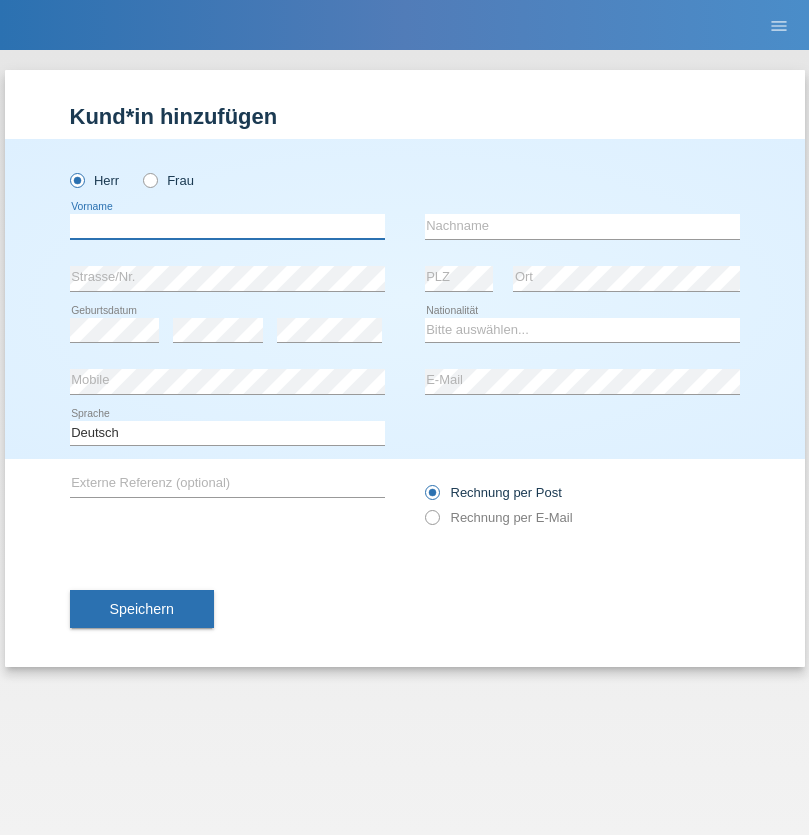 click at bounding box center [227, 226] 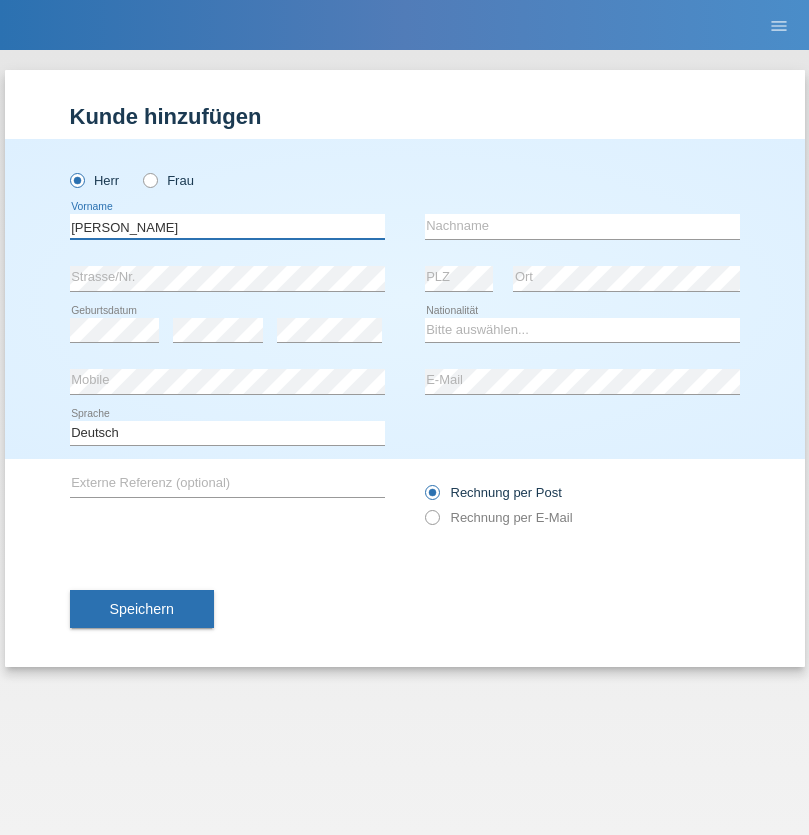type on "Artur" 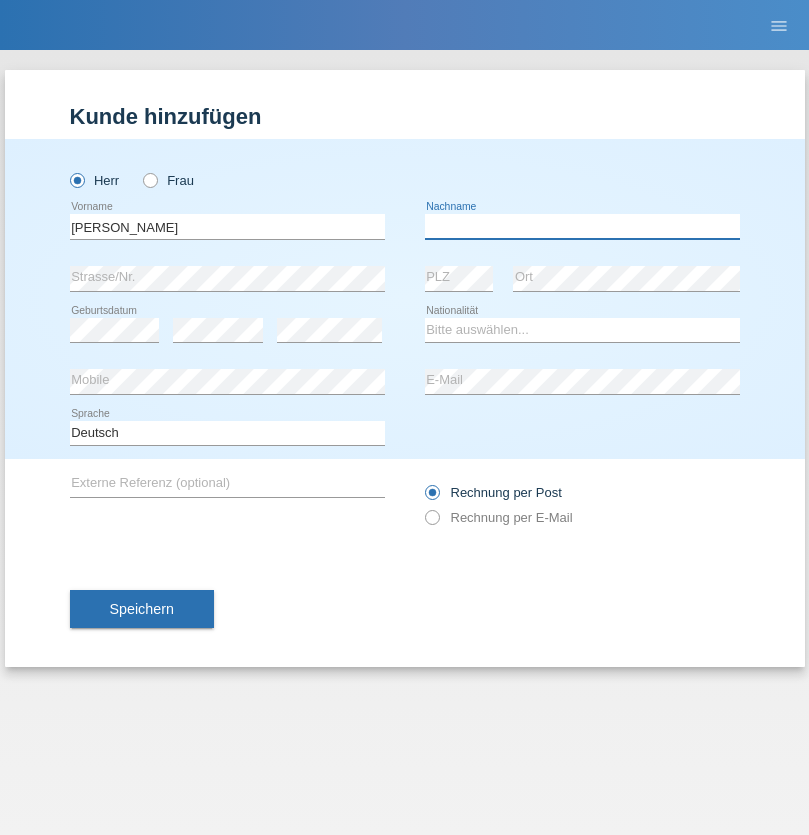 click at bounding box center [582, 226] 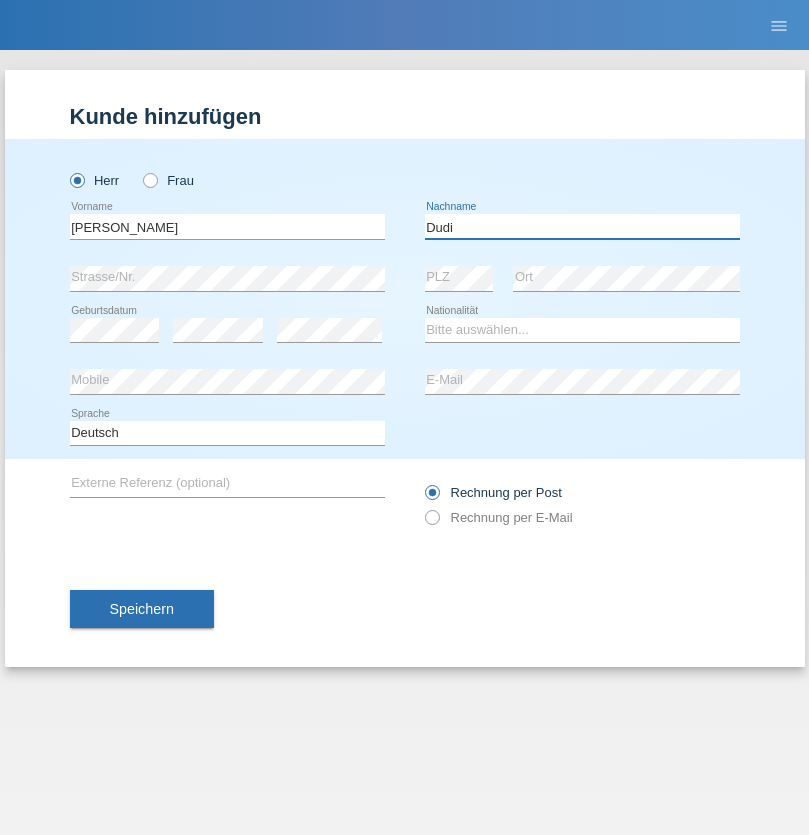 type on "Dudi" 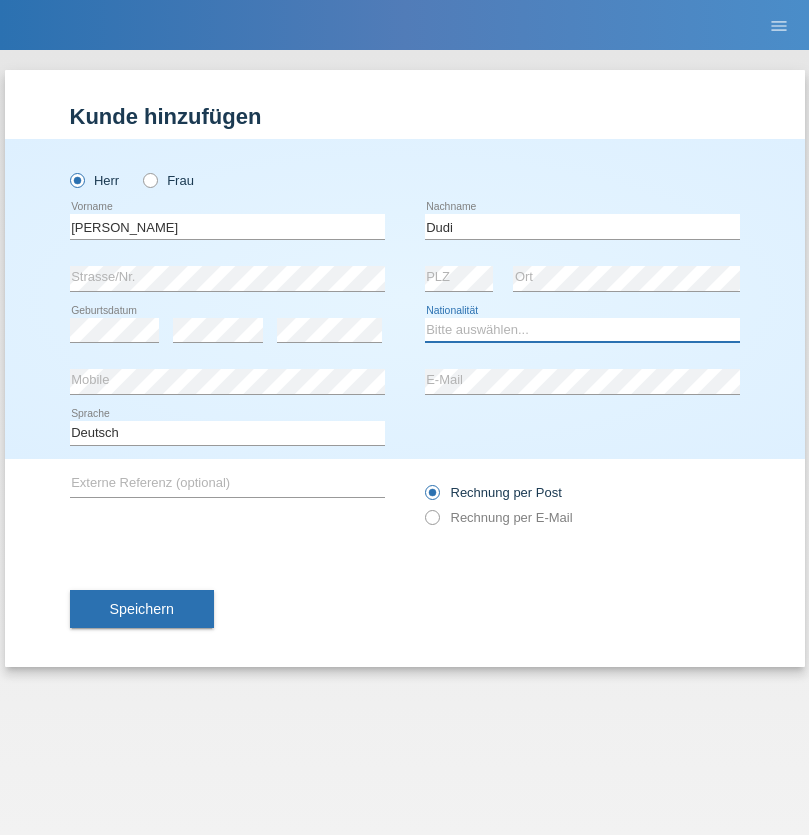 select on "SK" 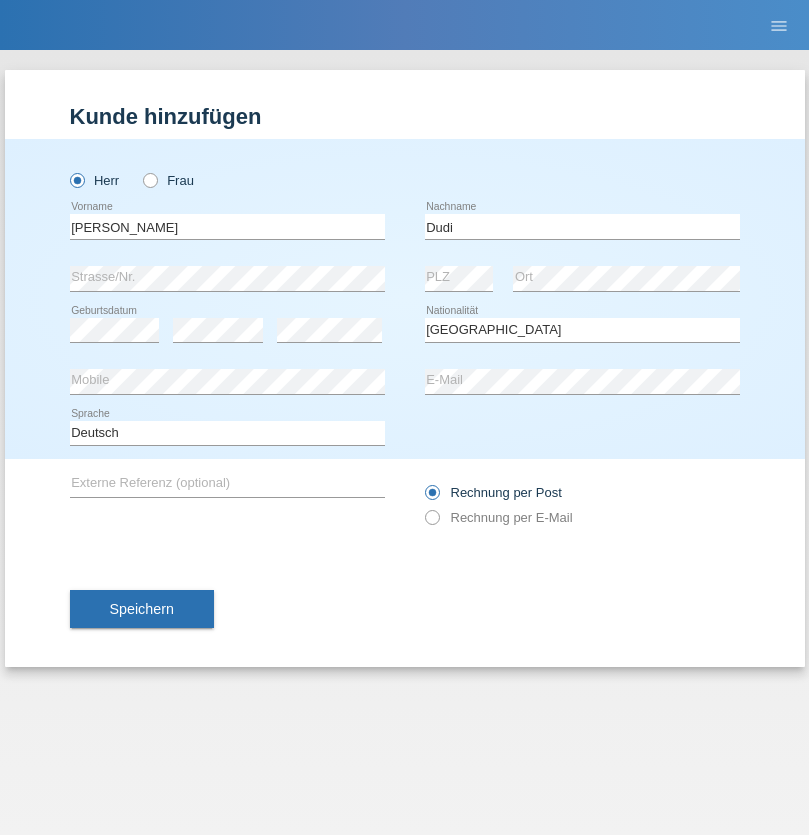 select on "C" 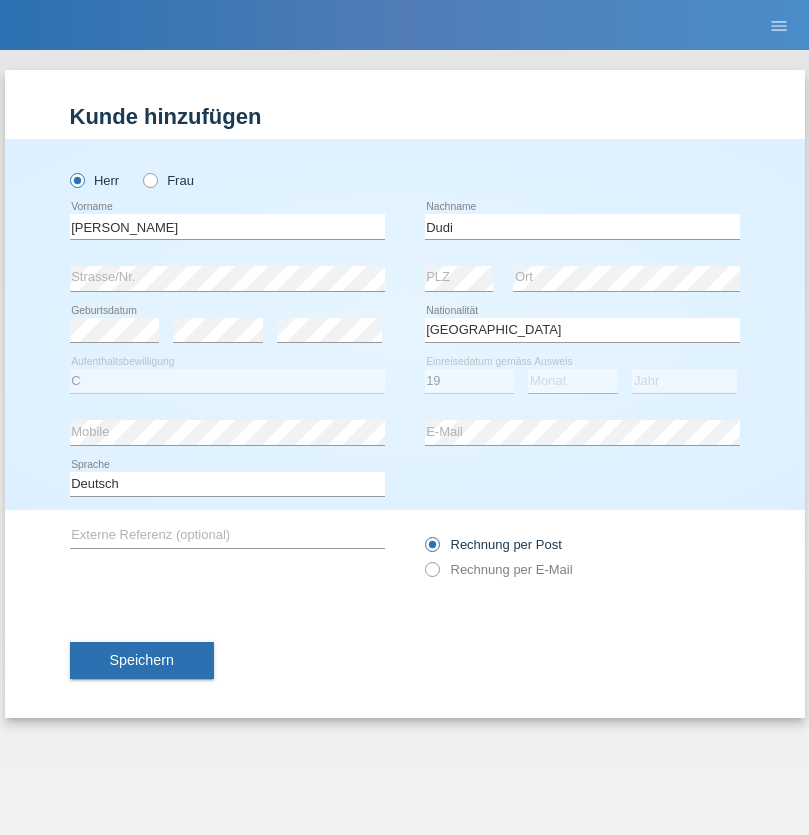 select on "06" 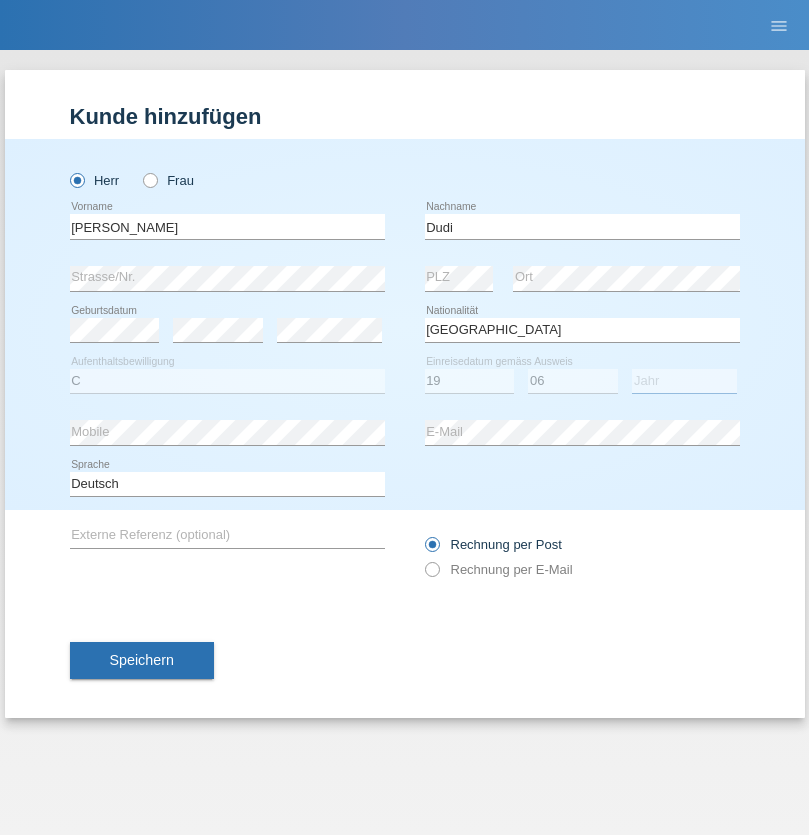 select on "2021" 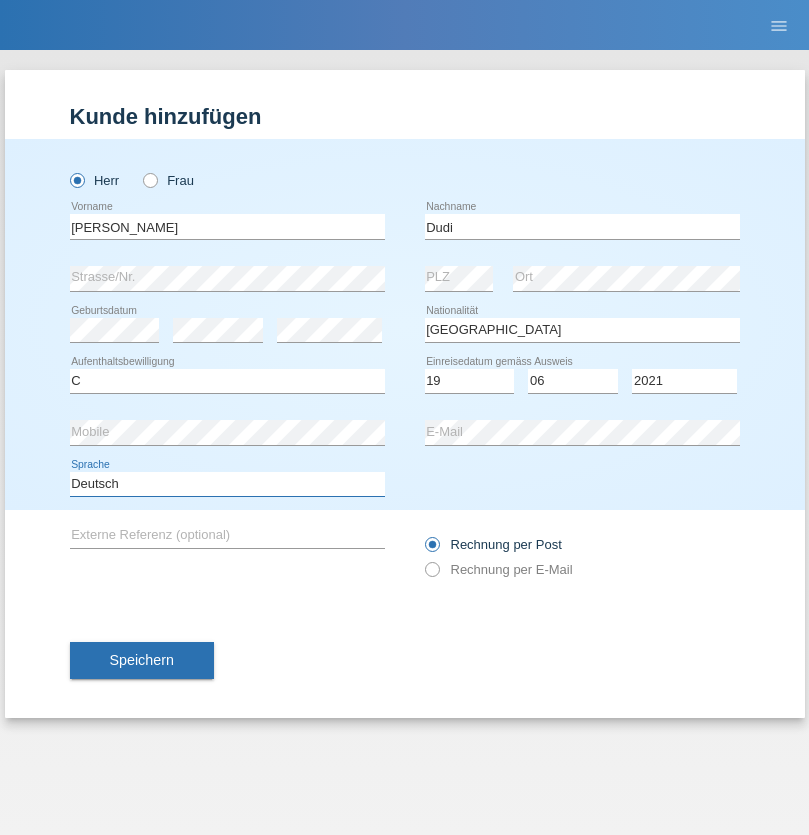select on "en" 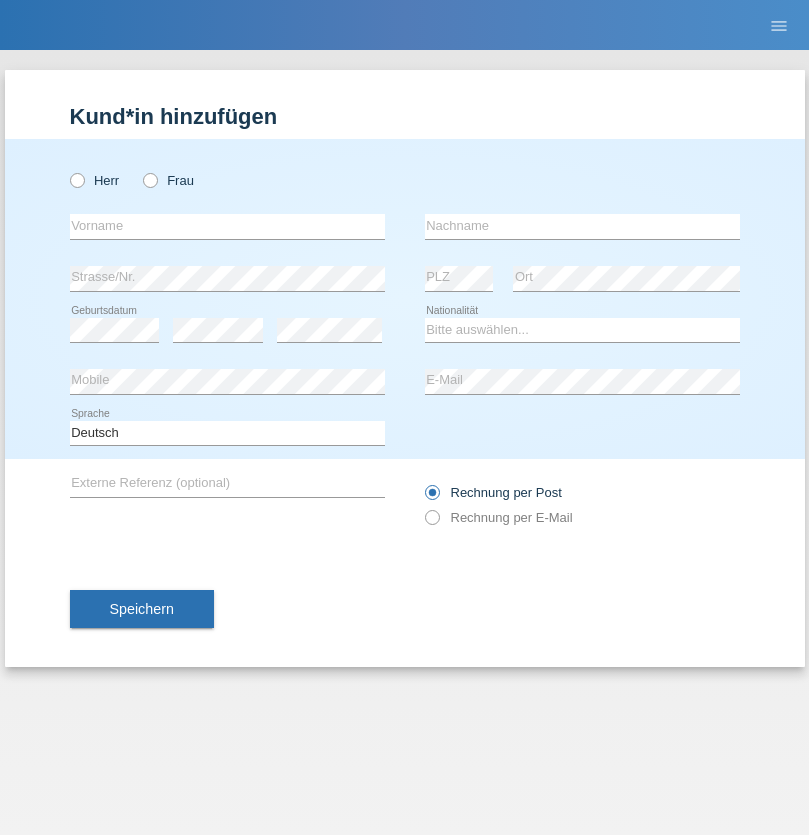 scroll, scrollTop: 0, scrollLeft: 0, axis: both 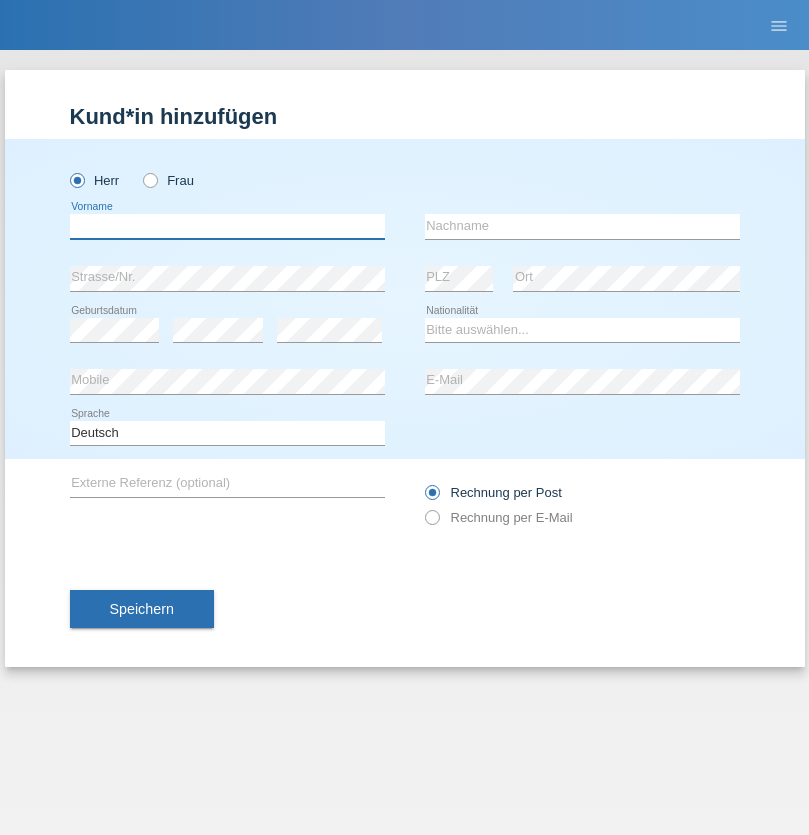 click at bounding box center [227, 226] 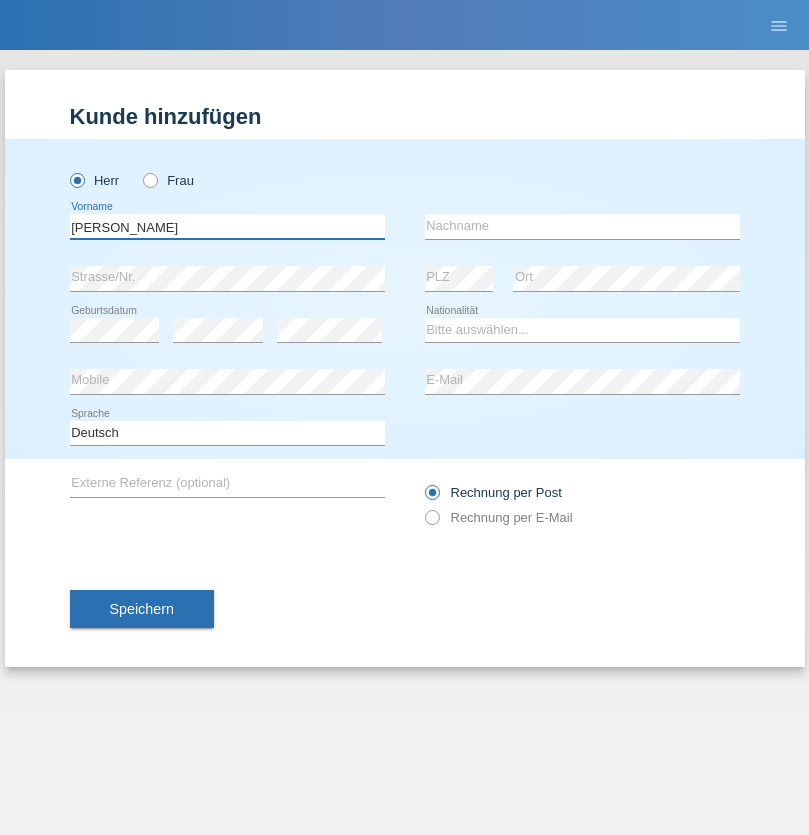 type on "Artur" 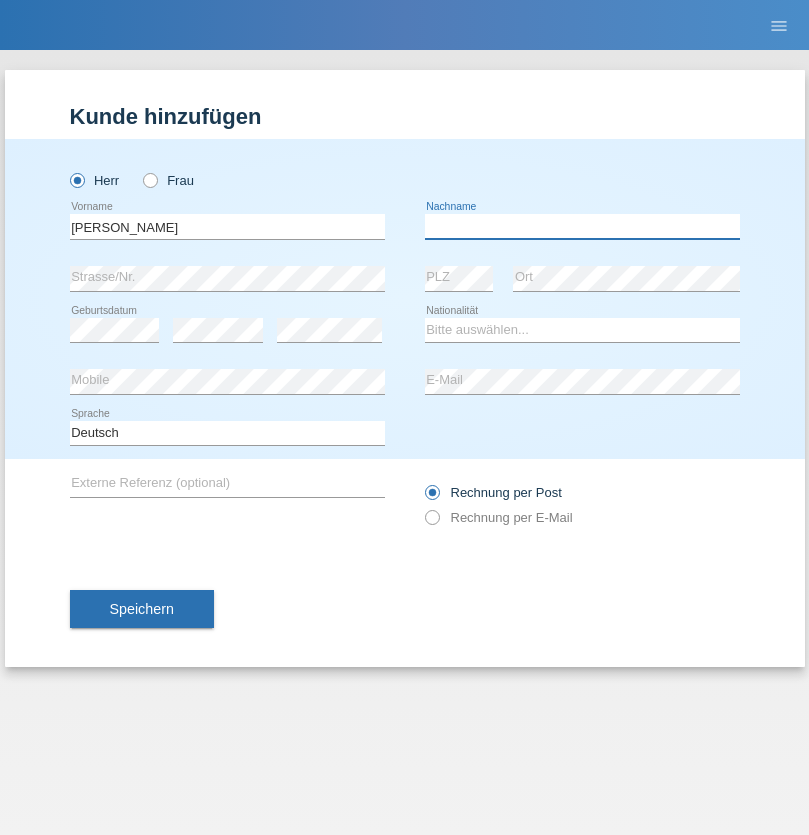 click at bounding box center (582, 226) 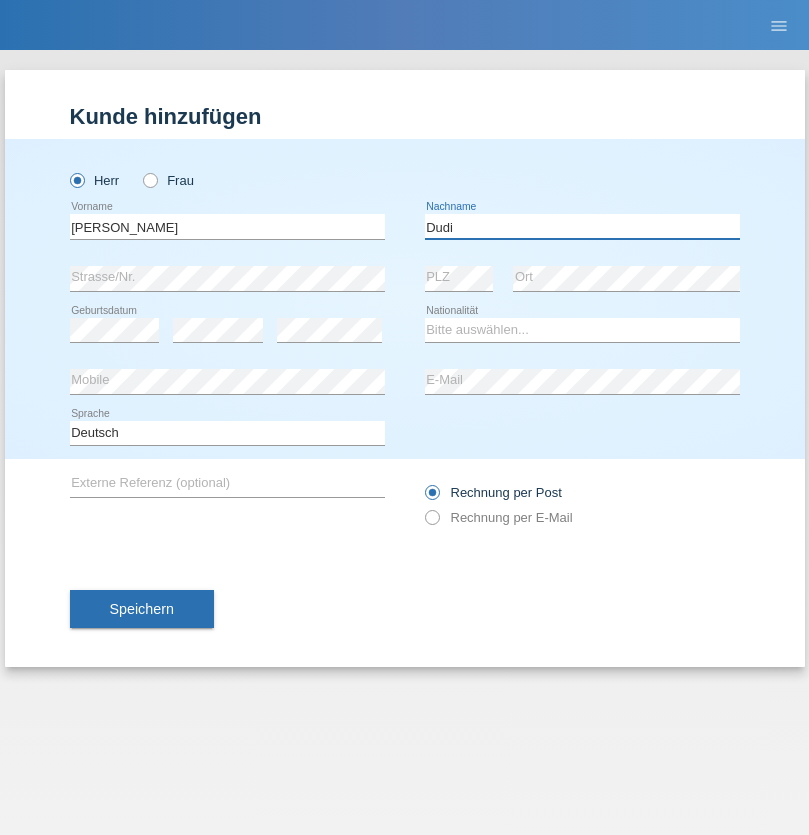 type on "Dudi" 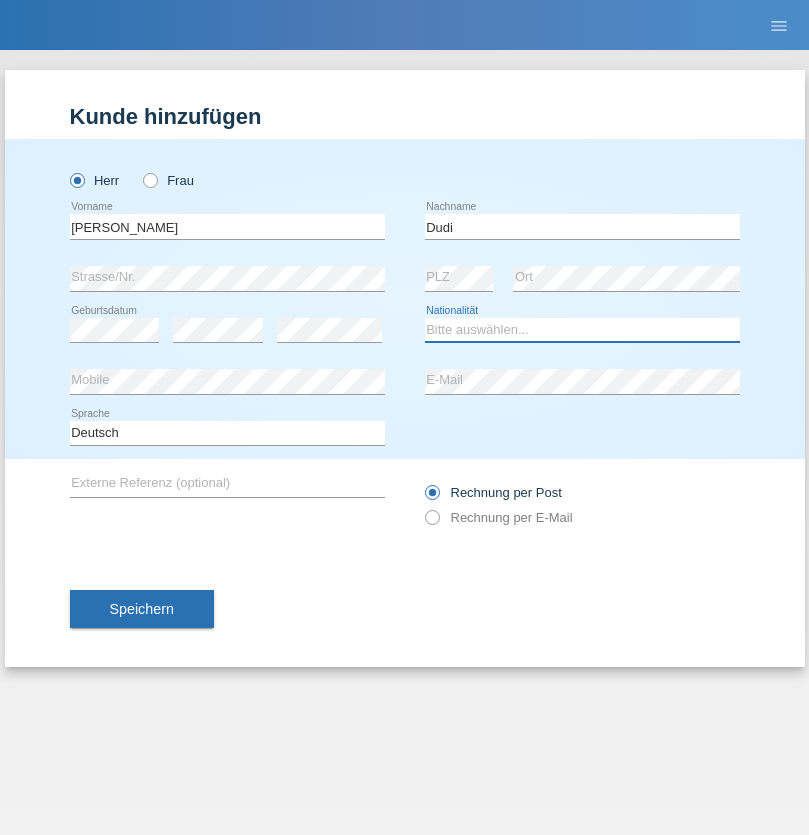 select on "SK" 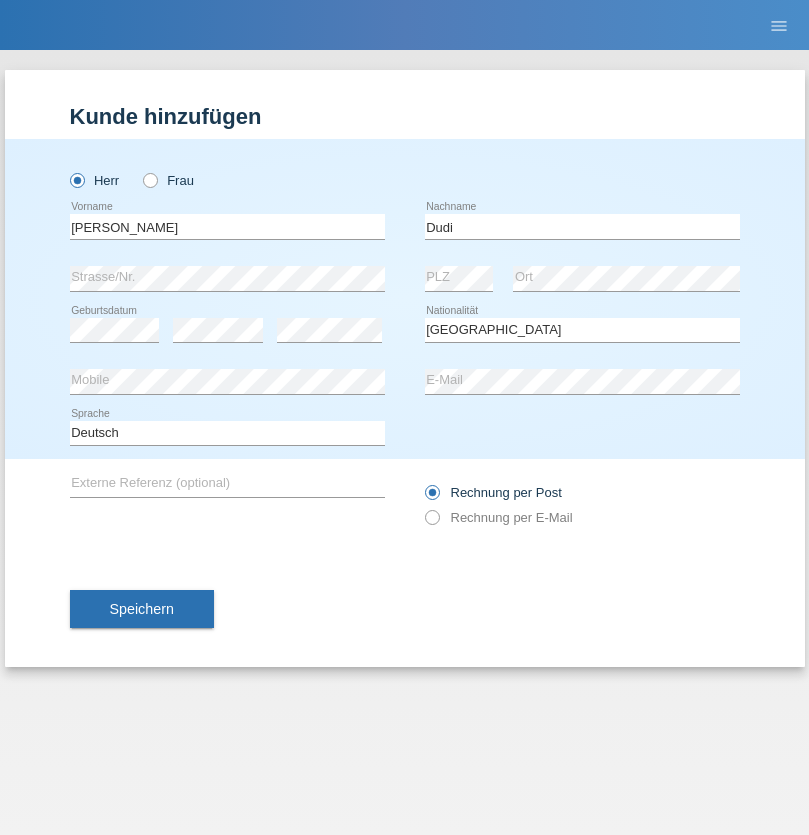 select on "C" 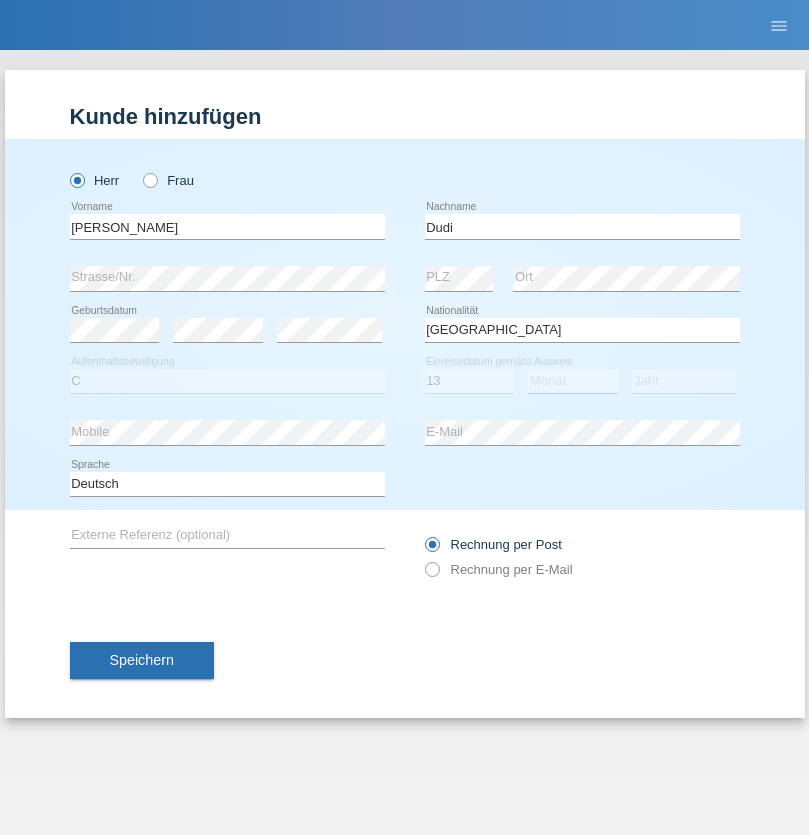 select on "06" 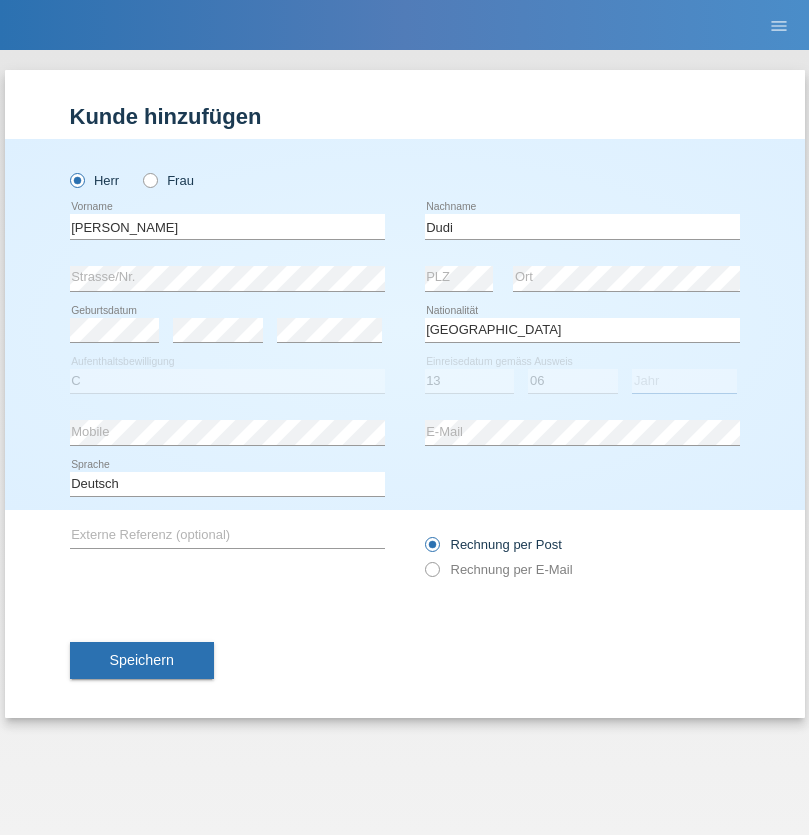 select on "2021" 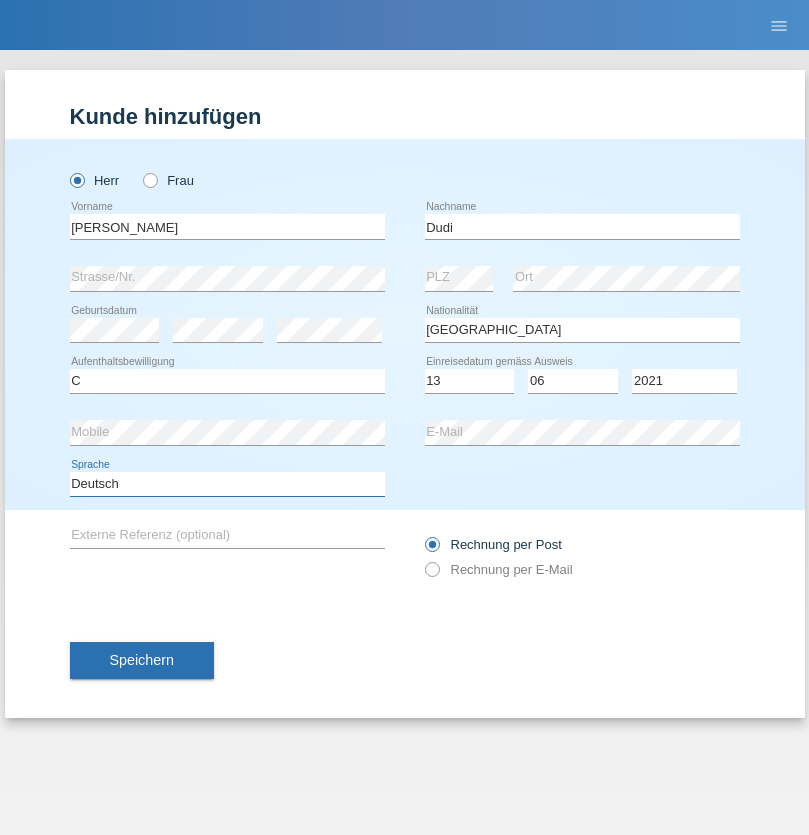 select on "en" 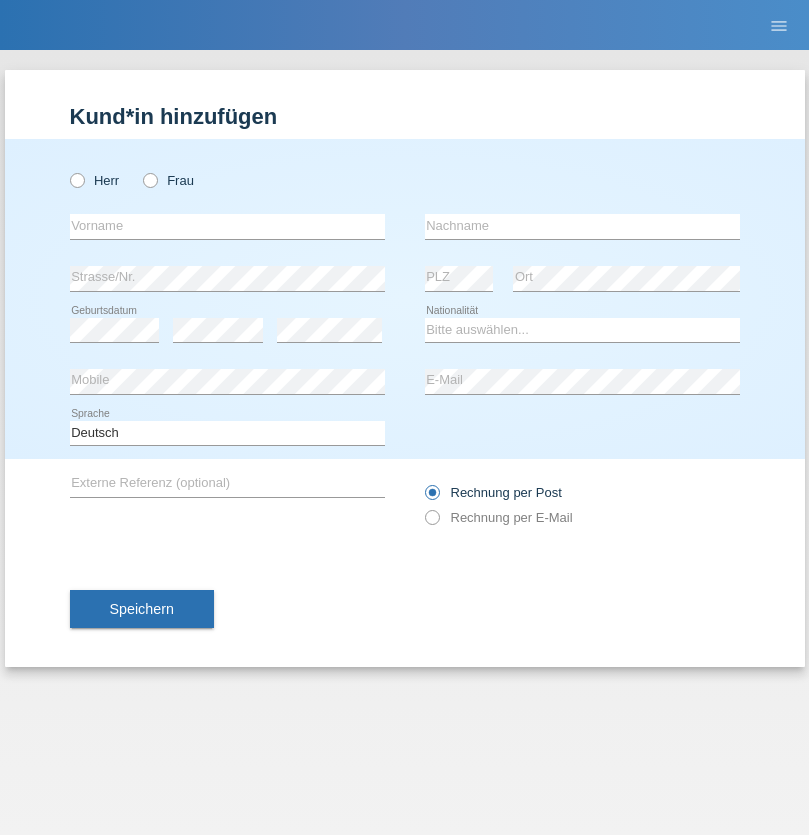 scroll, scrollTop: 0, scrollLeft: 0, axis: both 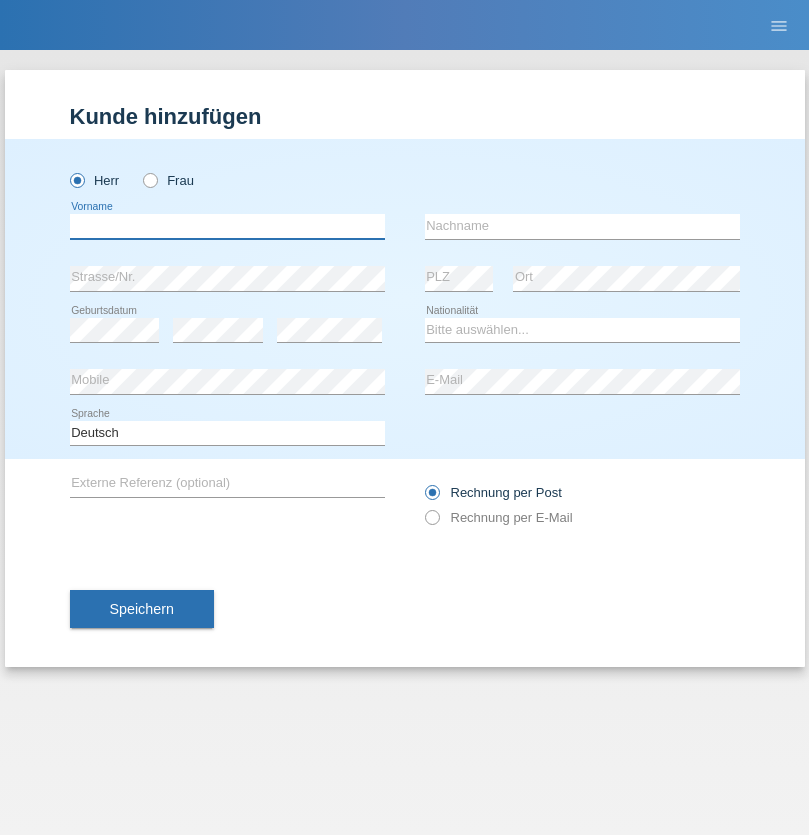 click at bounding box center [227, 226] 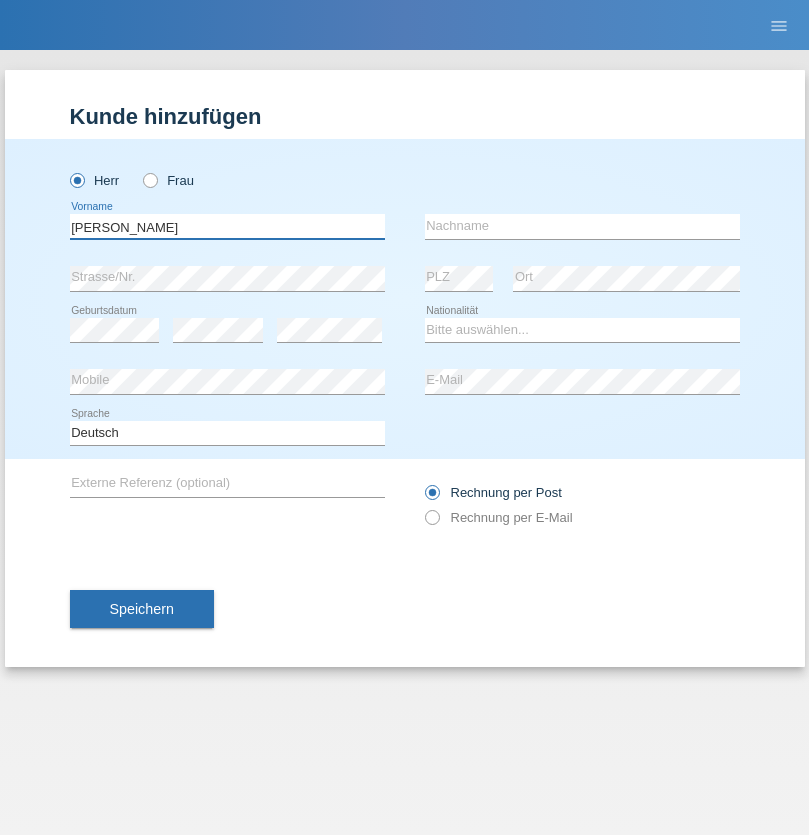 type on "Artur" 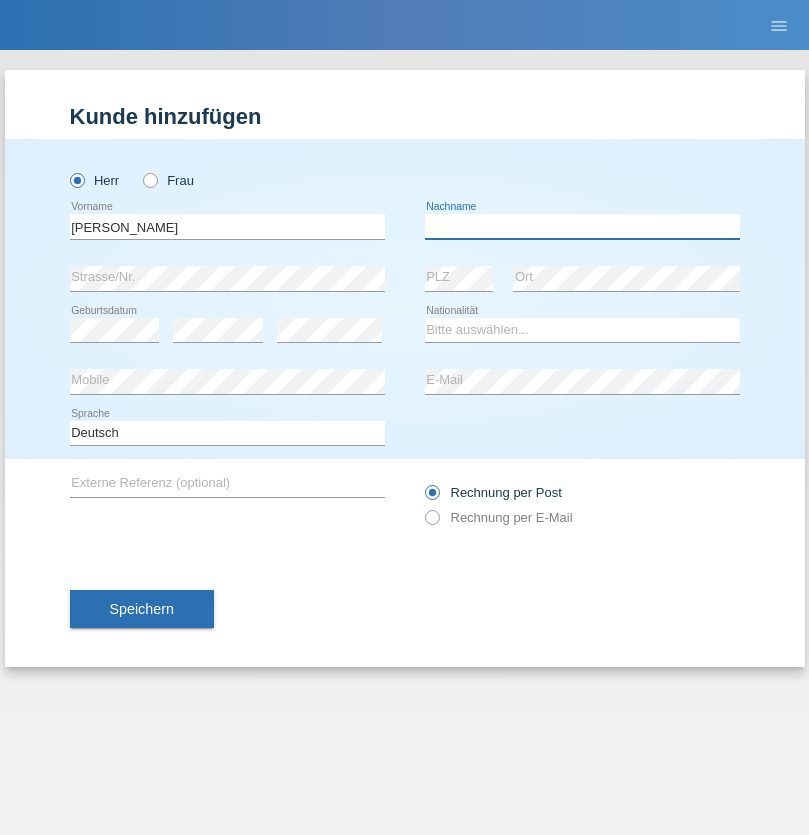 click at bounding box center (582, 226) 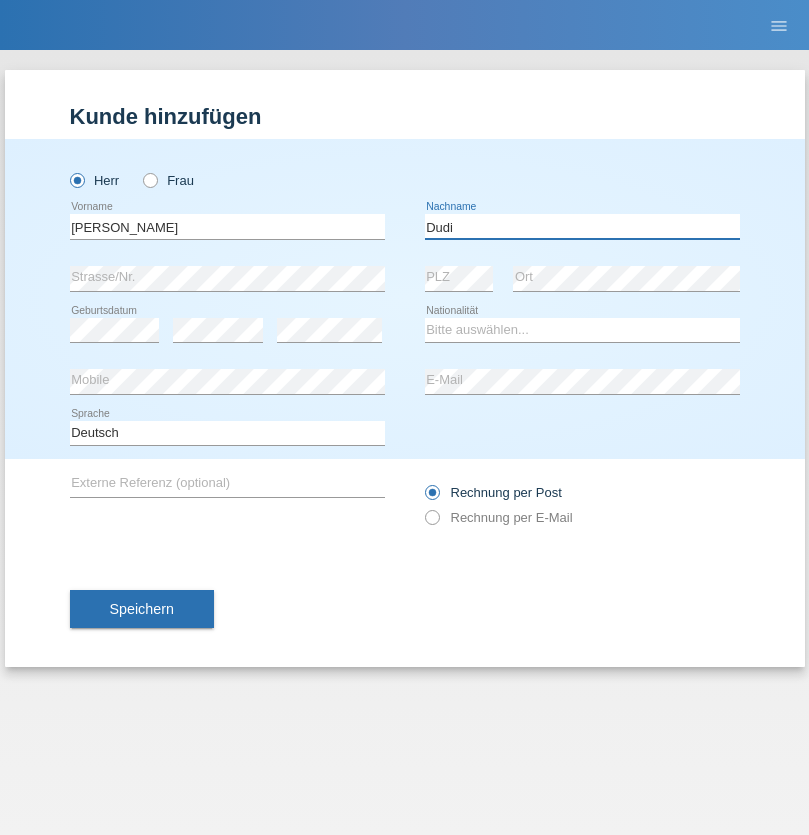type on "Dudi" 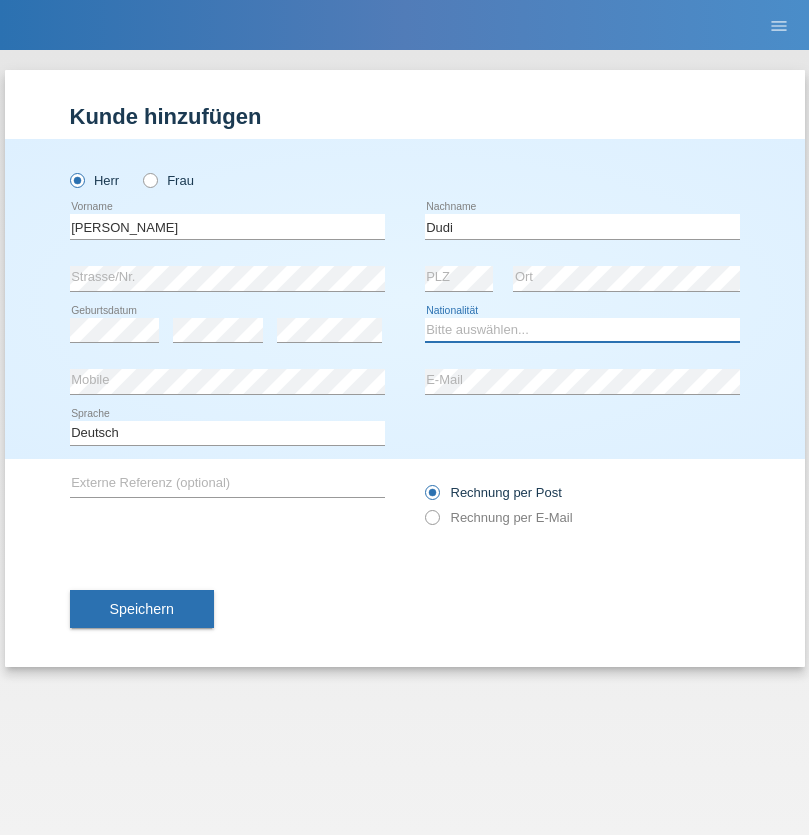 select on "SK" 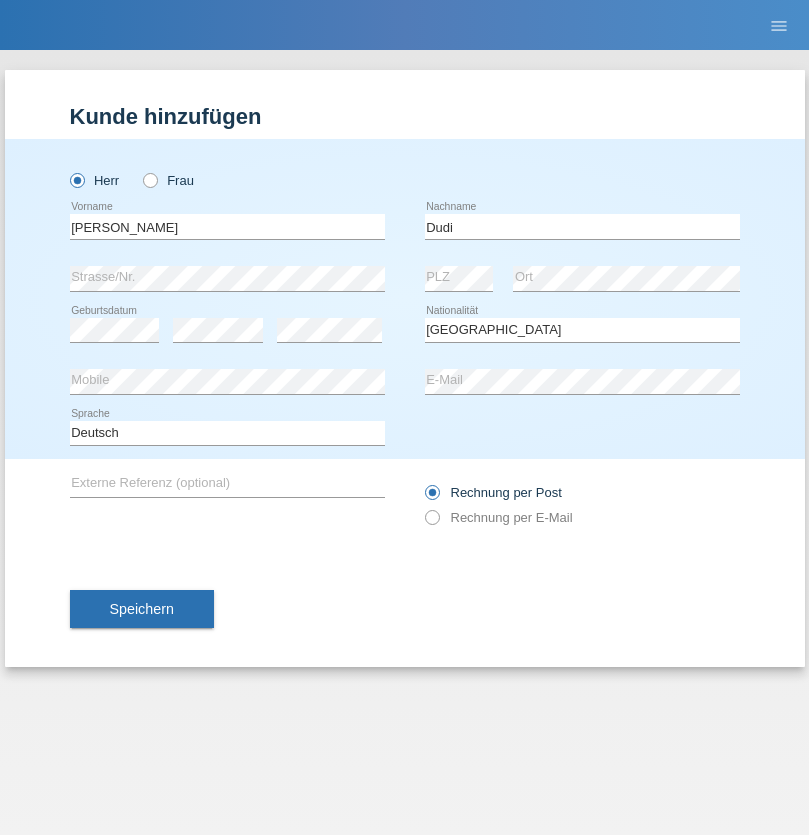 select on "C" 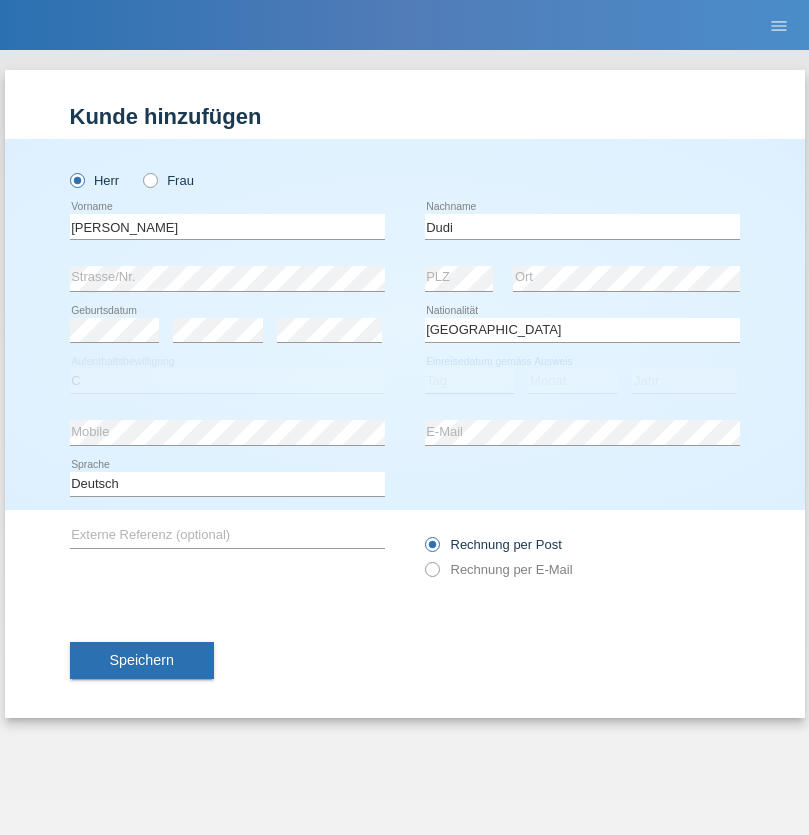 select on "13" 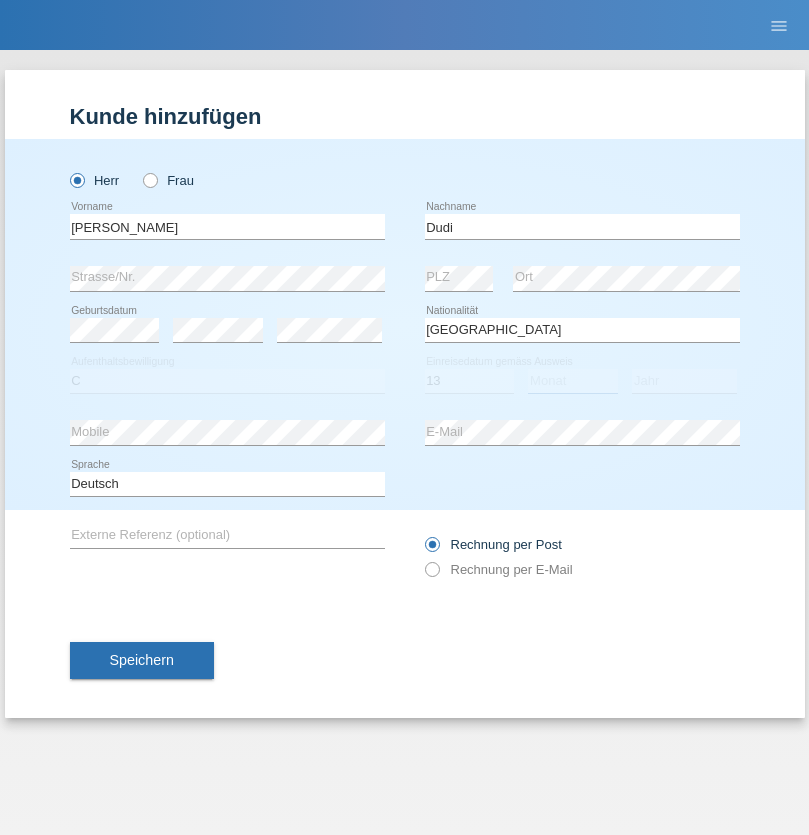 select on "06" 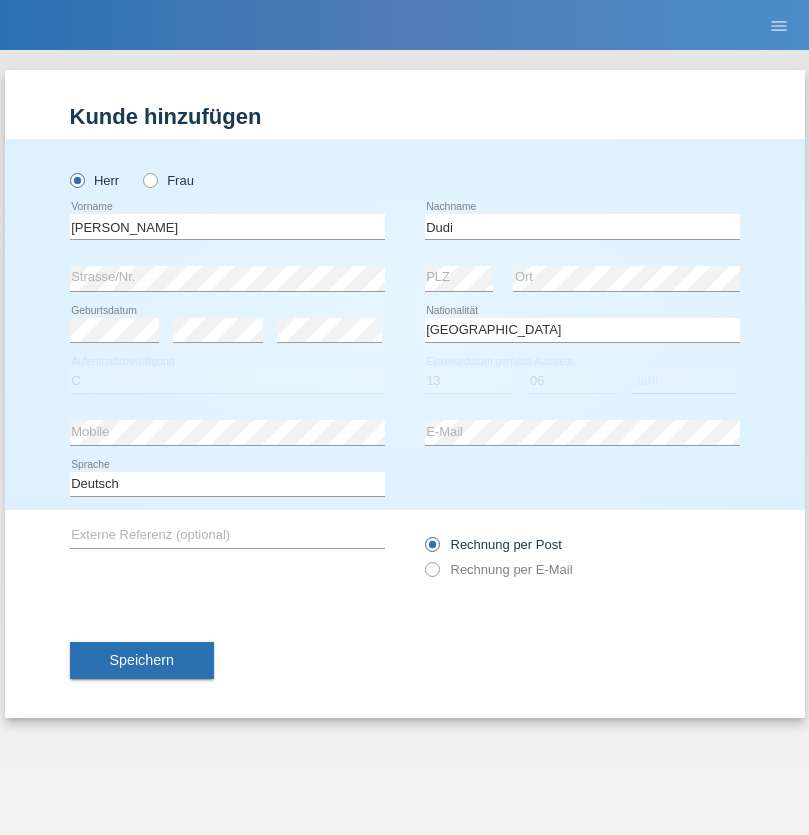 select on "2021" 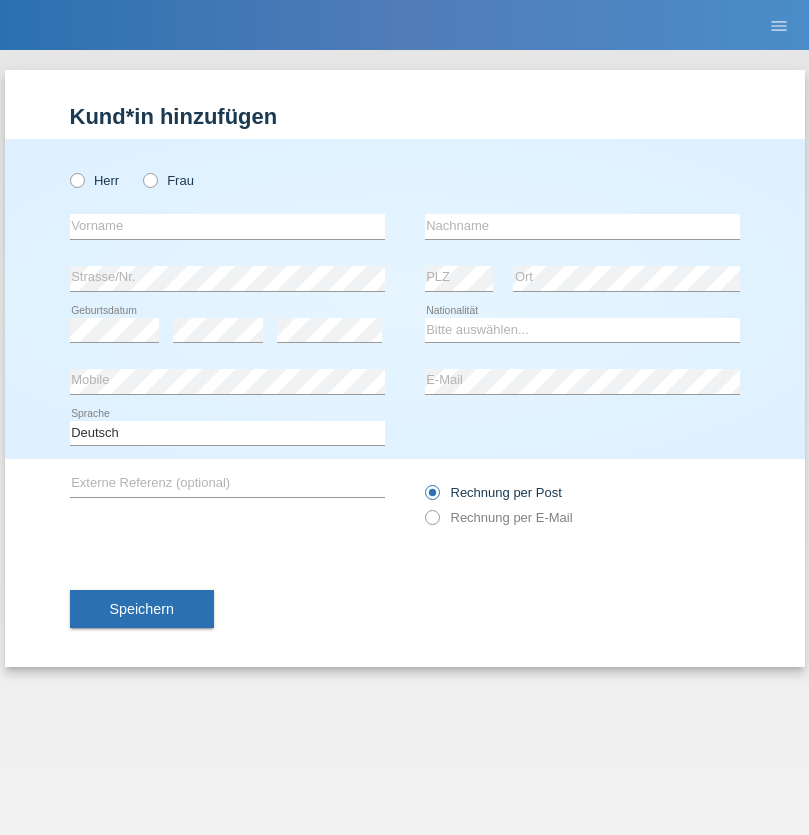 scroll, scrollTop: 0, scrollLeft: 0, axis: both 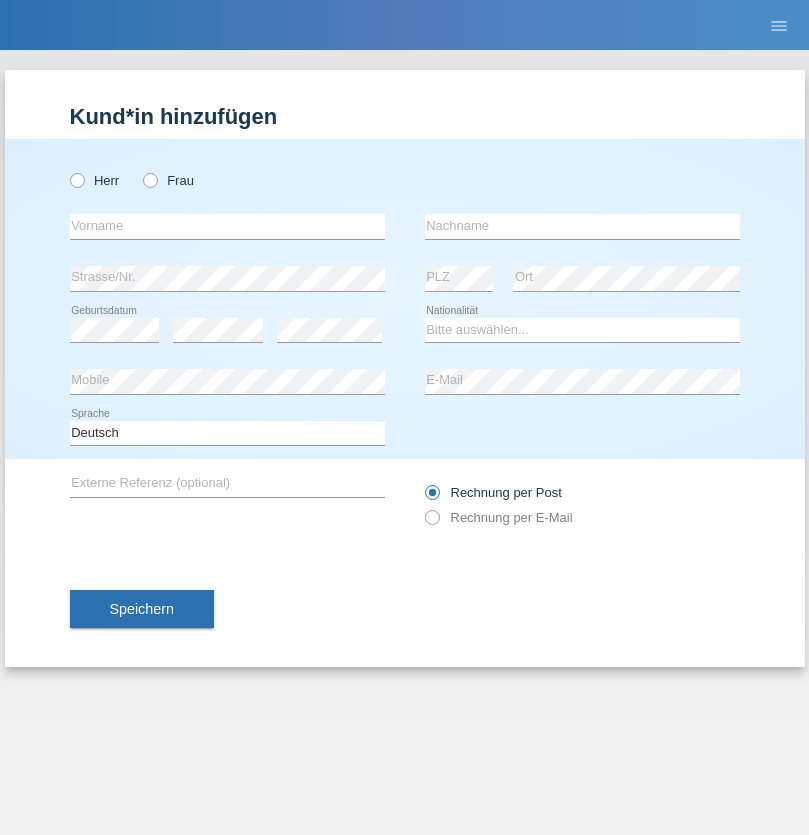 radio on "true" 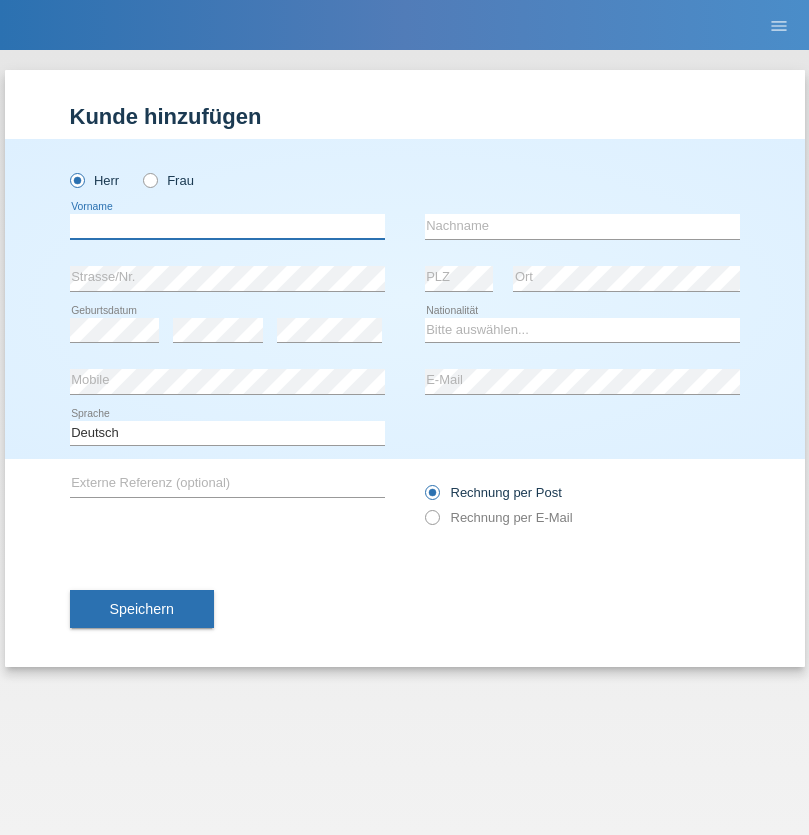 click at bounding box center [227, 226] 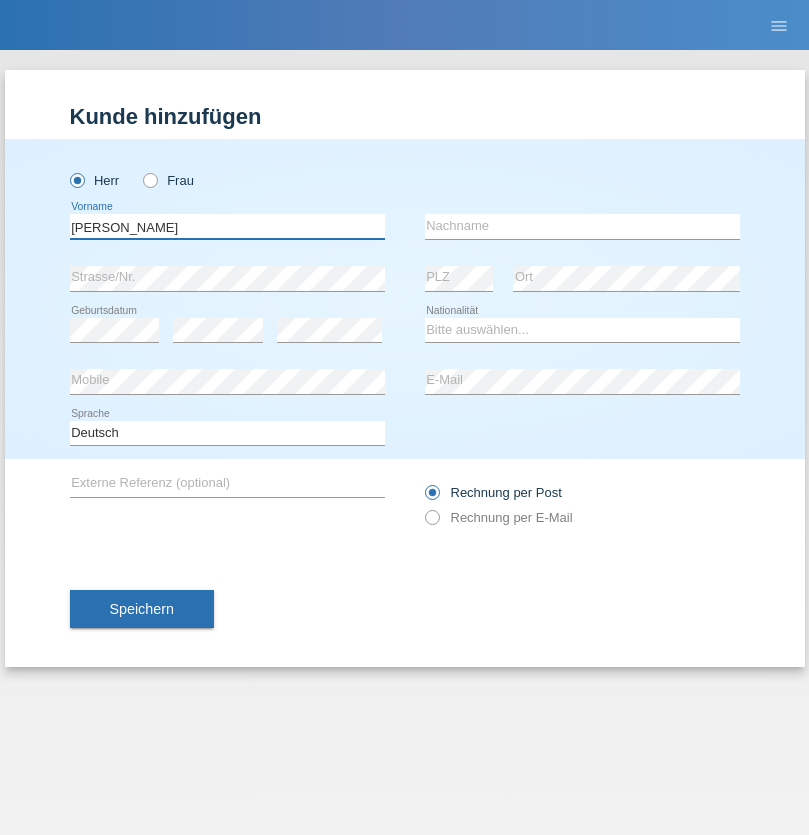 type on "Artur" 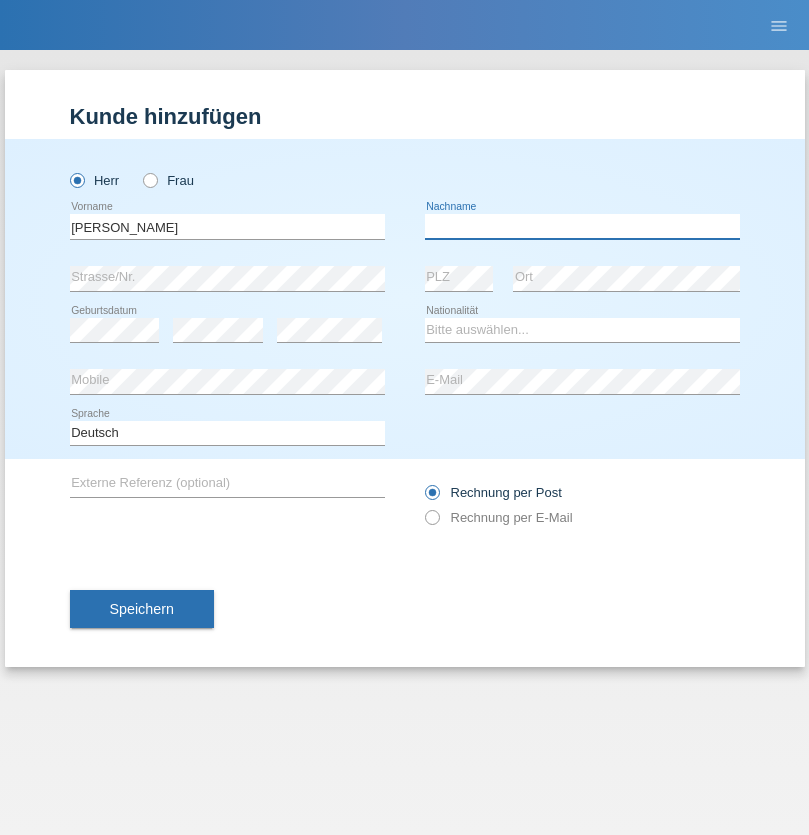 click at bounding box center [582, 226] 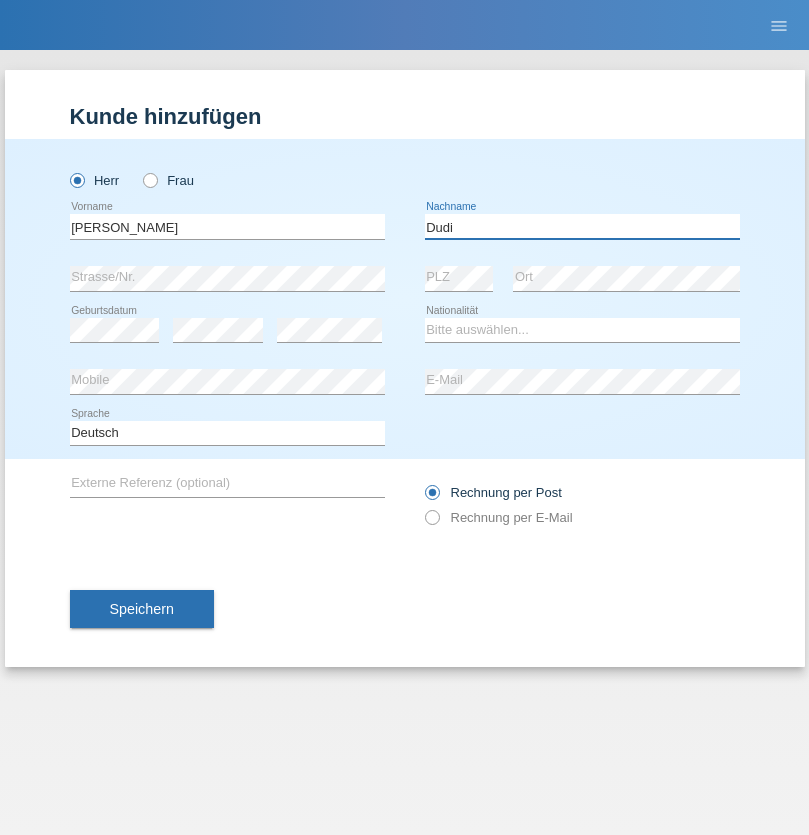 type on "Dudi" 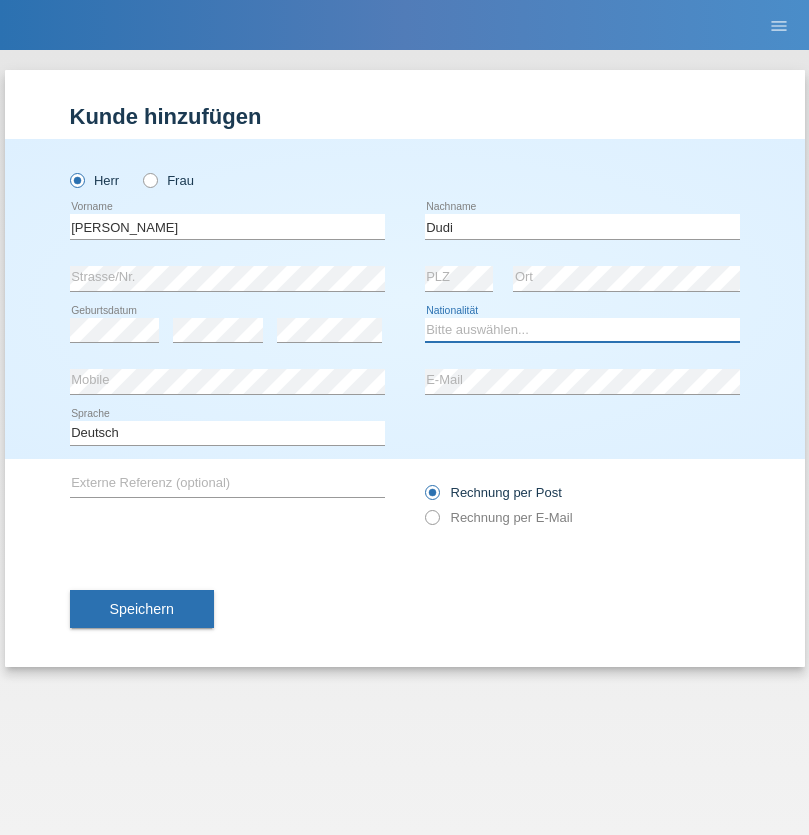 select on "SK" 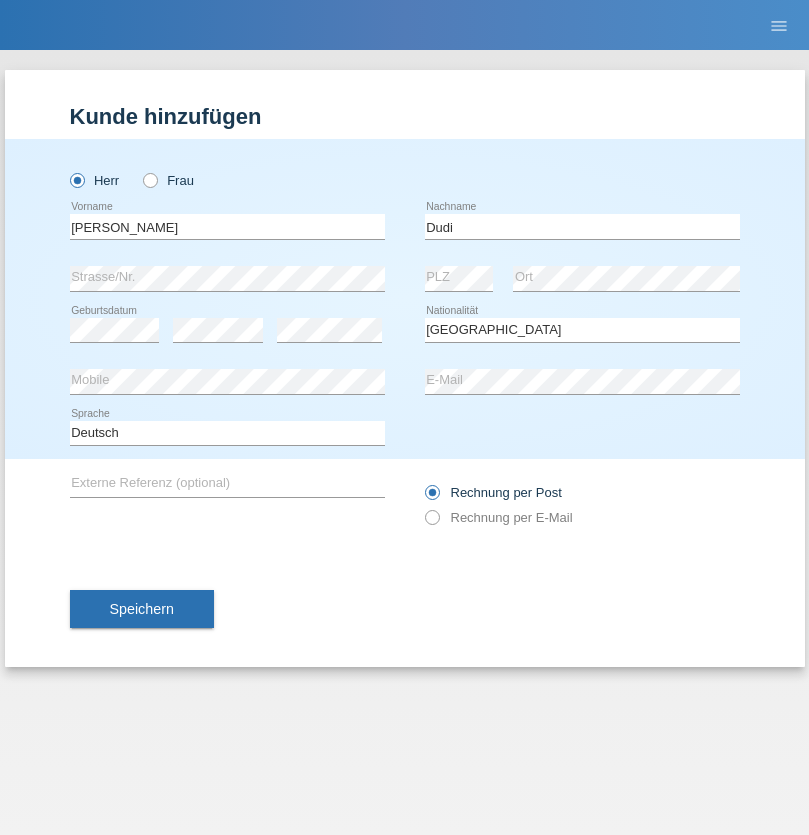 select on "C" 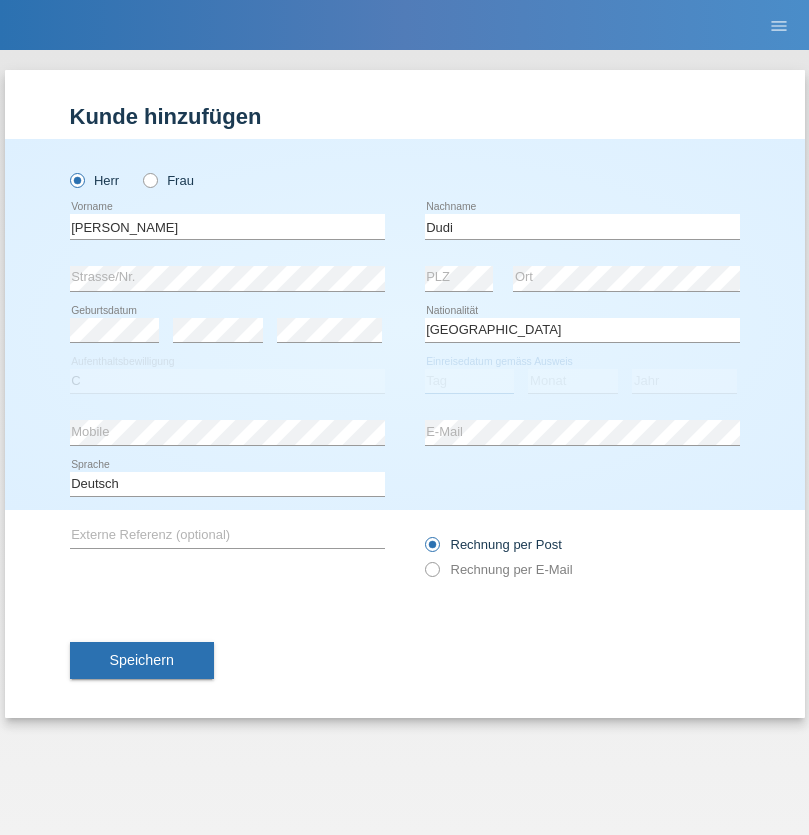 select on "19" 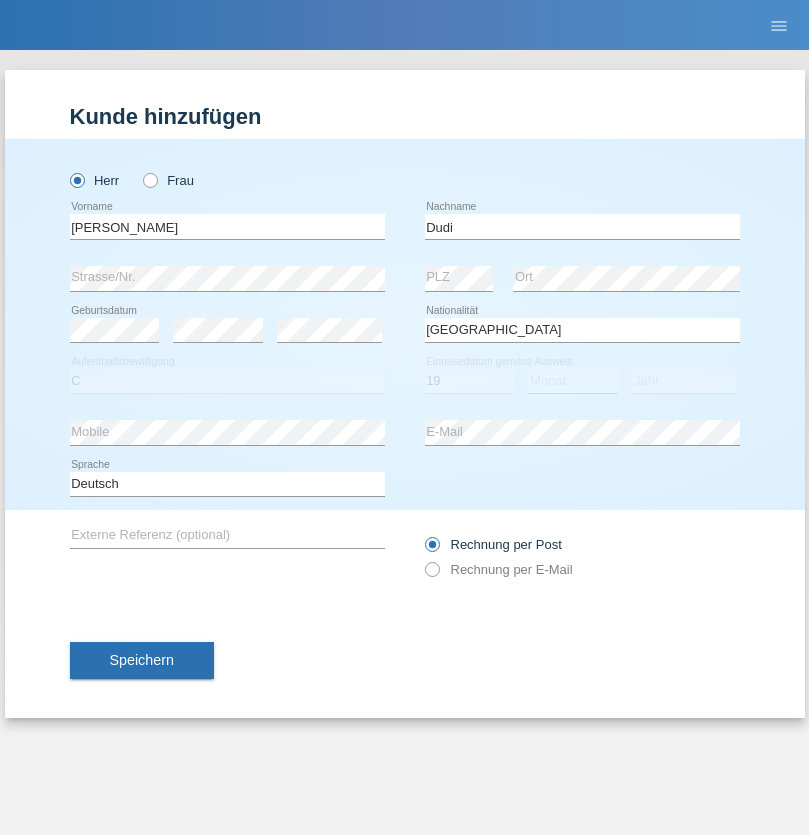 select on "07" 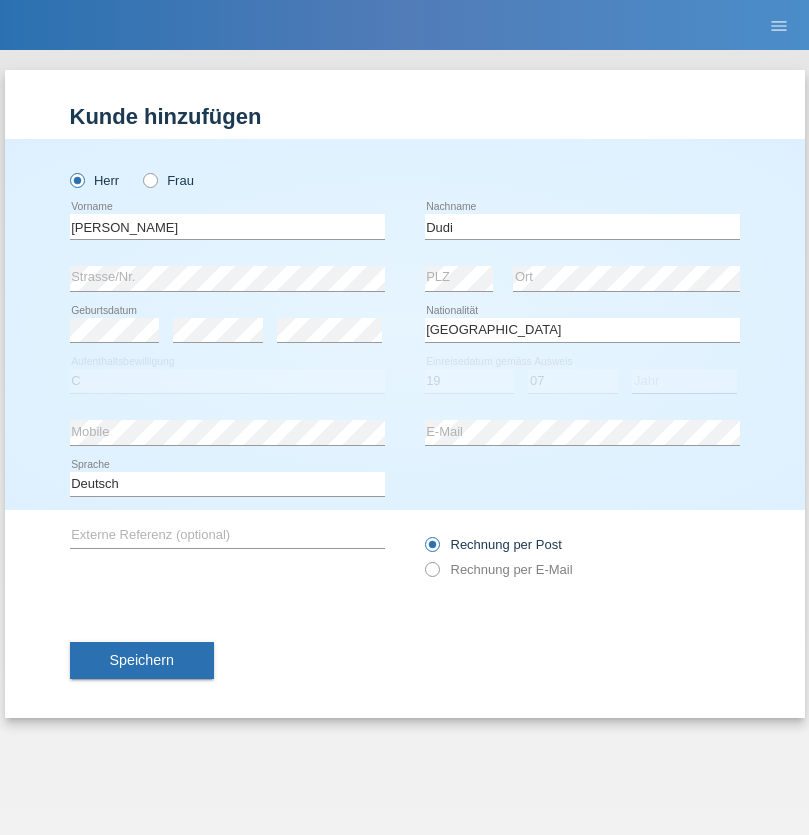 select on "2021" 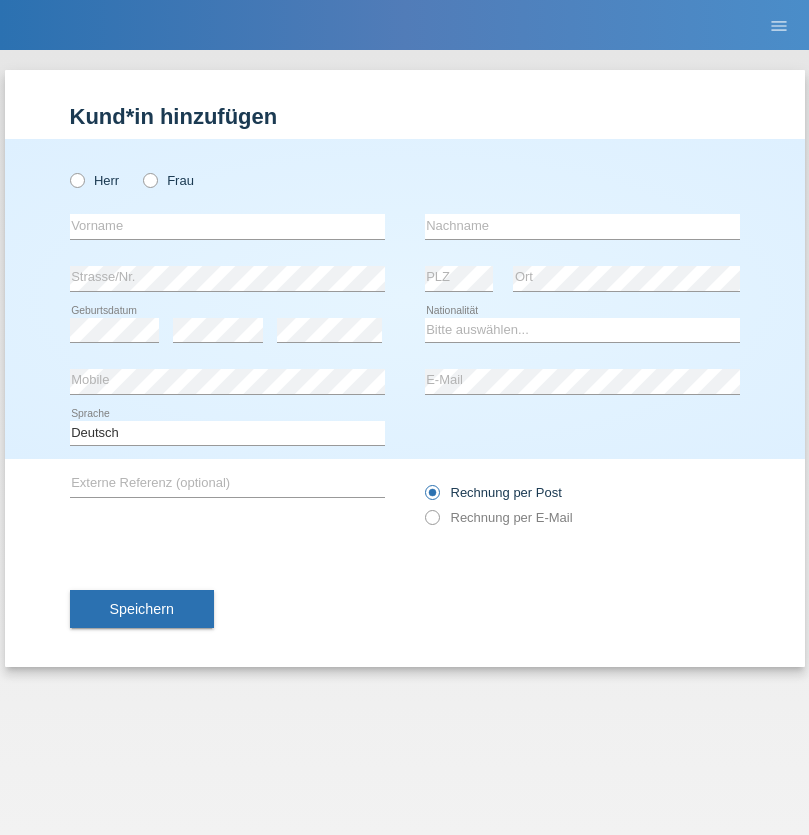 scroll, scrollTop: 0, scrollLeft: 0, axis: both 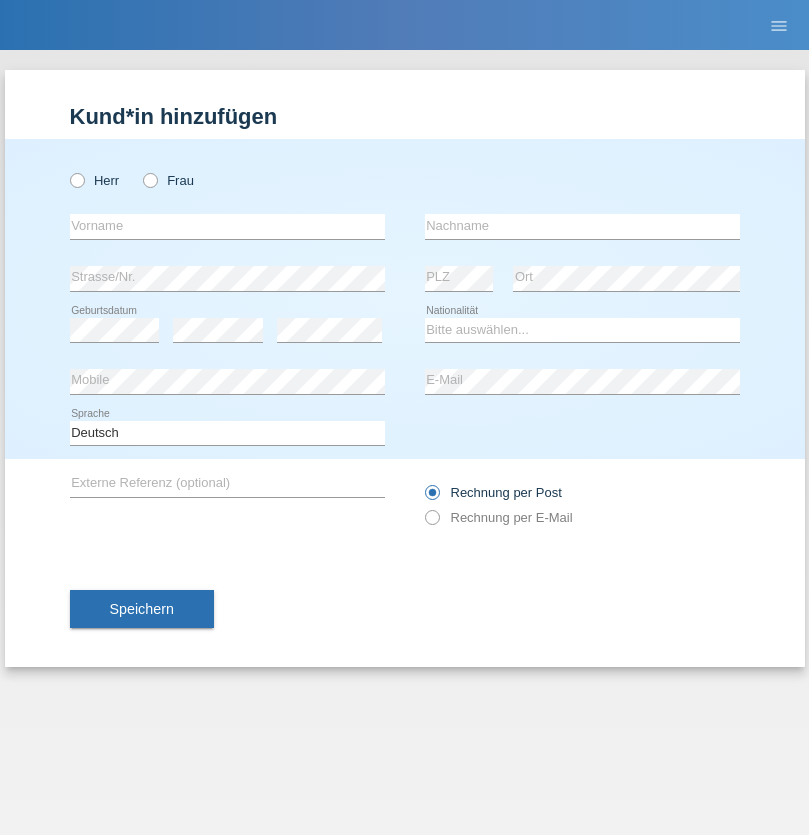 radio on "true" 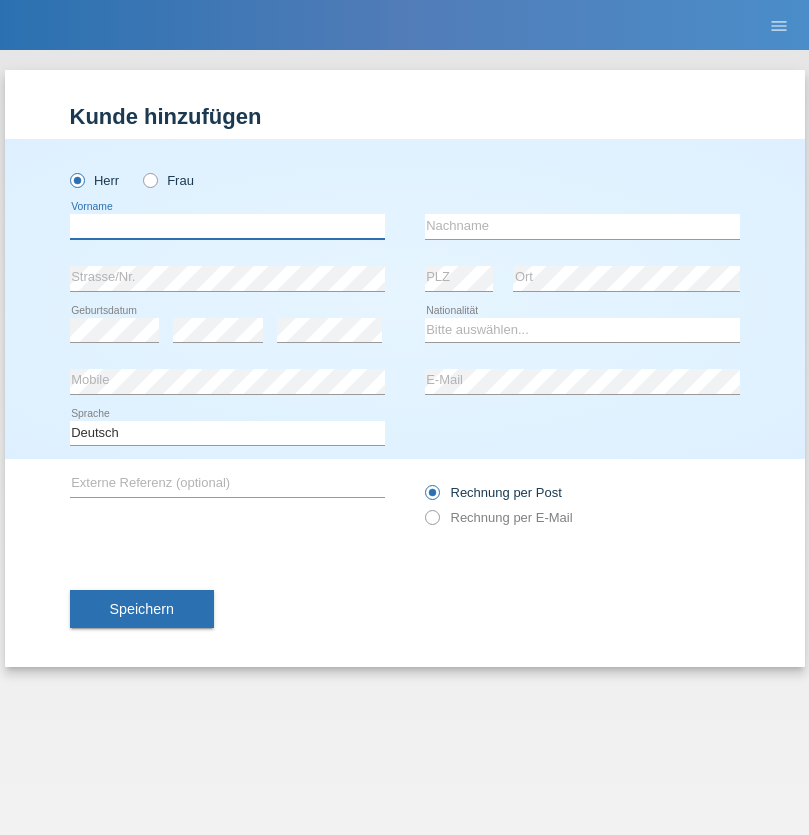 click at bounding box center (227, 226) 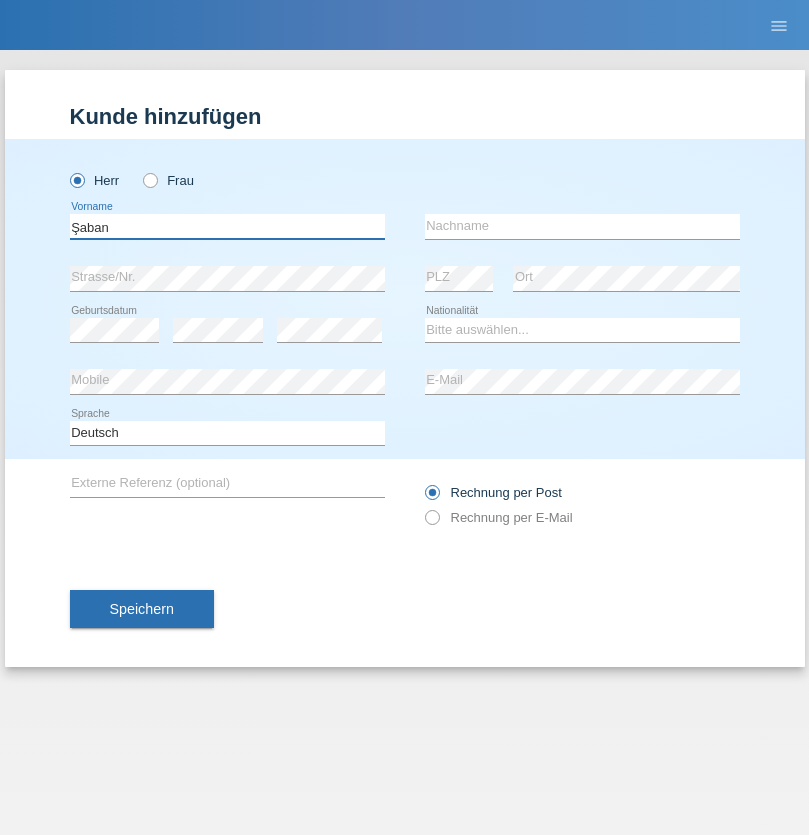 type on "Şaban" 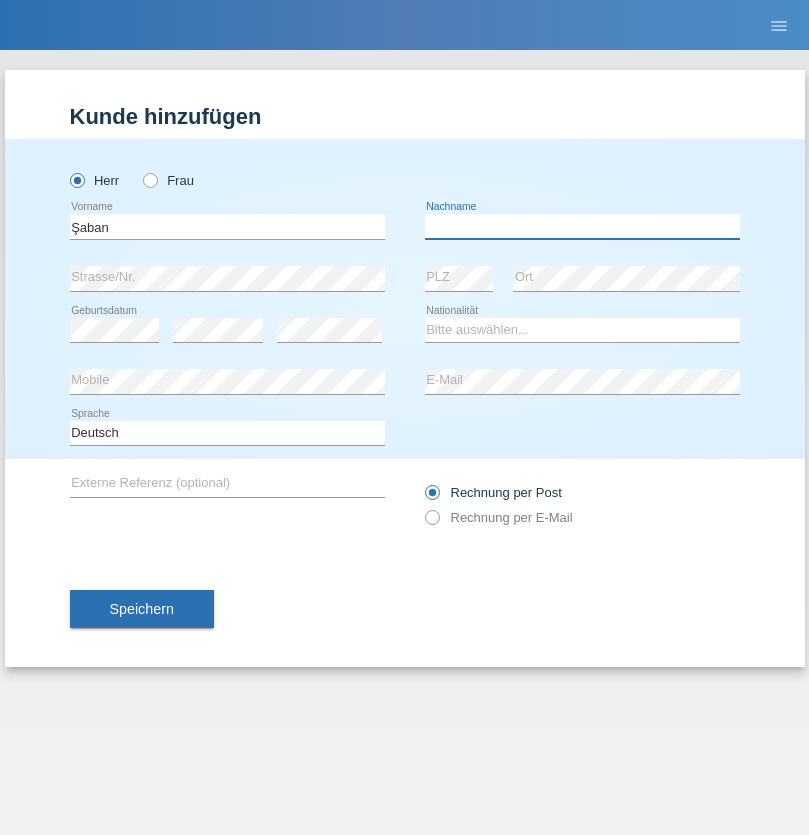 click at bounding box center [582, 226] 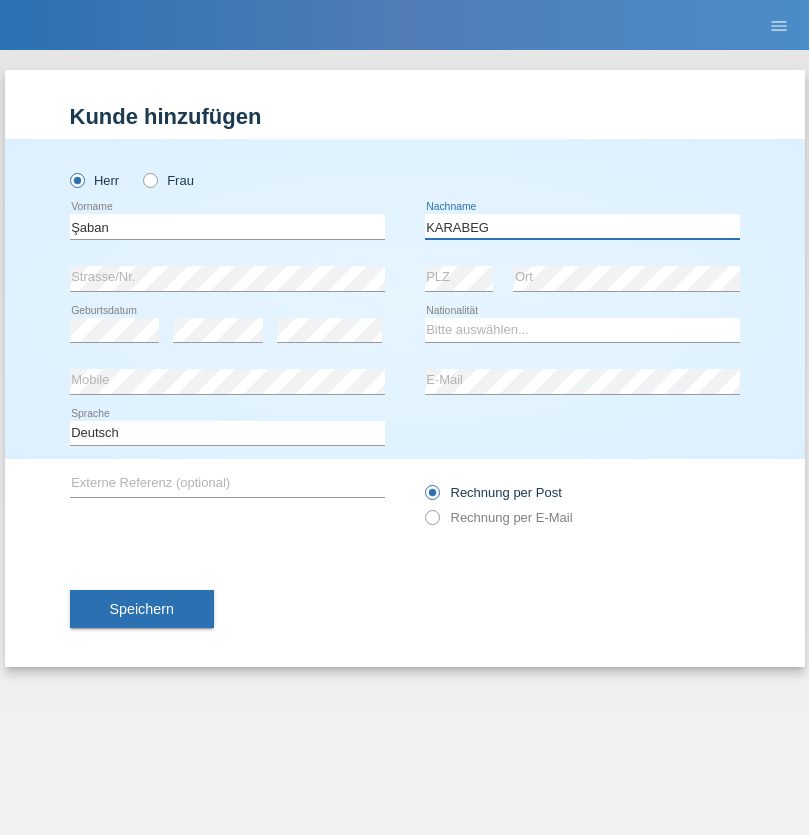 type on "KARABEG" 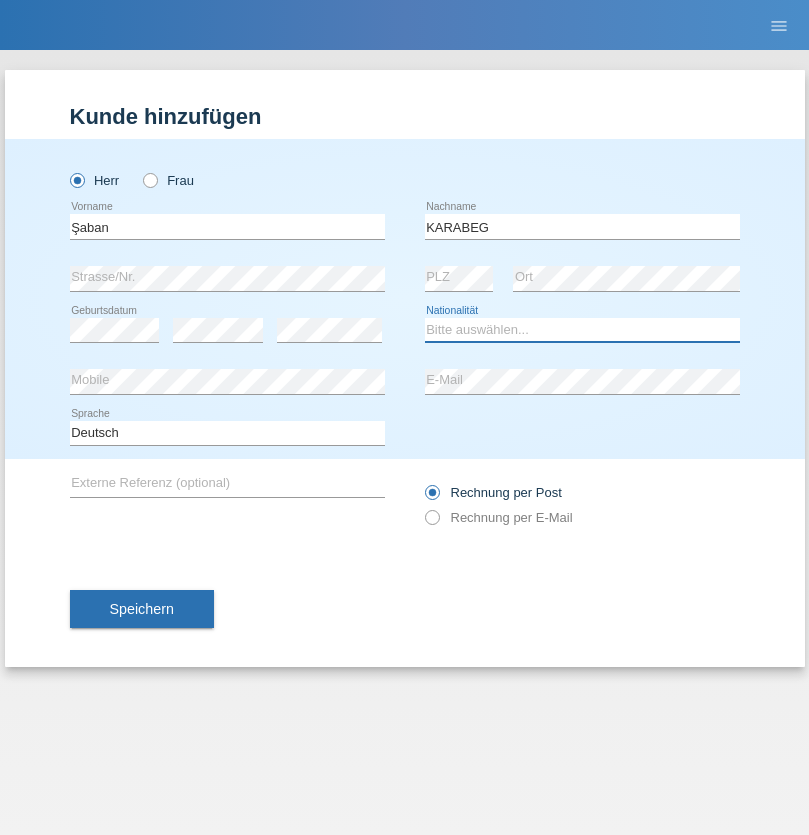 select on "TR" 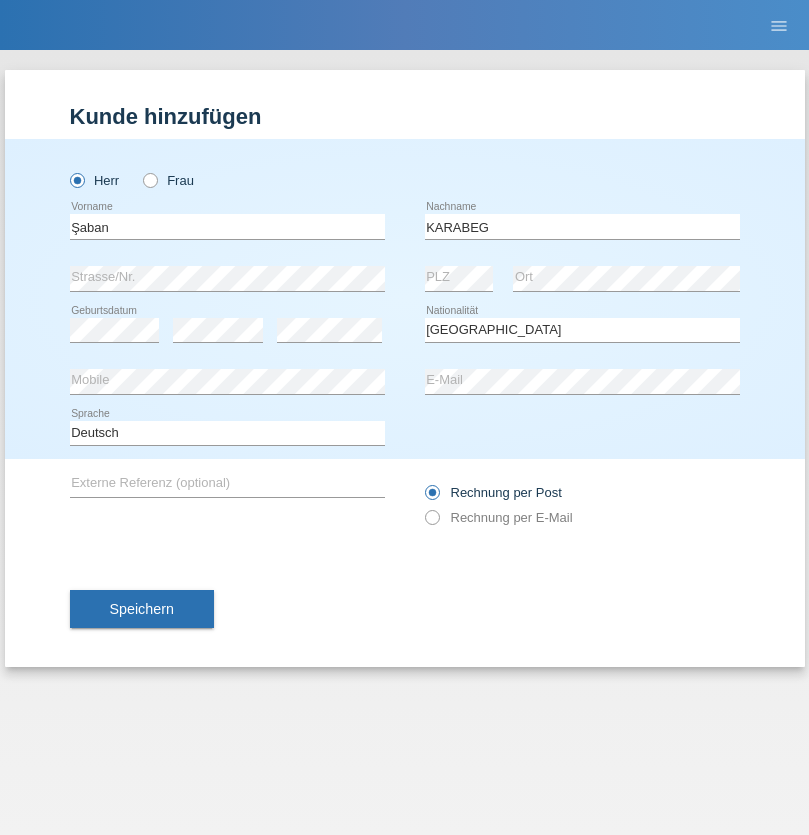 select on "C" 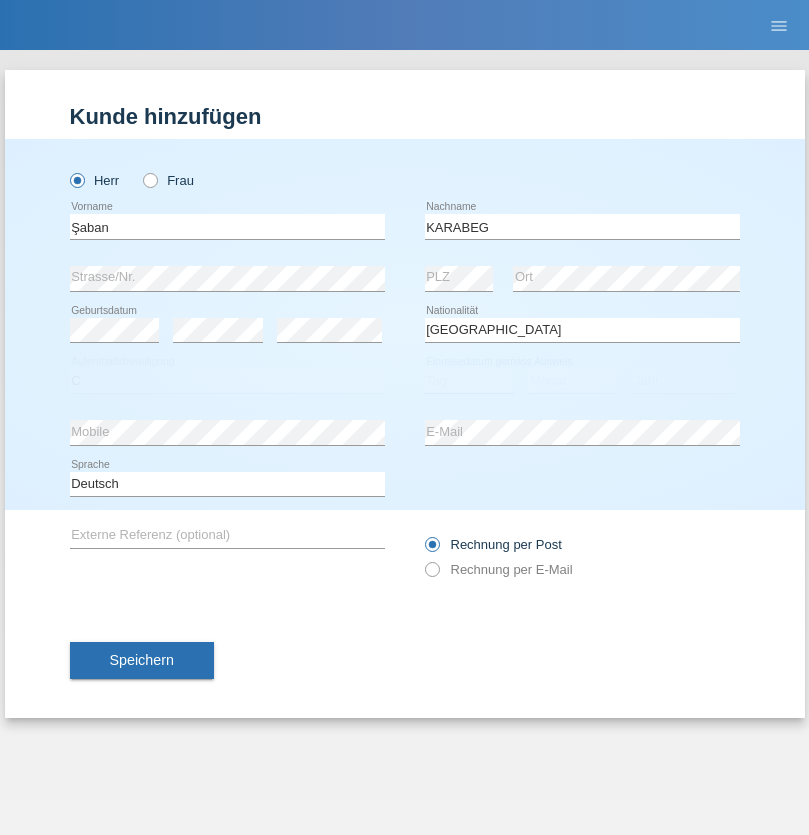 select on "25" 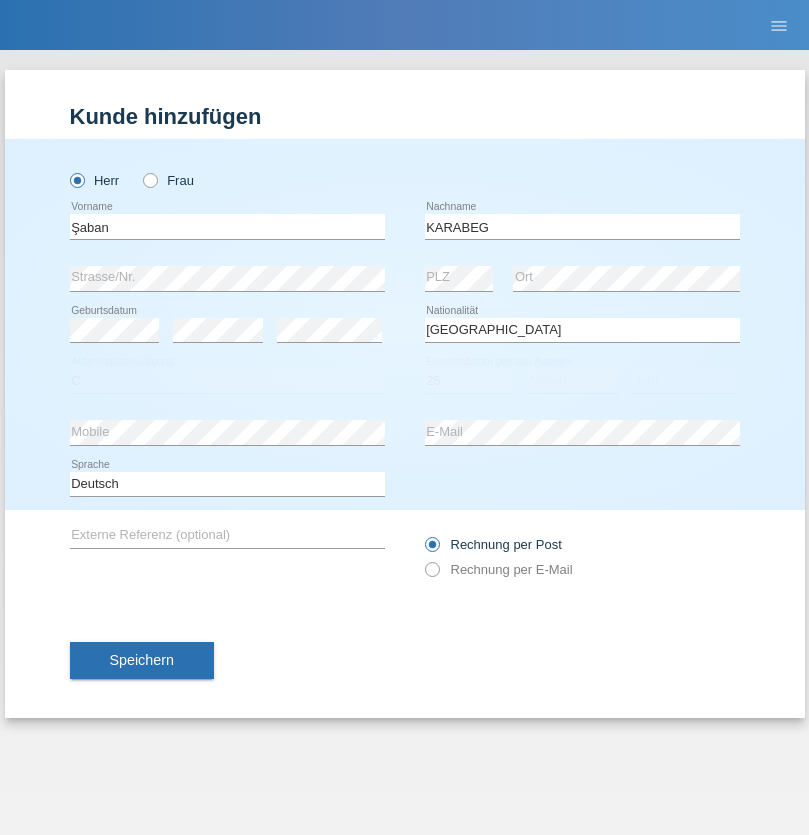 select on "09" 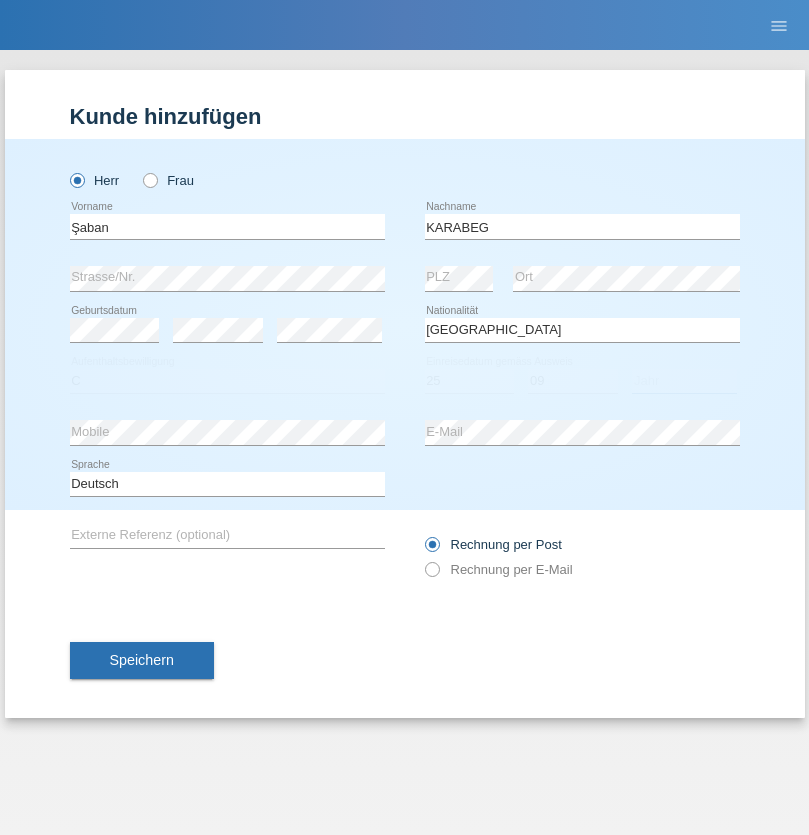 select on "2021" 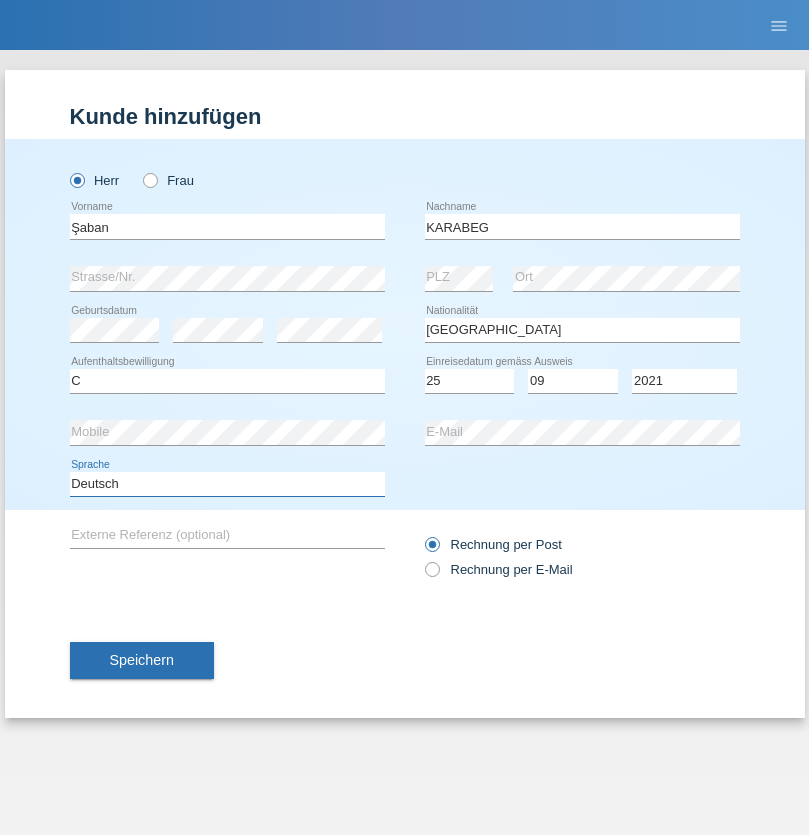 select on "en" 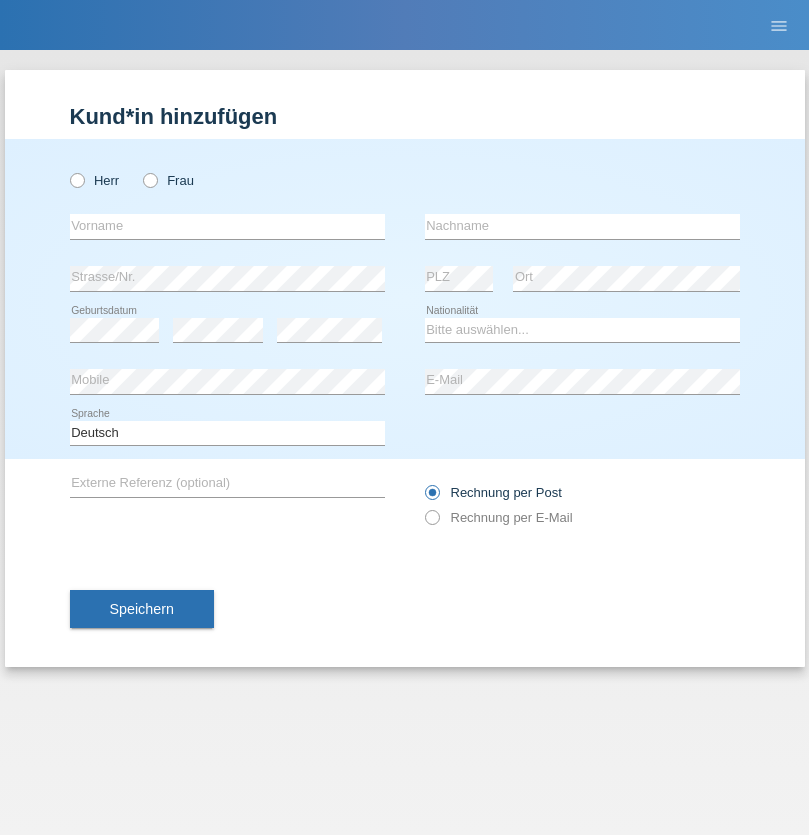 scroll, scrollTop: 0, scrollLeft: 0, axis: both 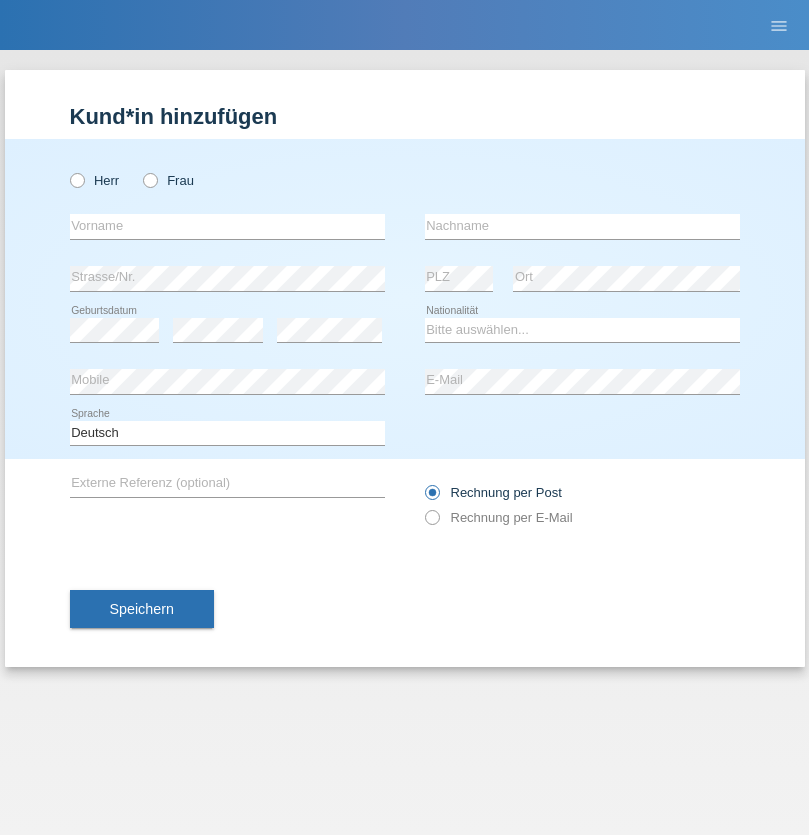 radio on "true" 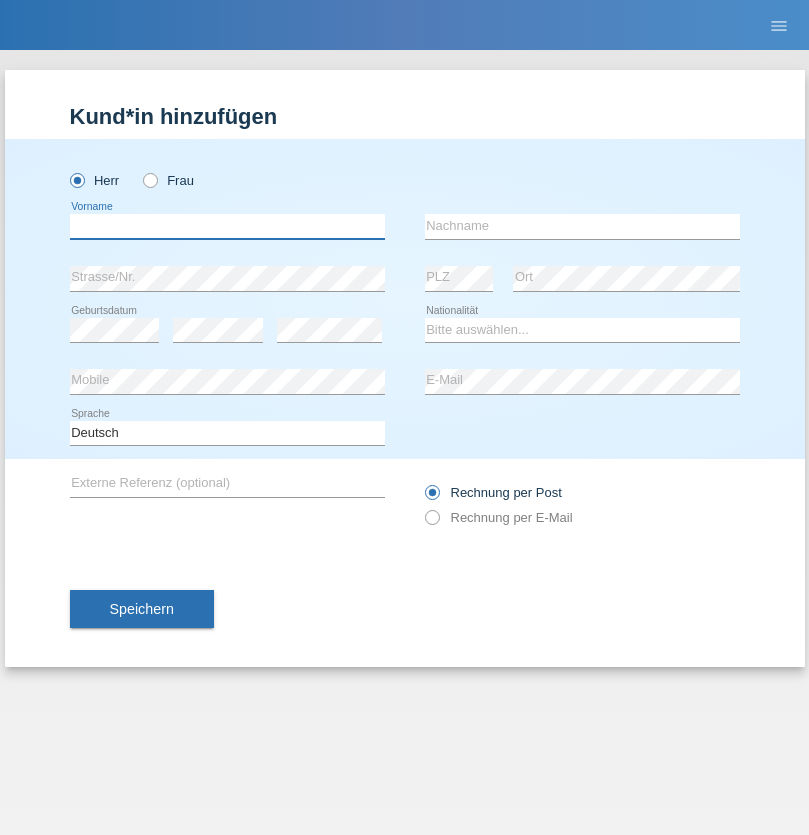 click at bounding box center [227, 226] 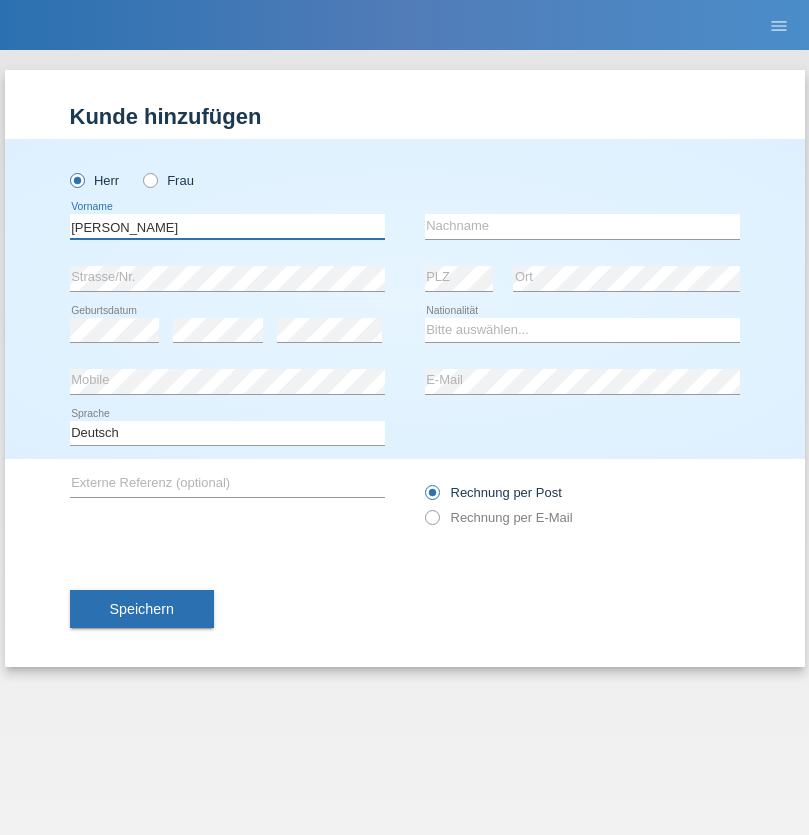 type on "[PERSON_NAME]" 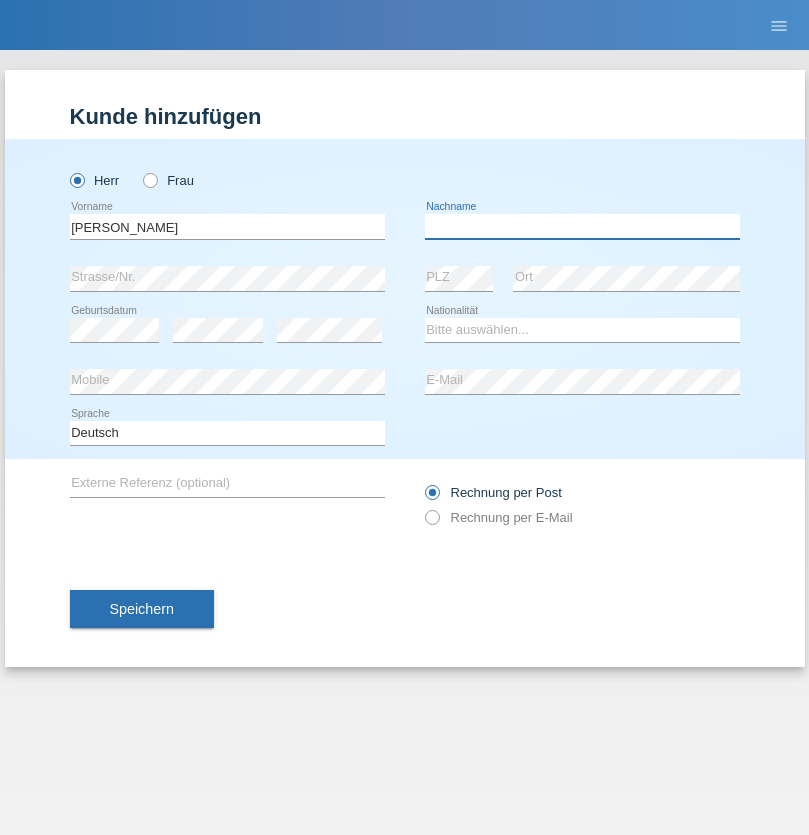 click at bounding box center (582, 226) 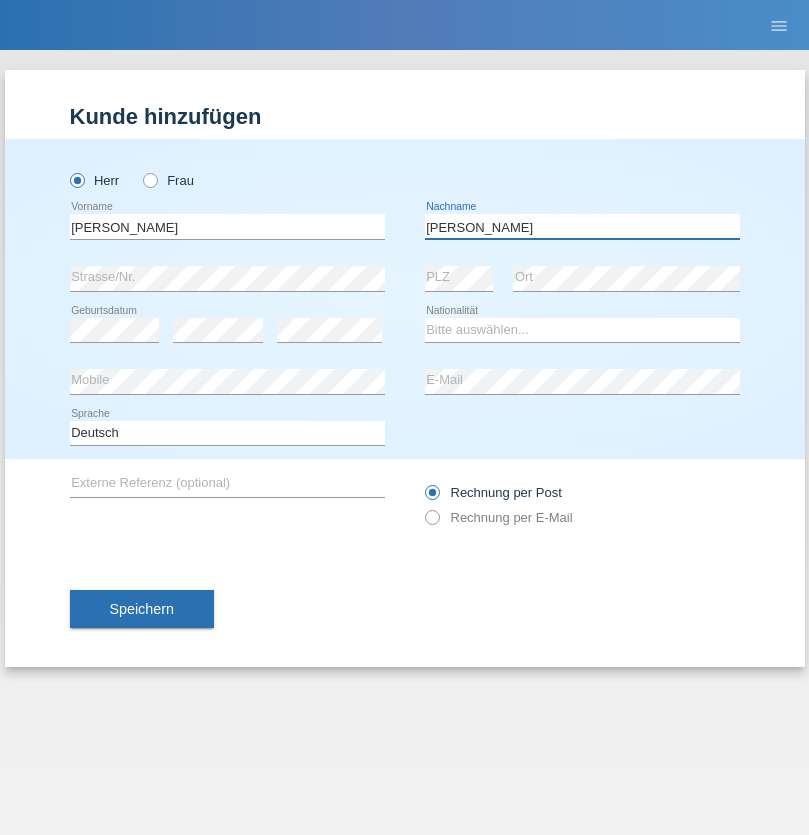 type on "Romero romero" 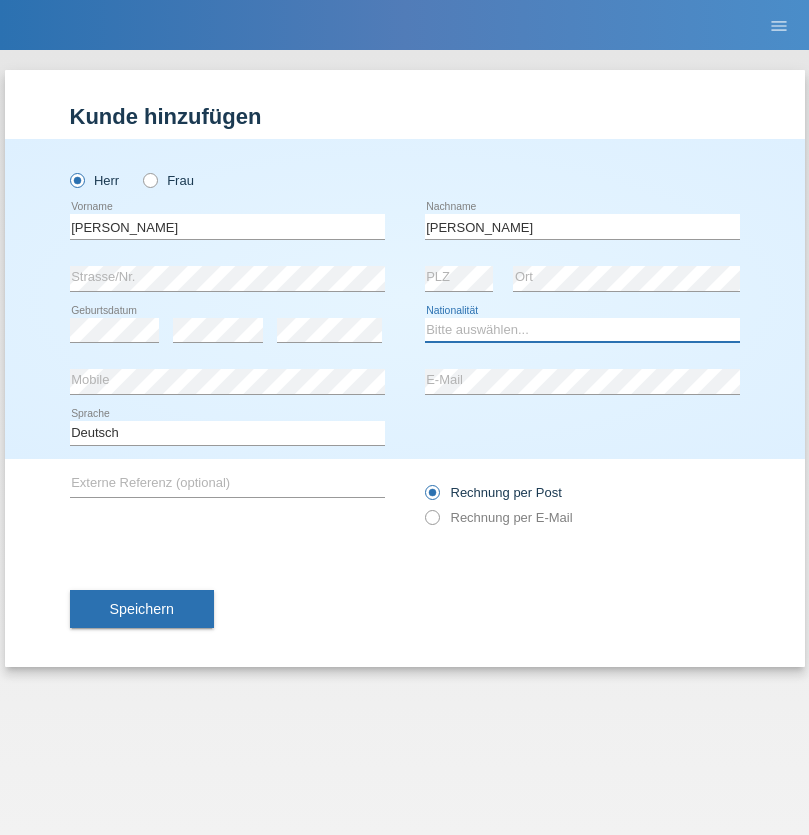 select on "AO" 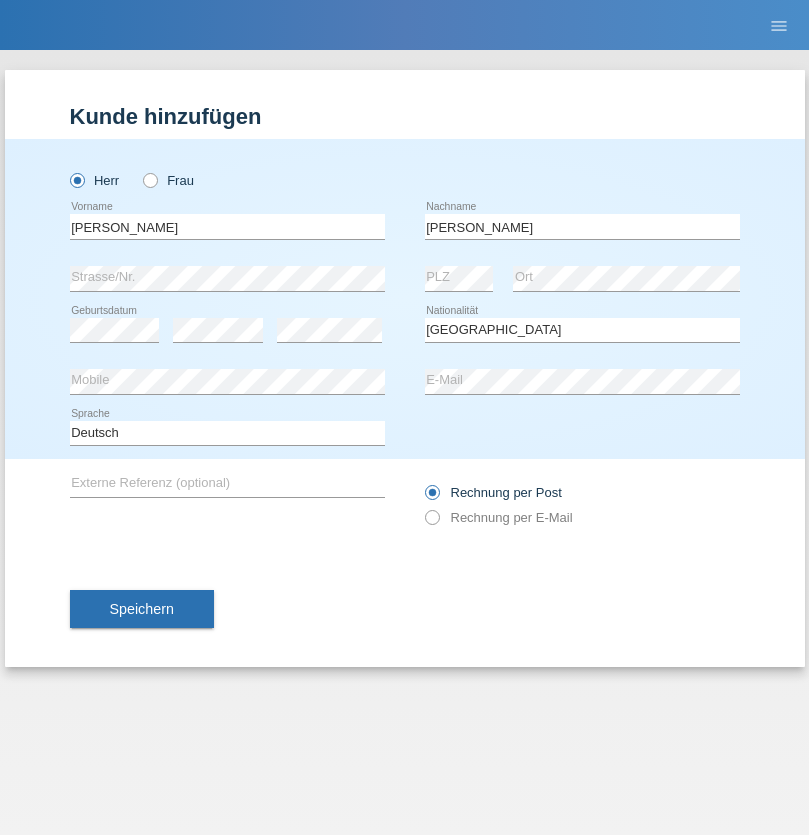 select on "C" 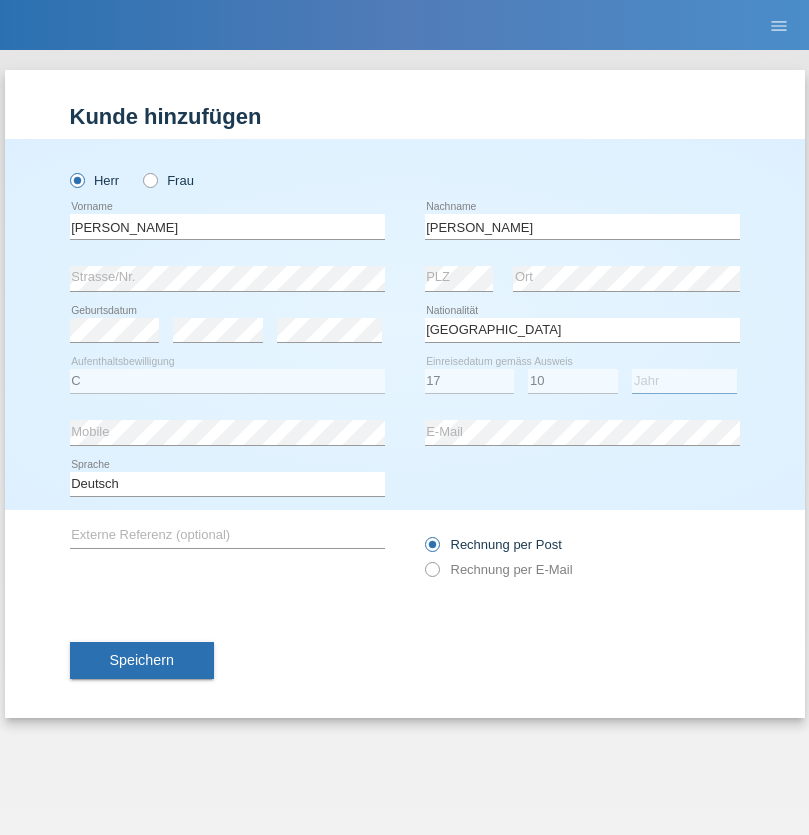 select on "2021" 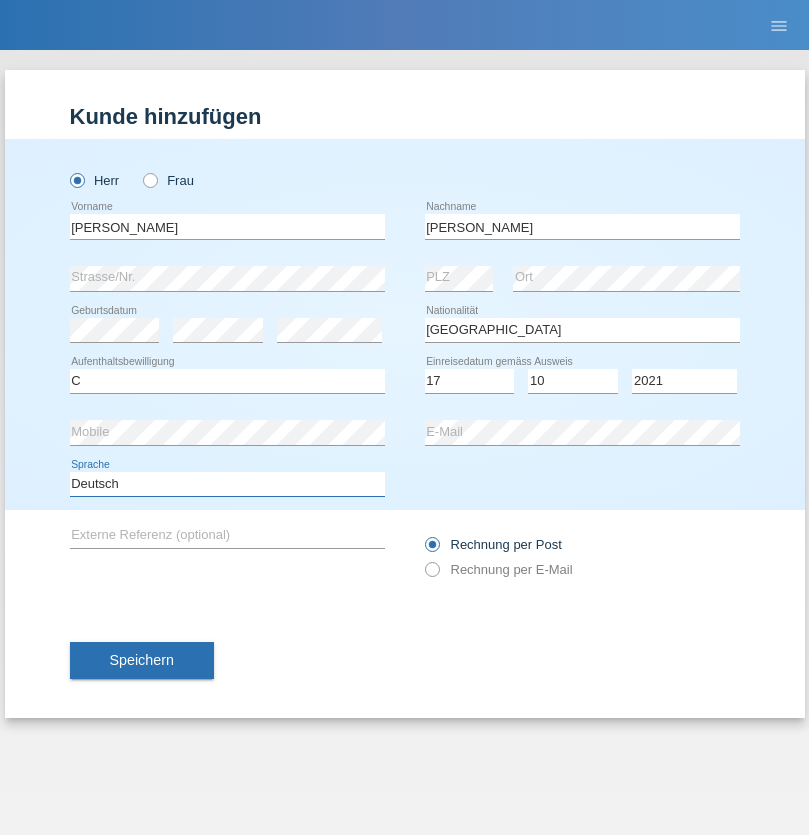 select on "en" 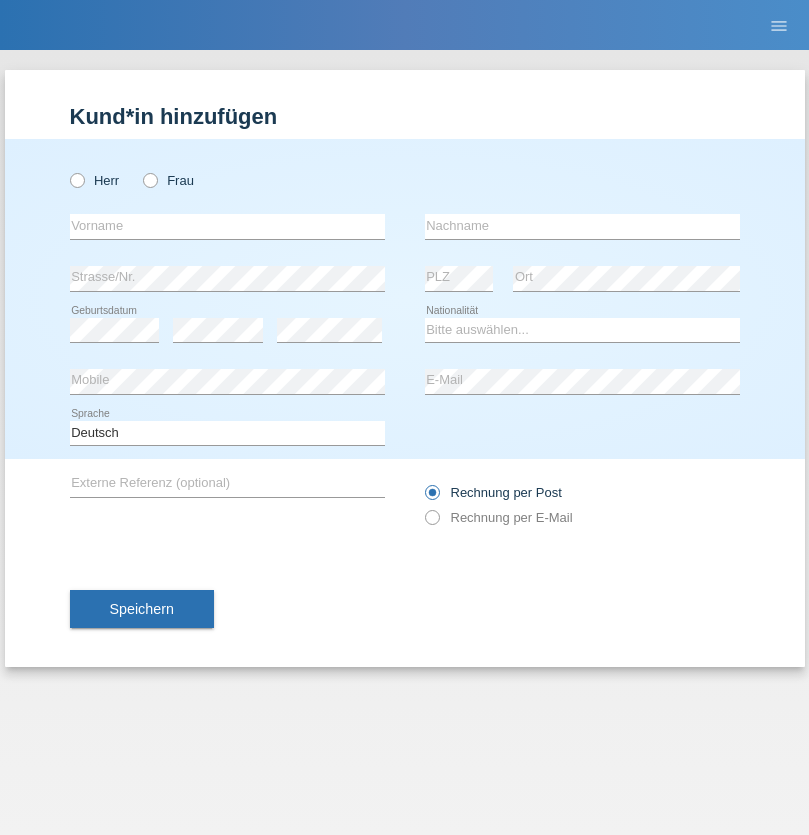 scroll, scrollTop: 0, scrollLeft: 0, axis: both 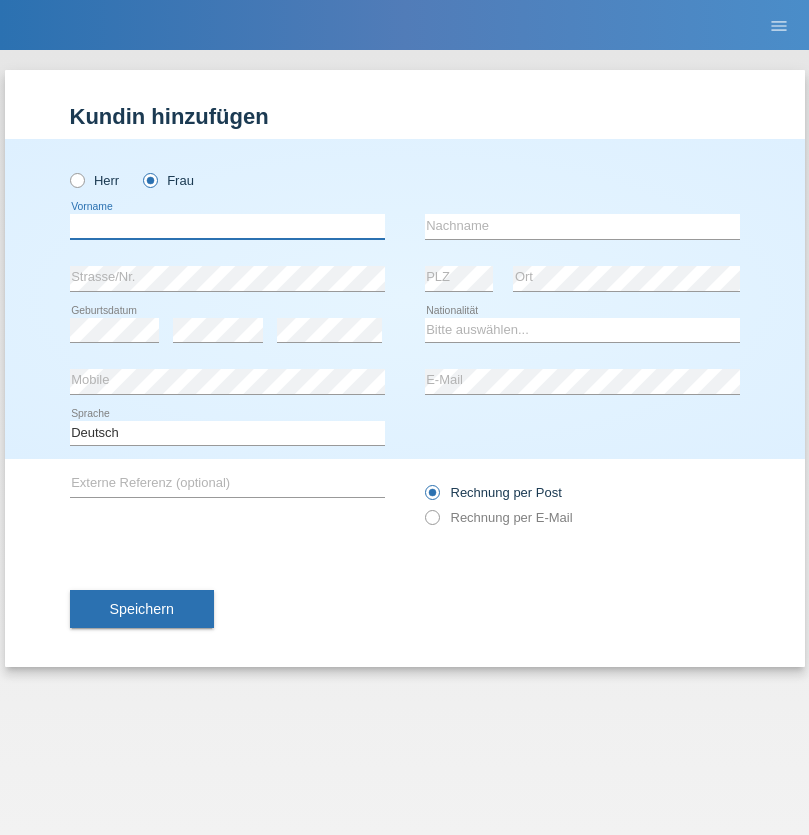 click at bounding box center (227, 226) 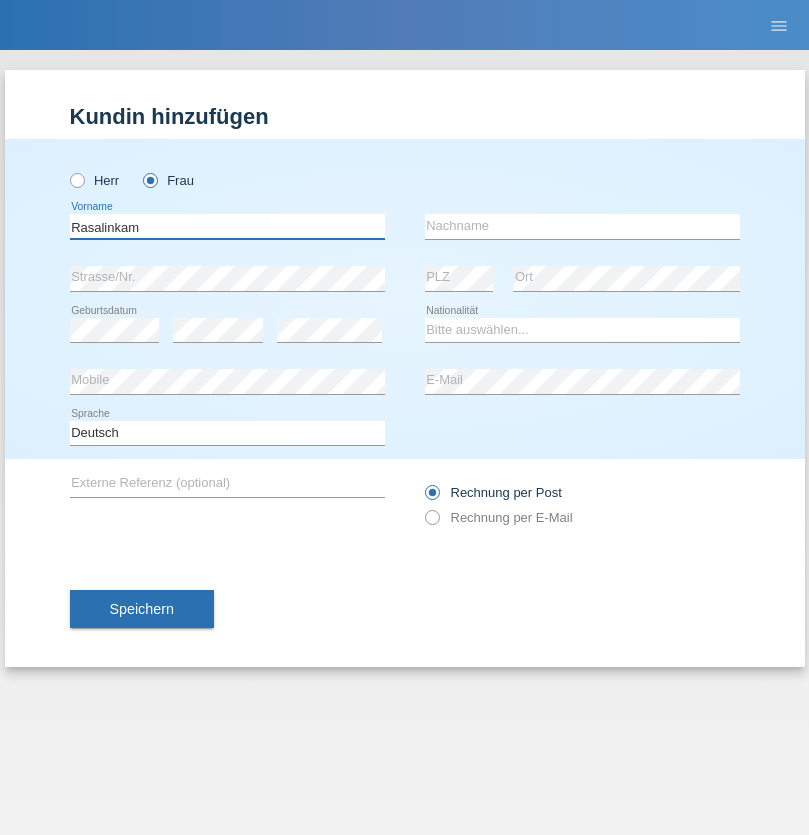 type on "Rasalinkam" 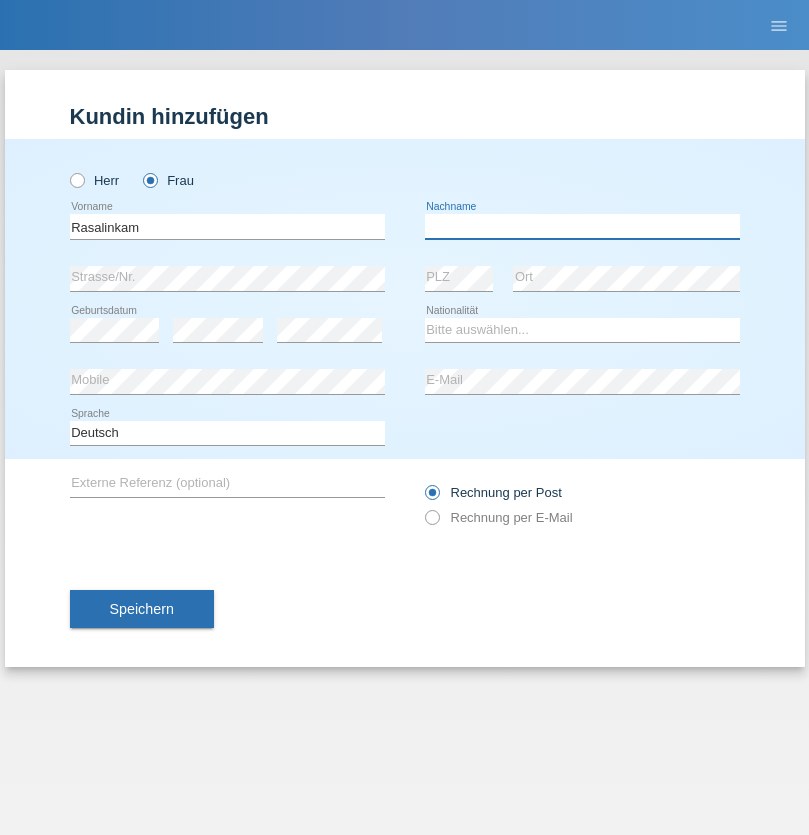 click at bounding box center [582, 226] 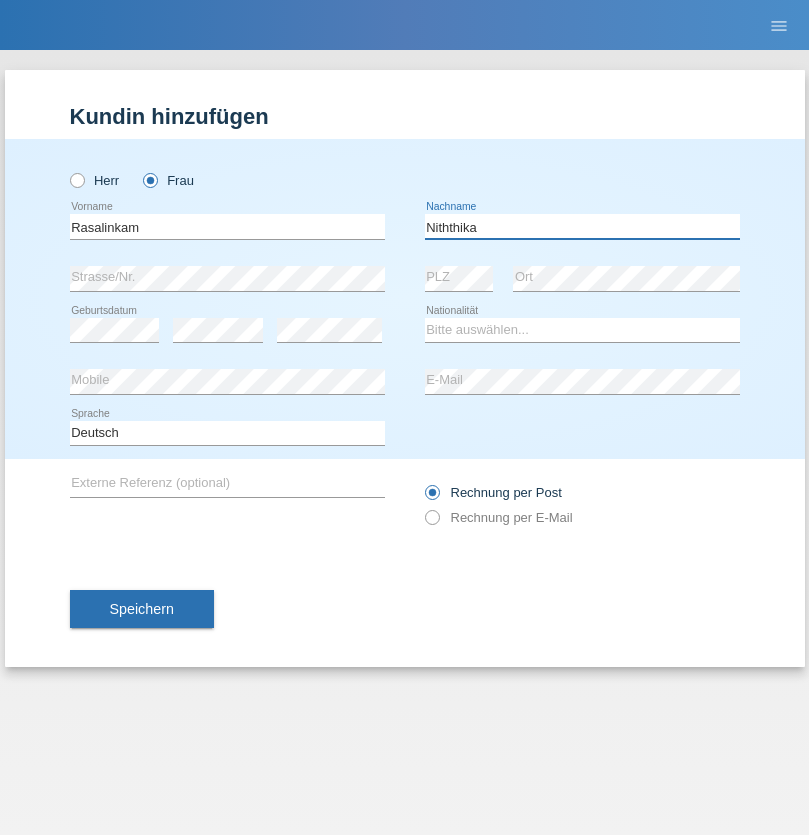 type on "Niththika" 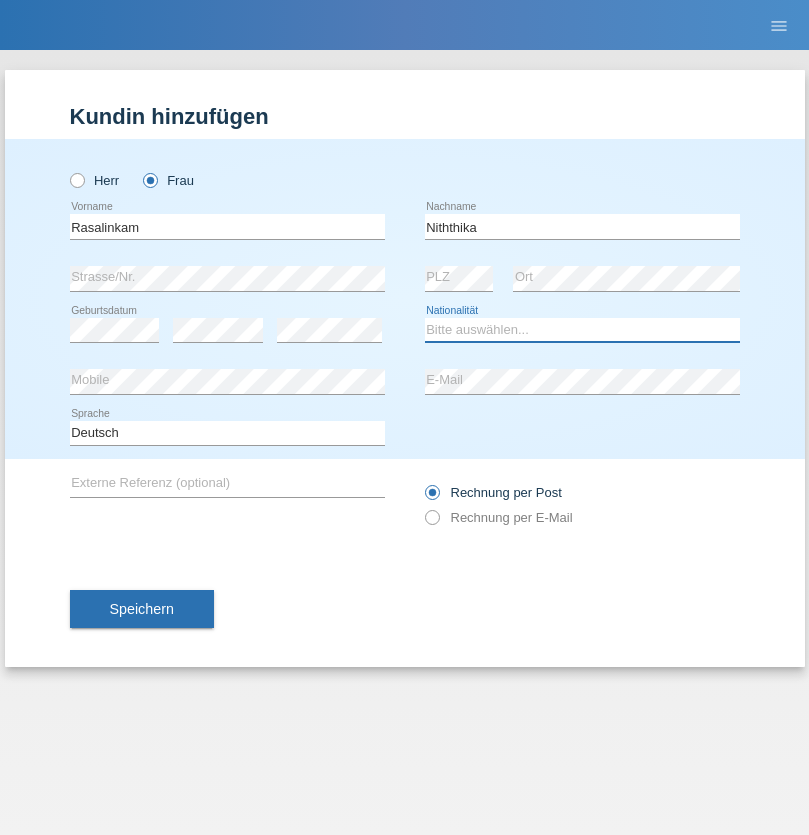 select on "LK" 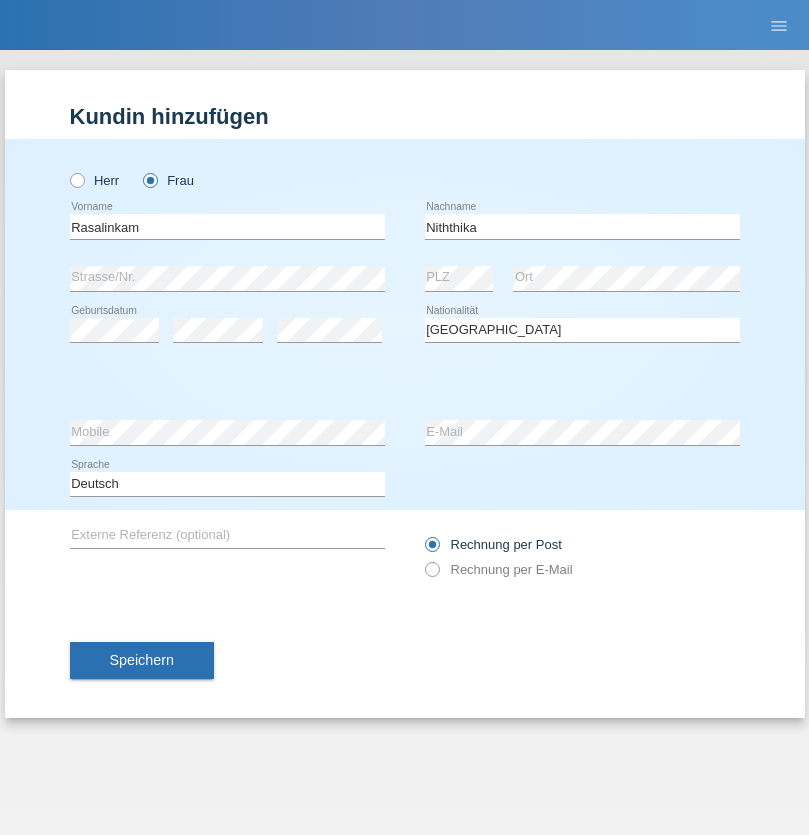 select on "C" 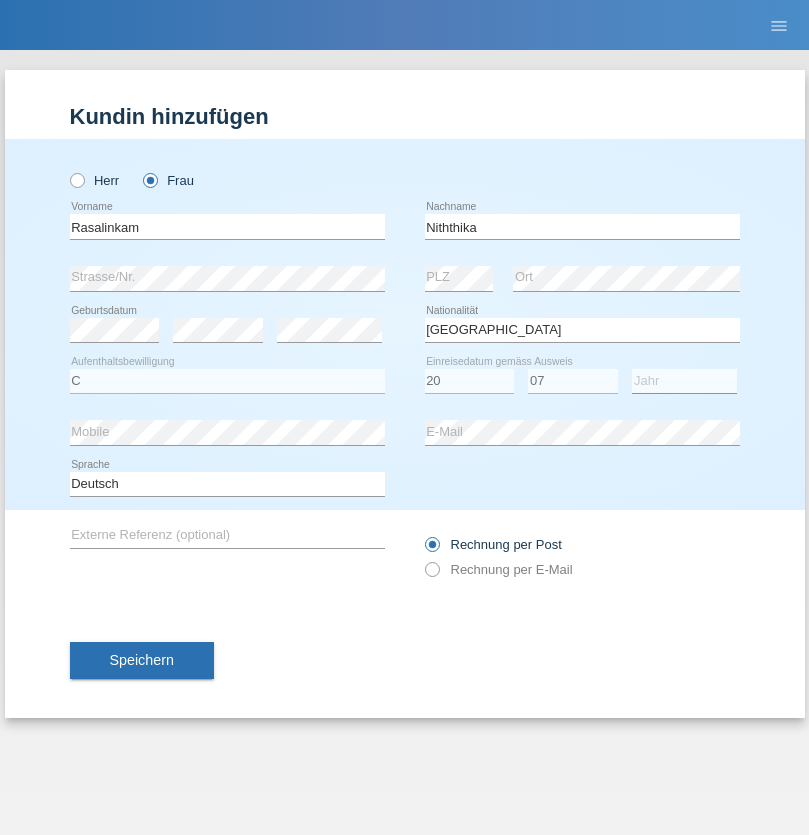 select on "2021" 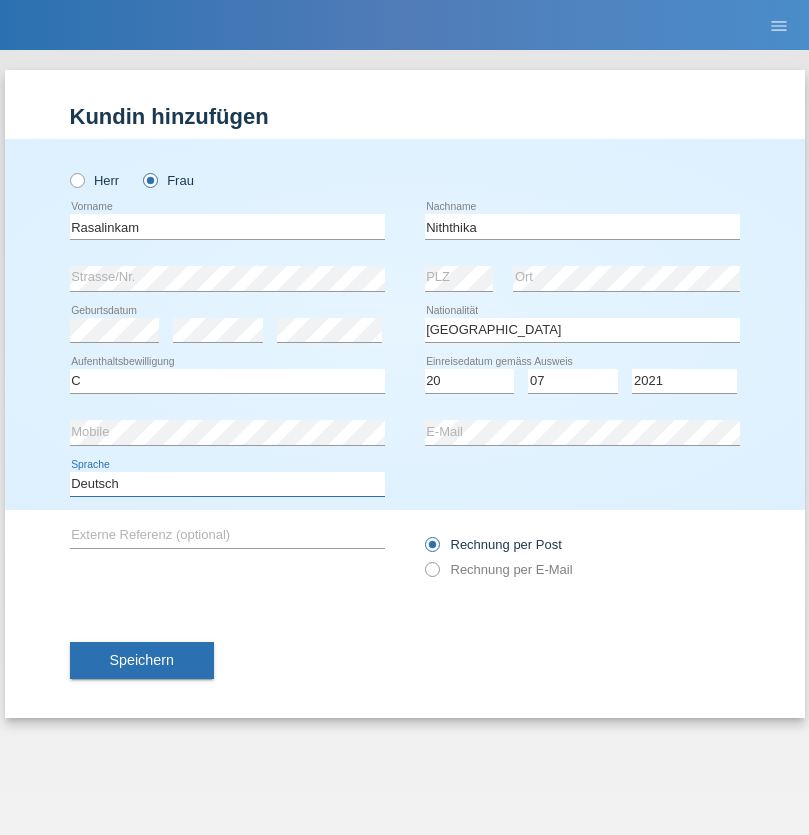 select on "en" 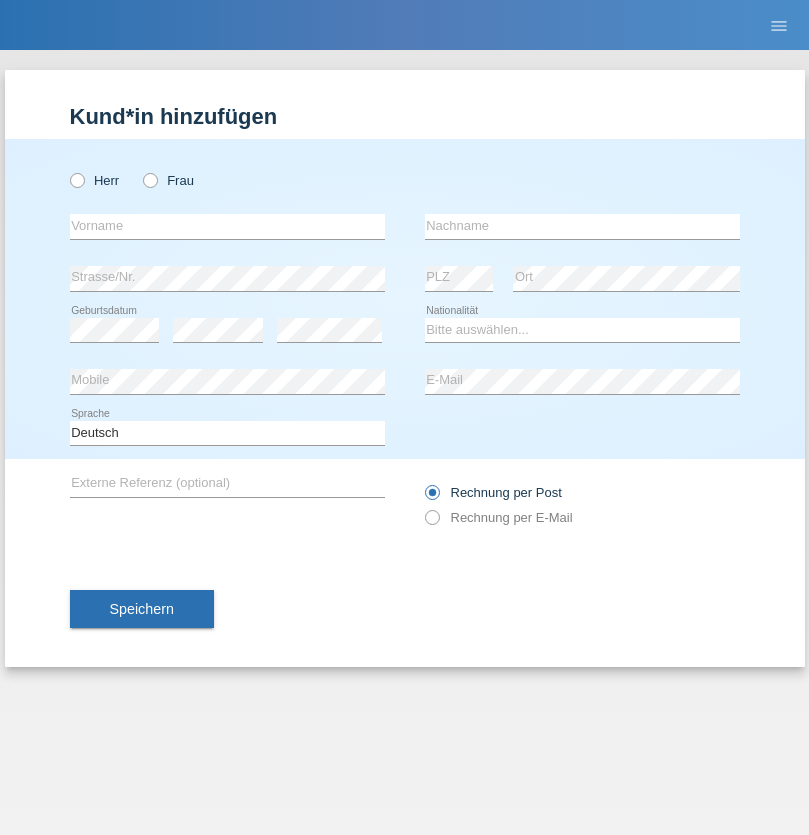 scroll, scrollTop: 0, scrollLeft: 0, axis: both 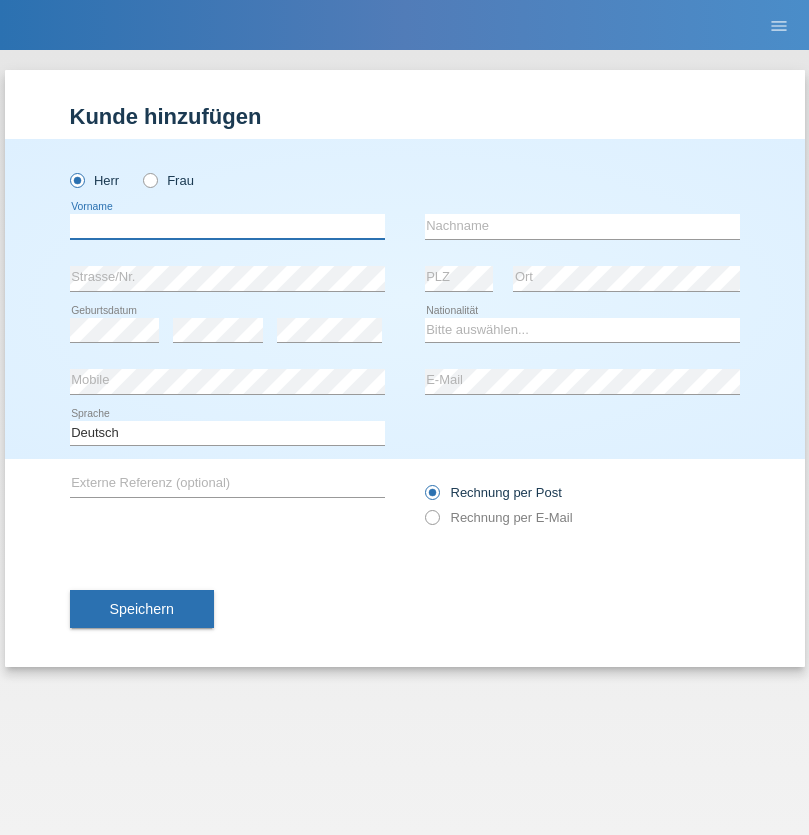 click at bounding box center (227, 226) 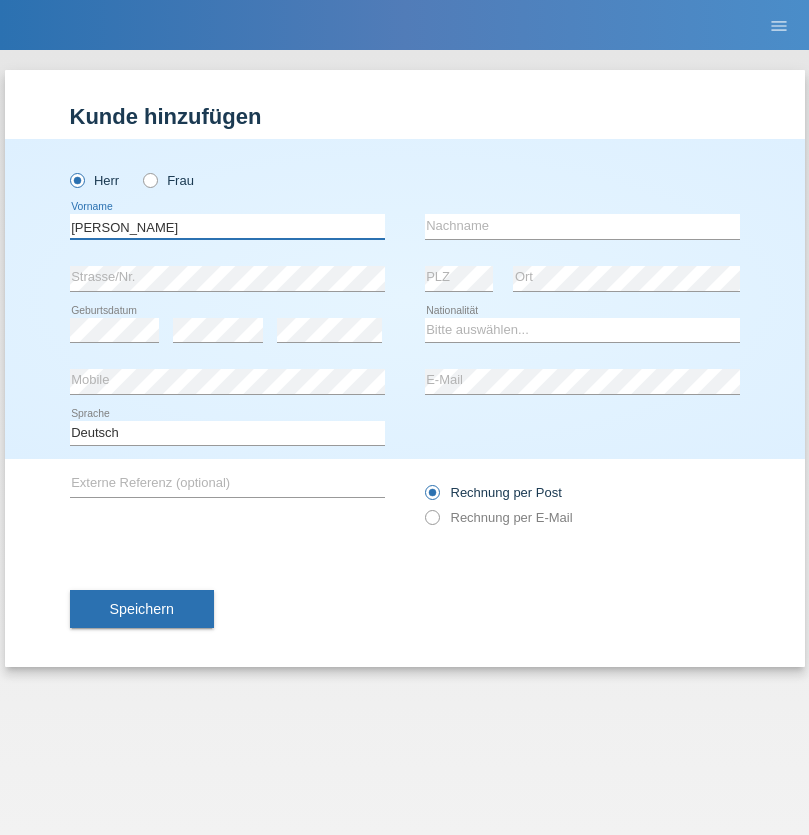 type on "Paolo" 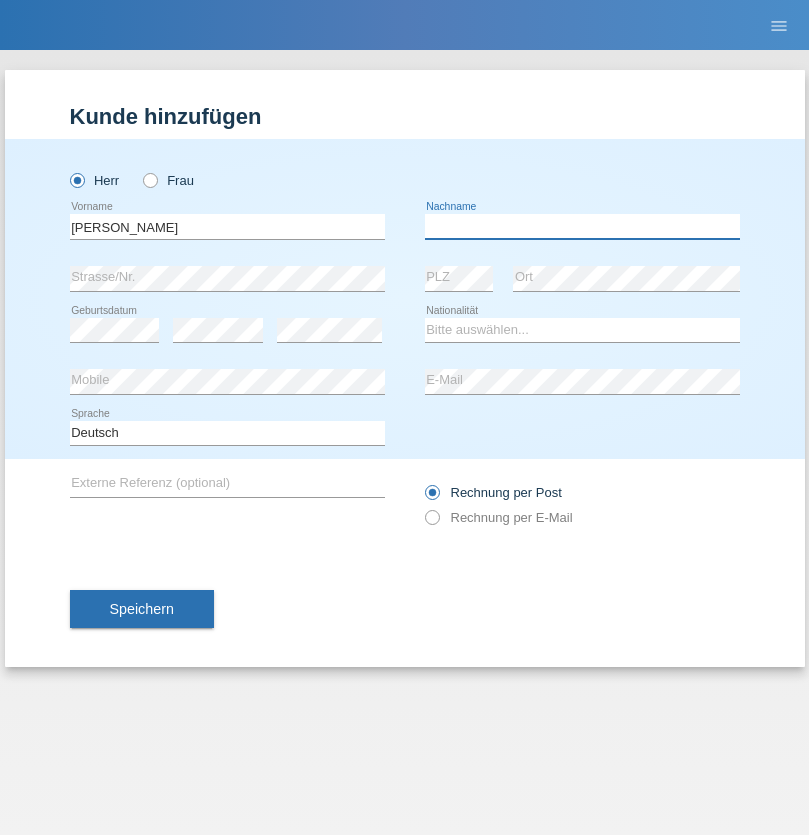 click at bounding box center (582, 226) 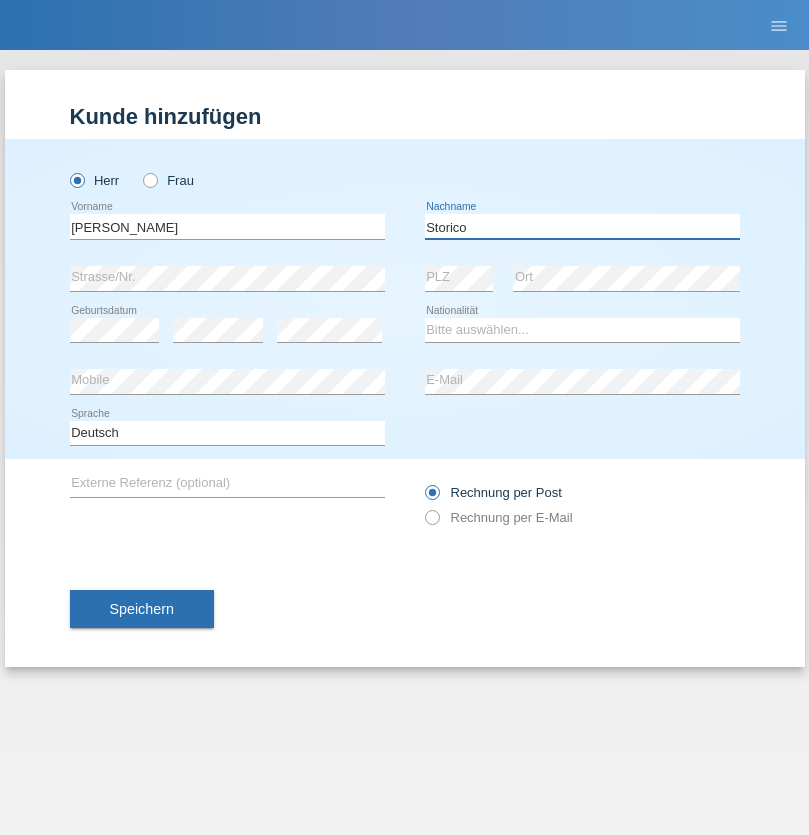 type on "Storico" 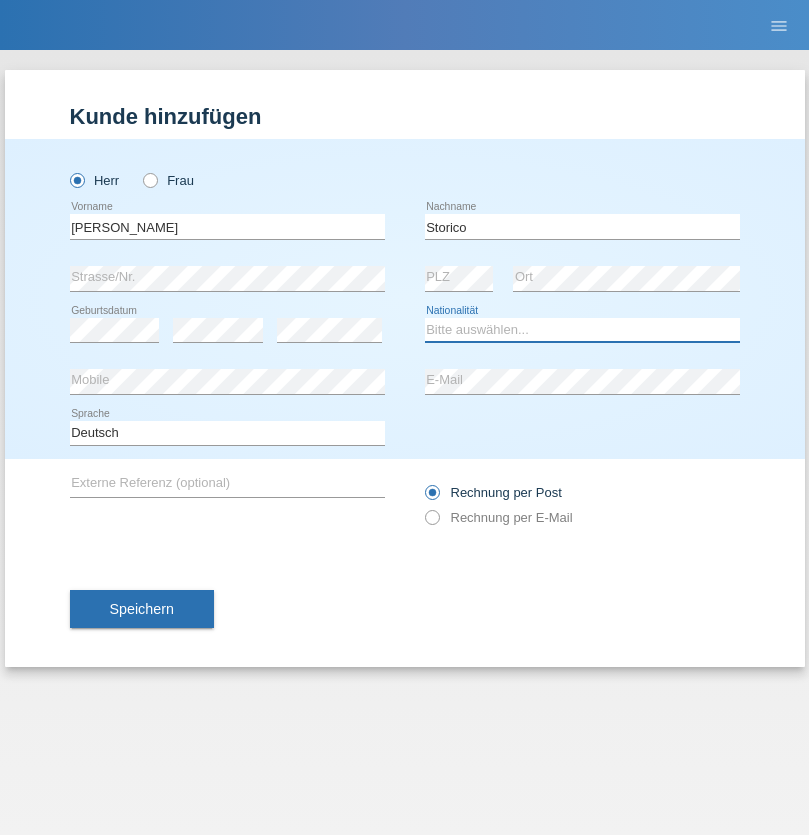 select on "IT" 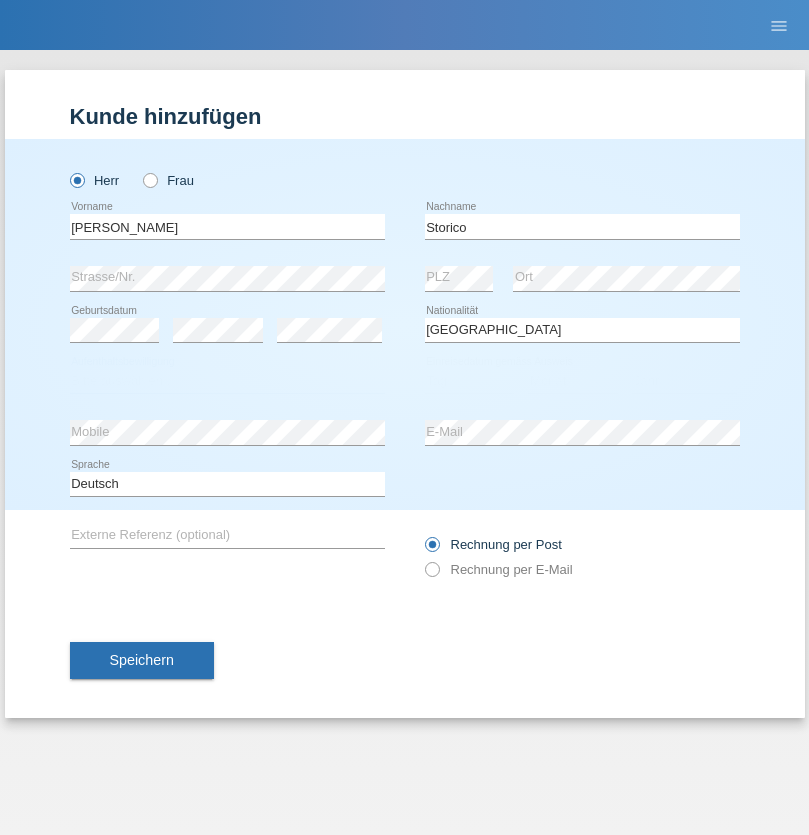 select on "C" 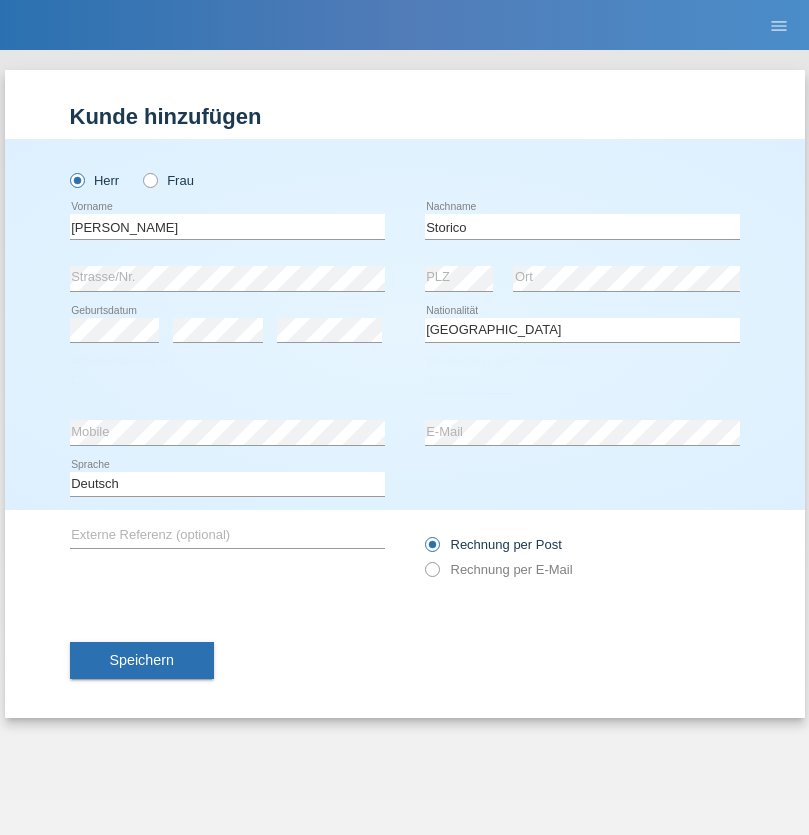 select on "20" 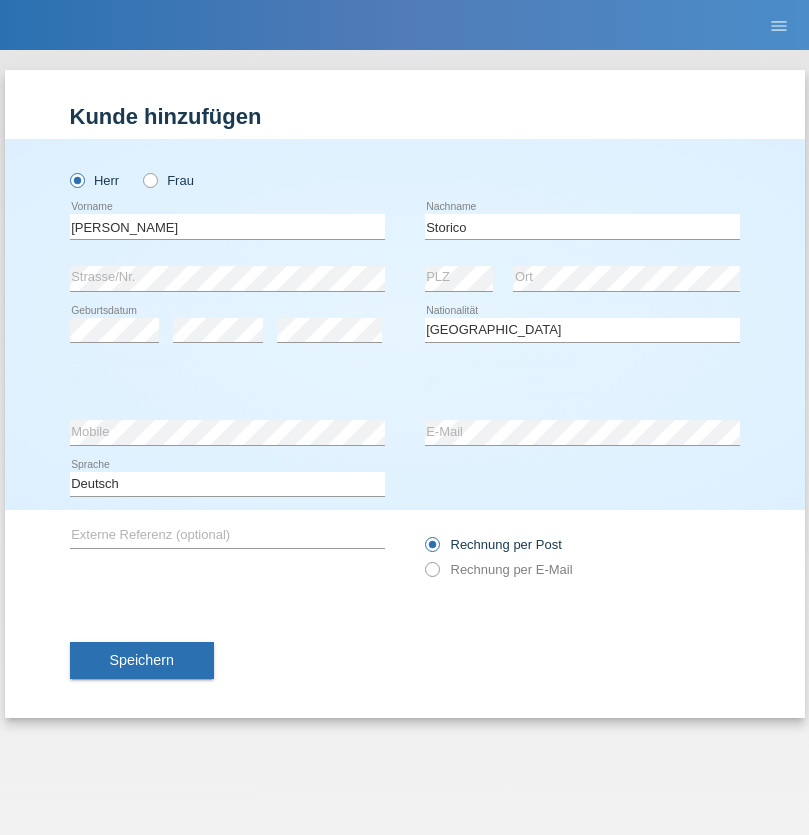 select on "07" 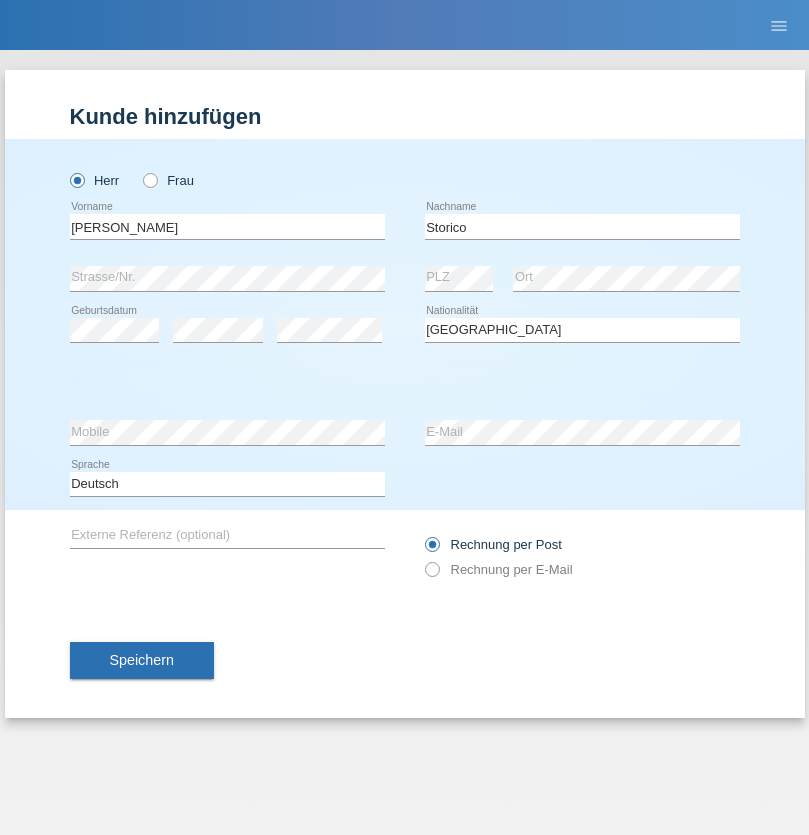 select on "2021" 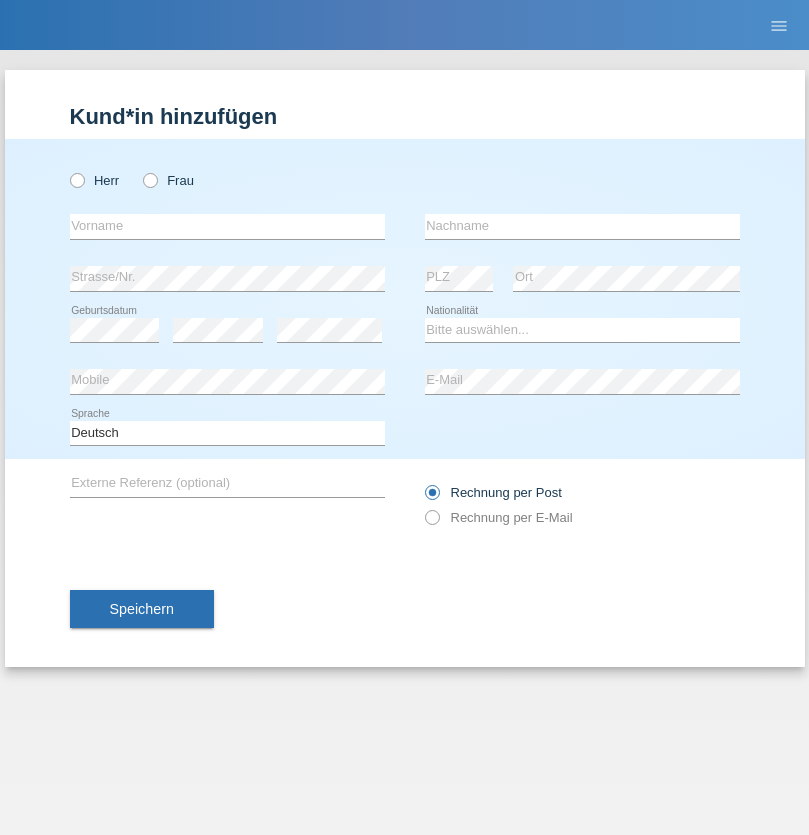 scroll, scrollTop: 0, scrollLeft: 0, axis: both 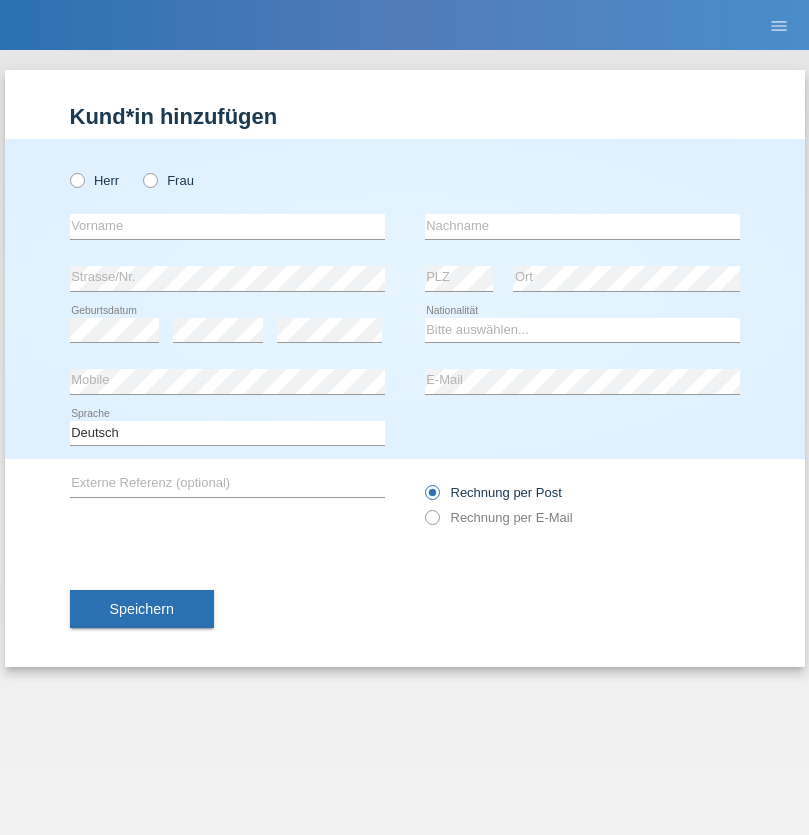 radio on "true" 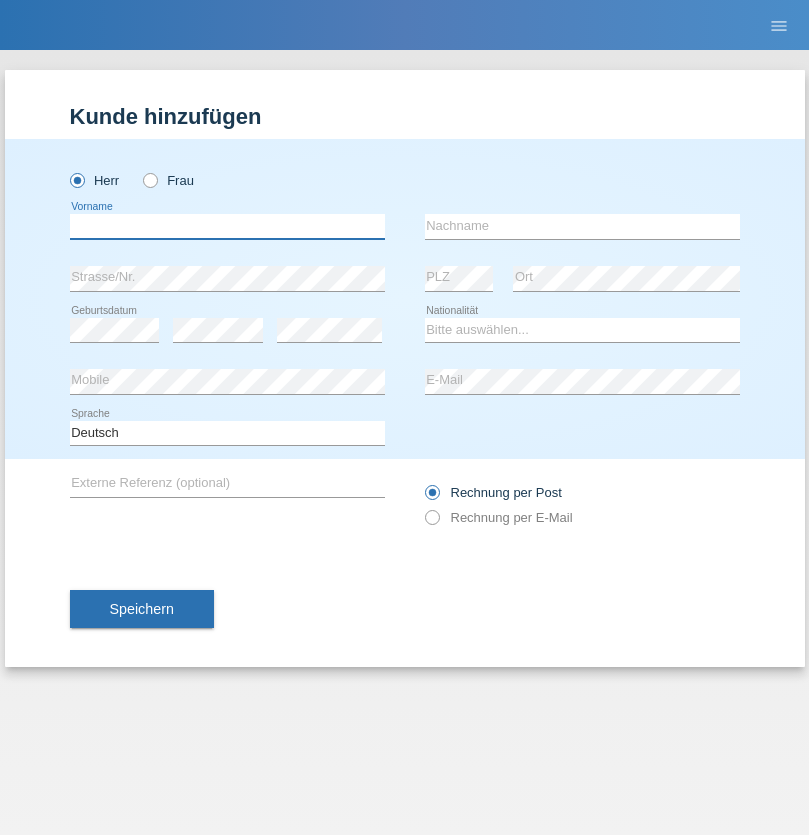 click at bounding box center [227, 226] 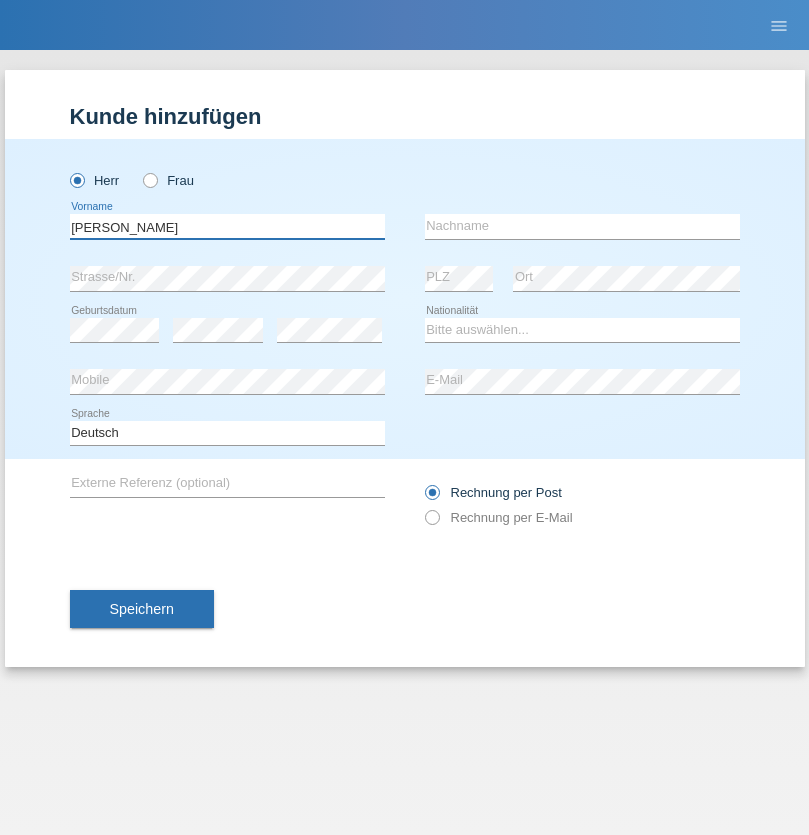 type on "[PERSON_NAME]" 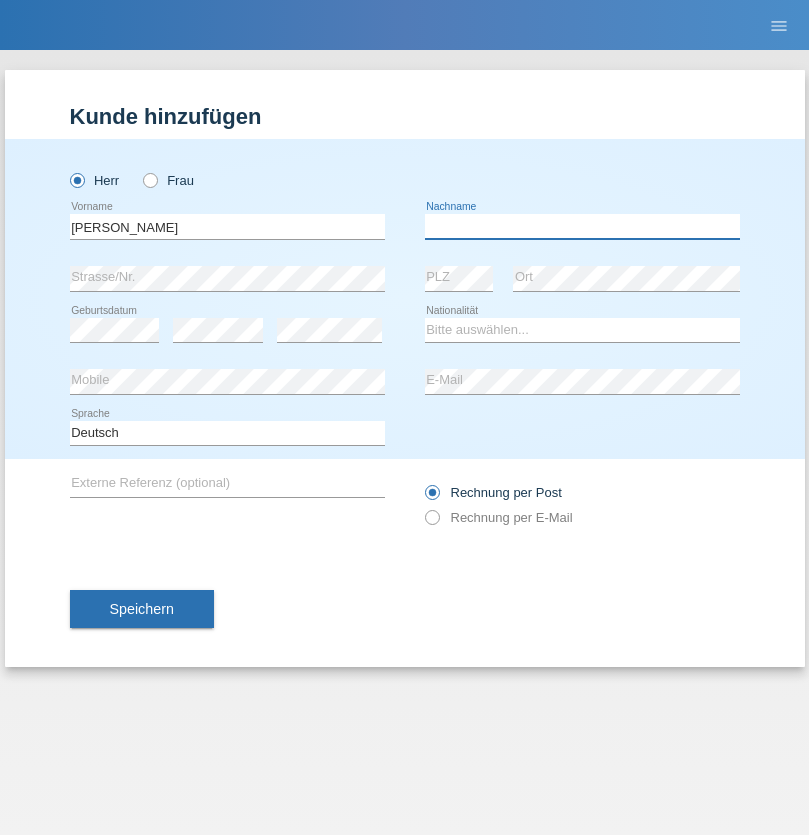 click at bounding box center [582, 226] 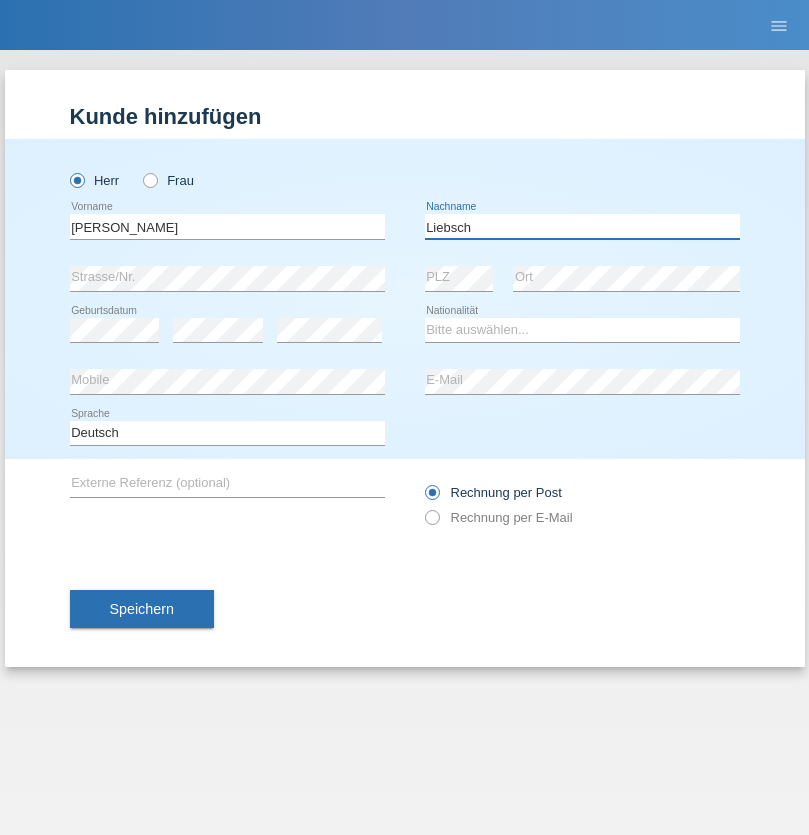 type on "Liebsch" 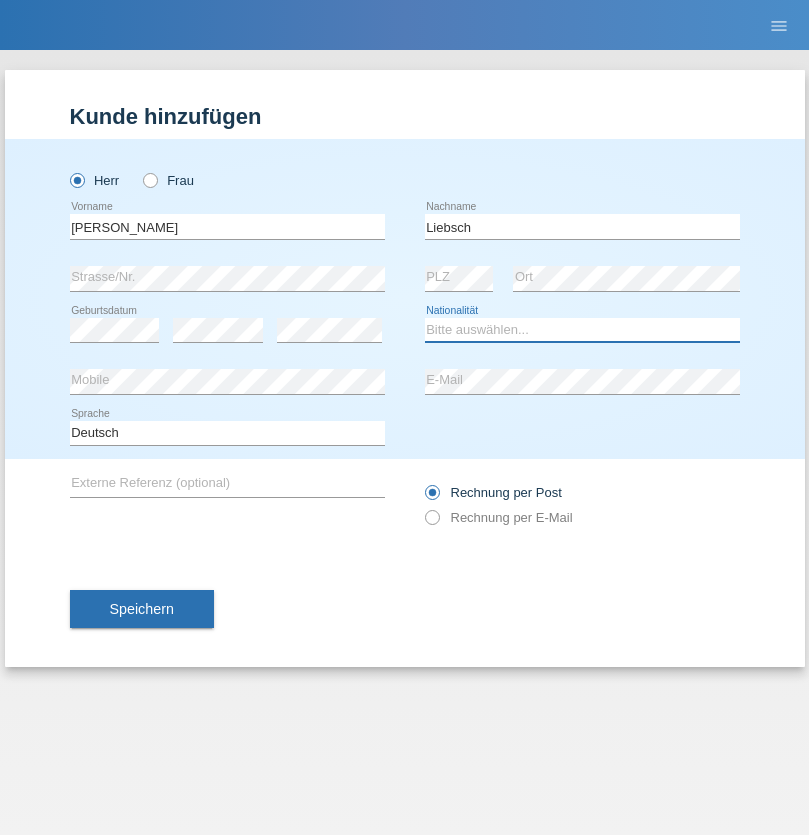 select on "DE" 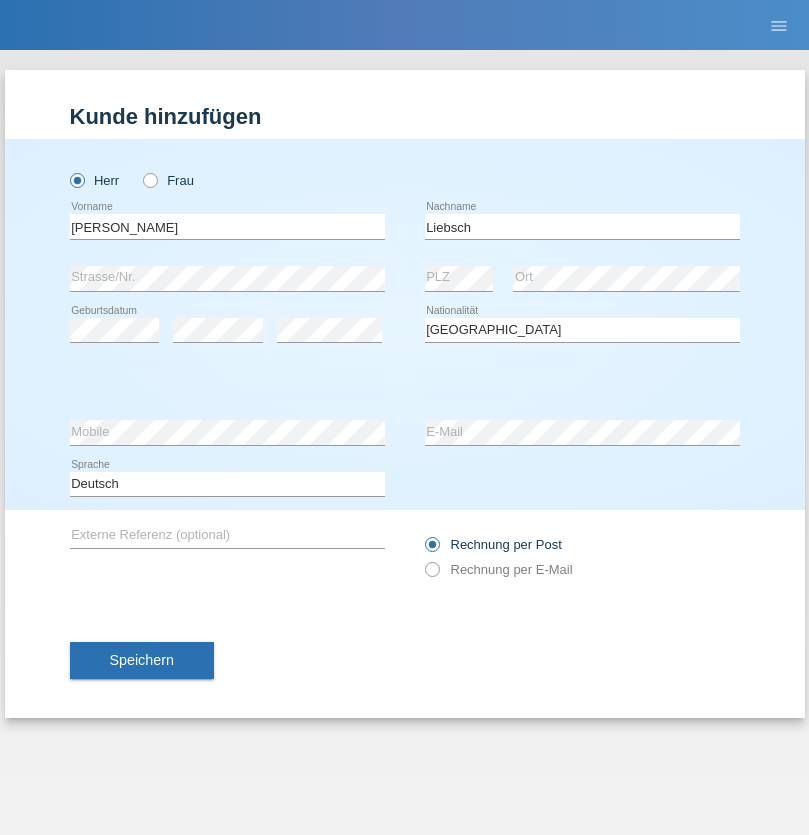 select on "C" 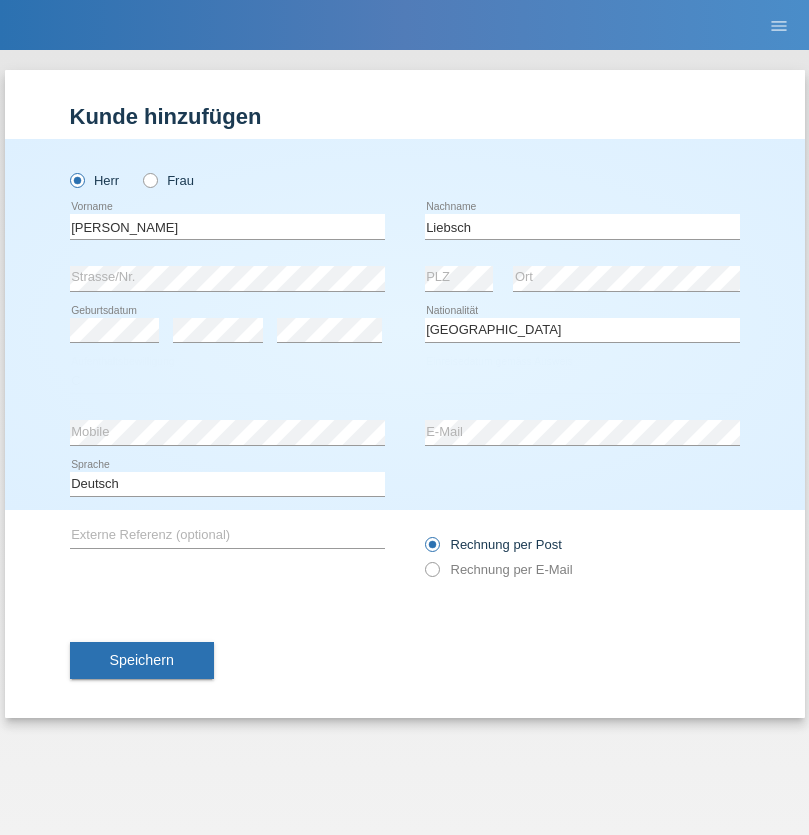 select on "20" 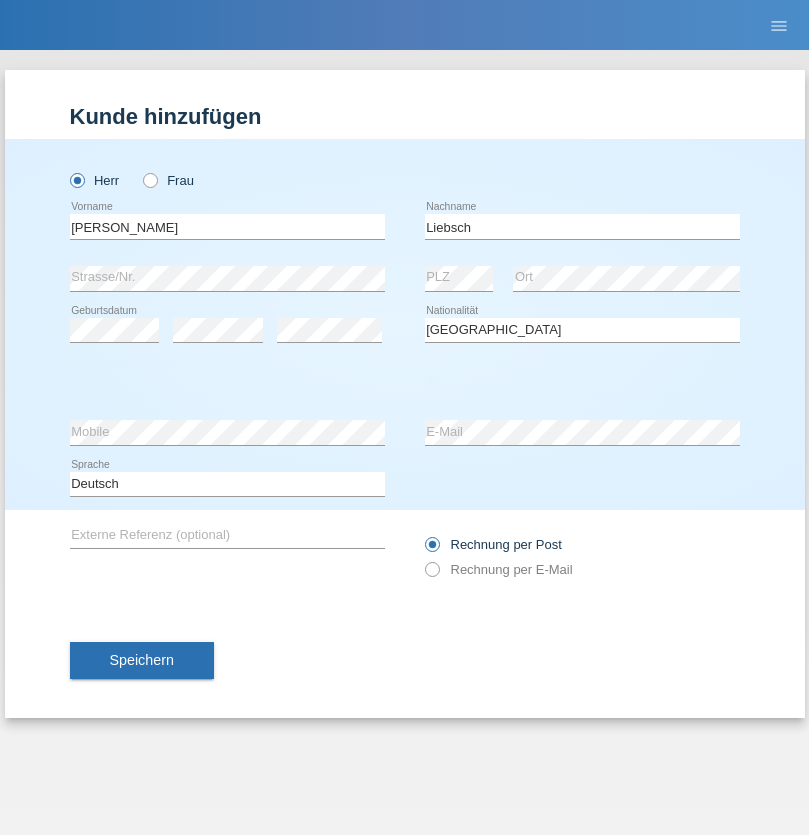 select on "07" 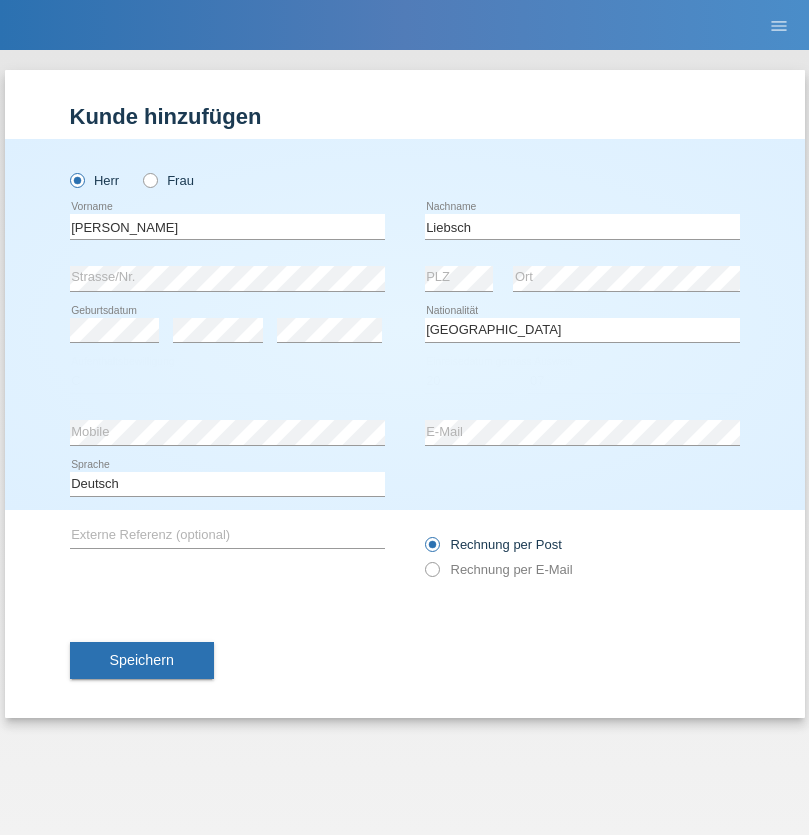 select on "2021" 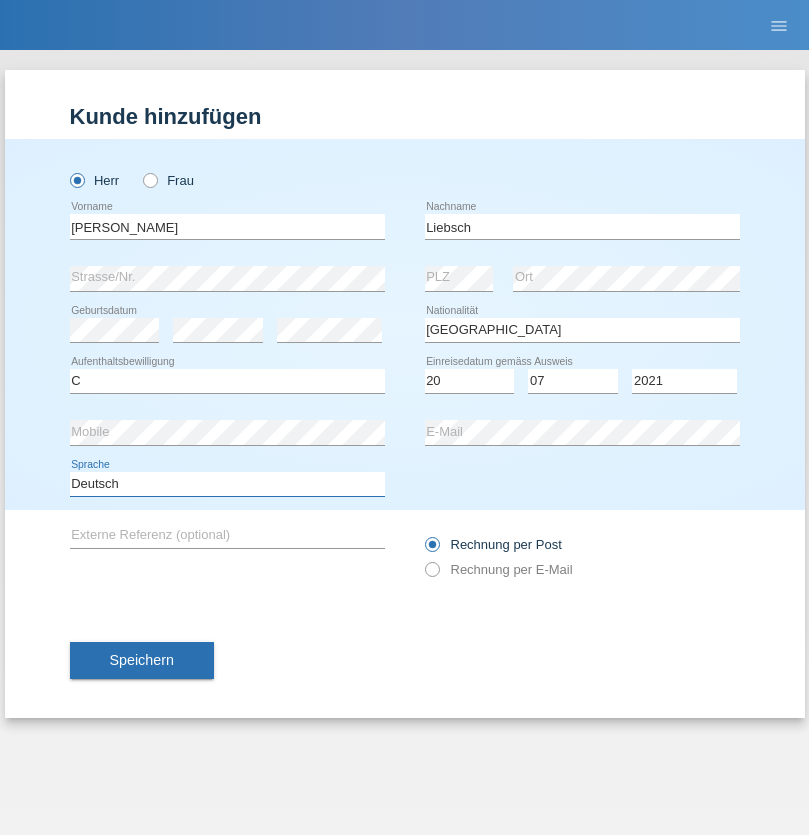 select on "en" 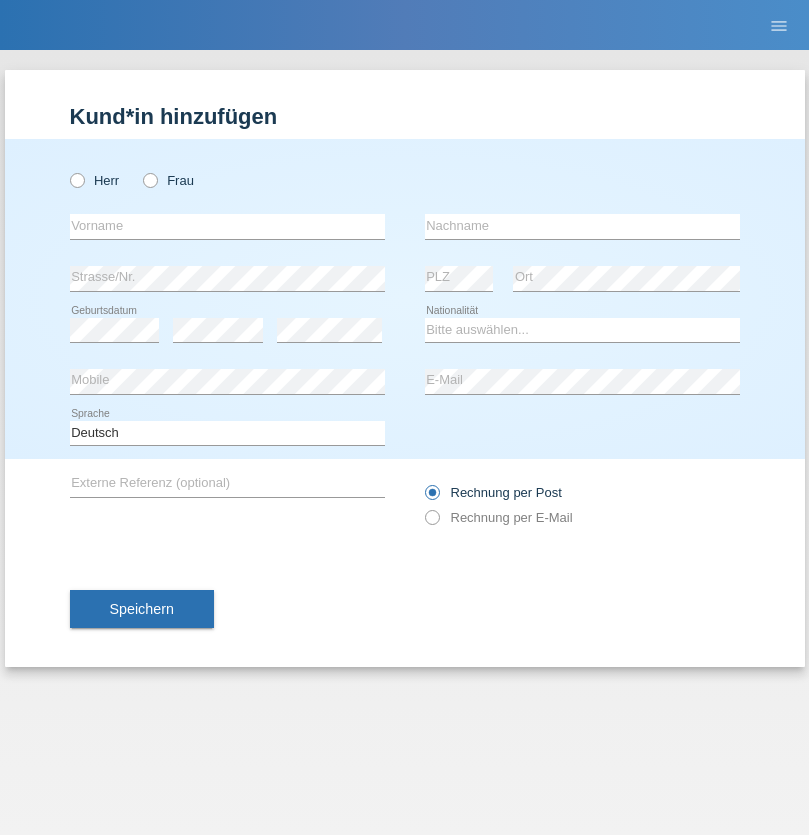 scroll, scrollTop: 0, scrollLeft: 0, axis: both 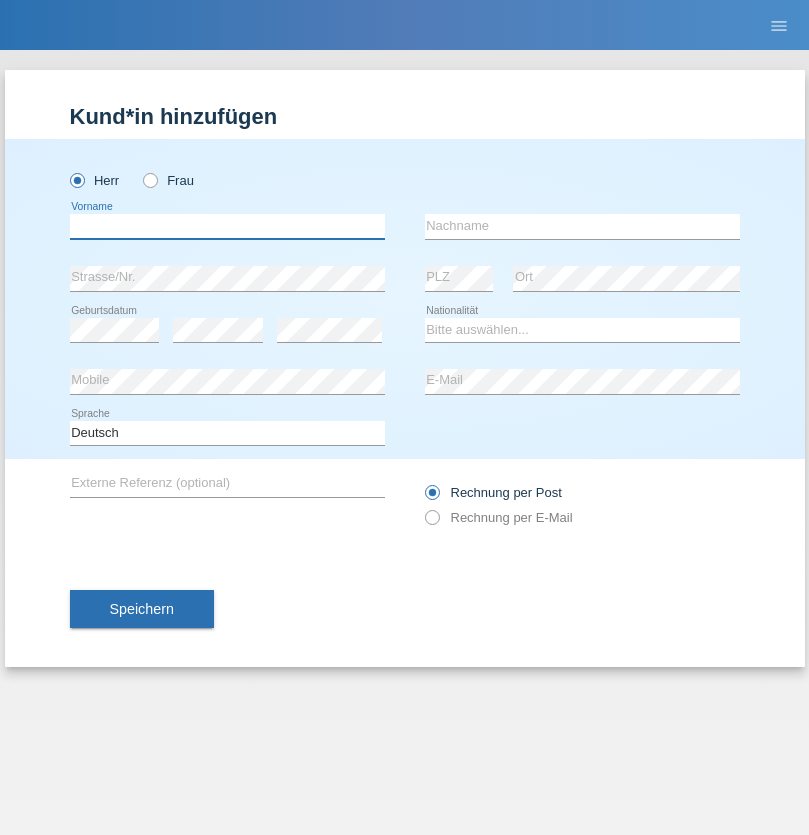 click at bounding box center (227, 226) 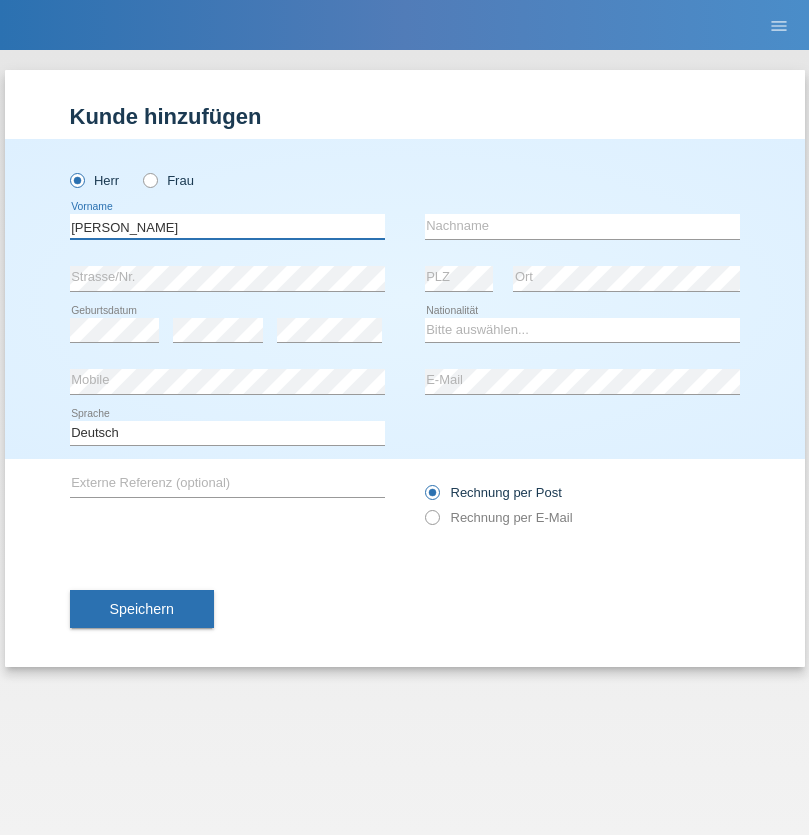 type on "[PERSON_NAME]" 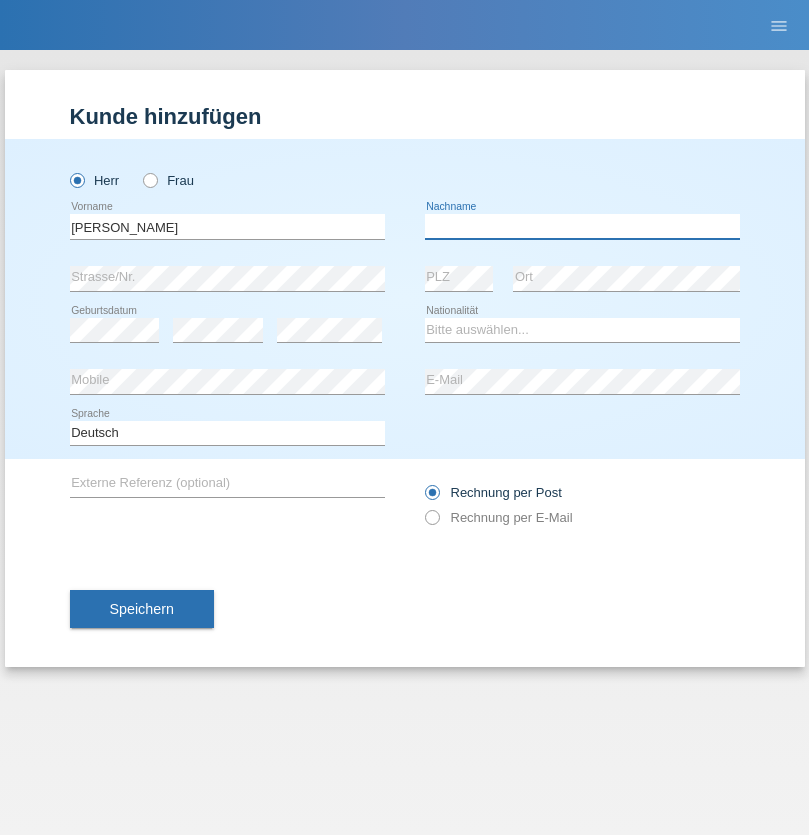 click at bounding box center (582, 226) 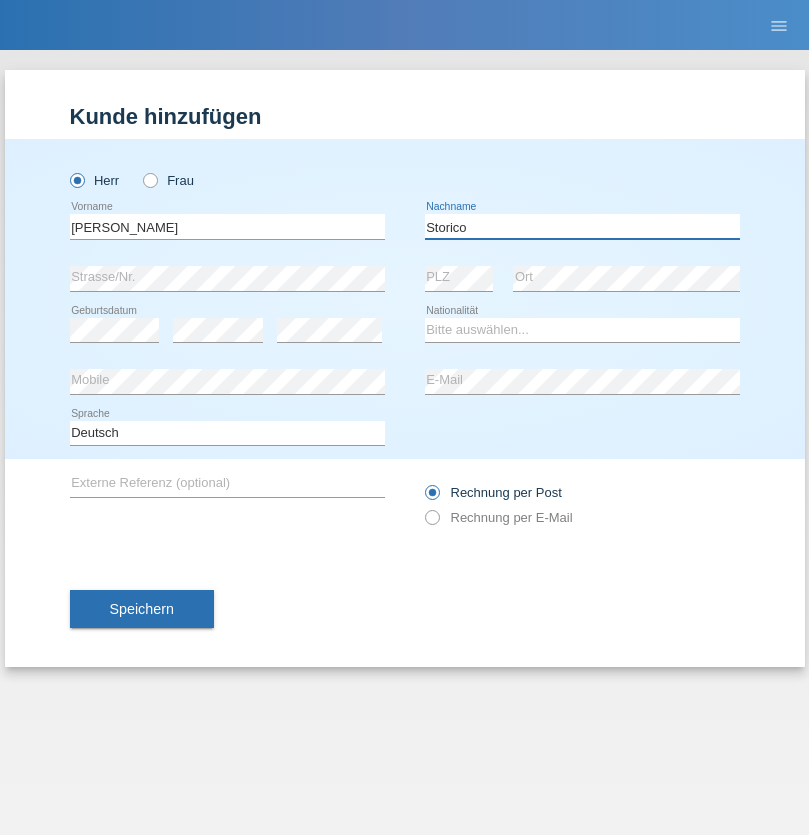 type on "Storico" 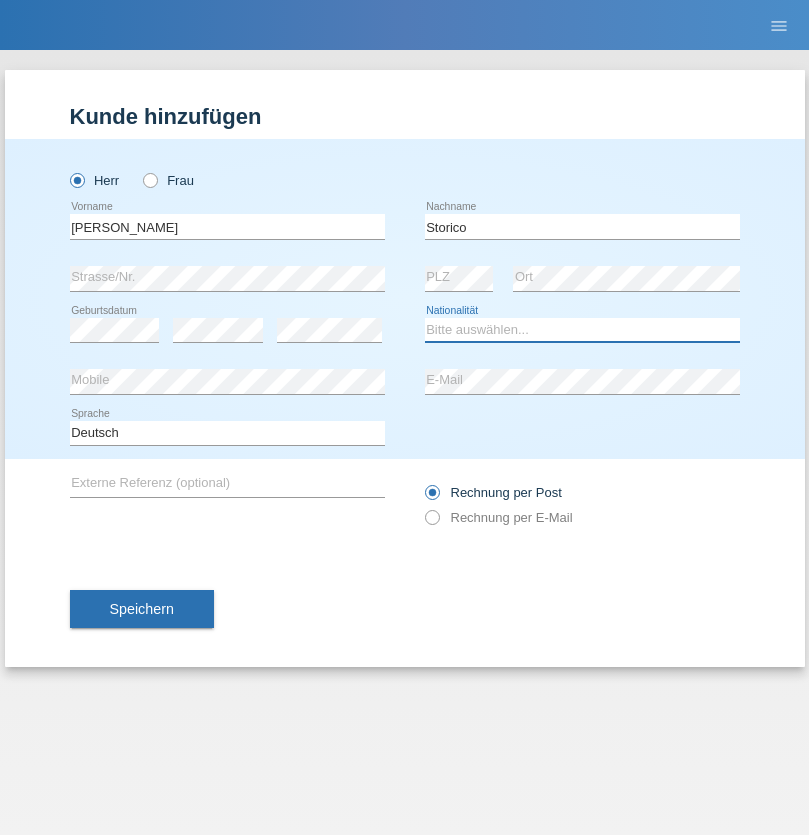 select on "IT" 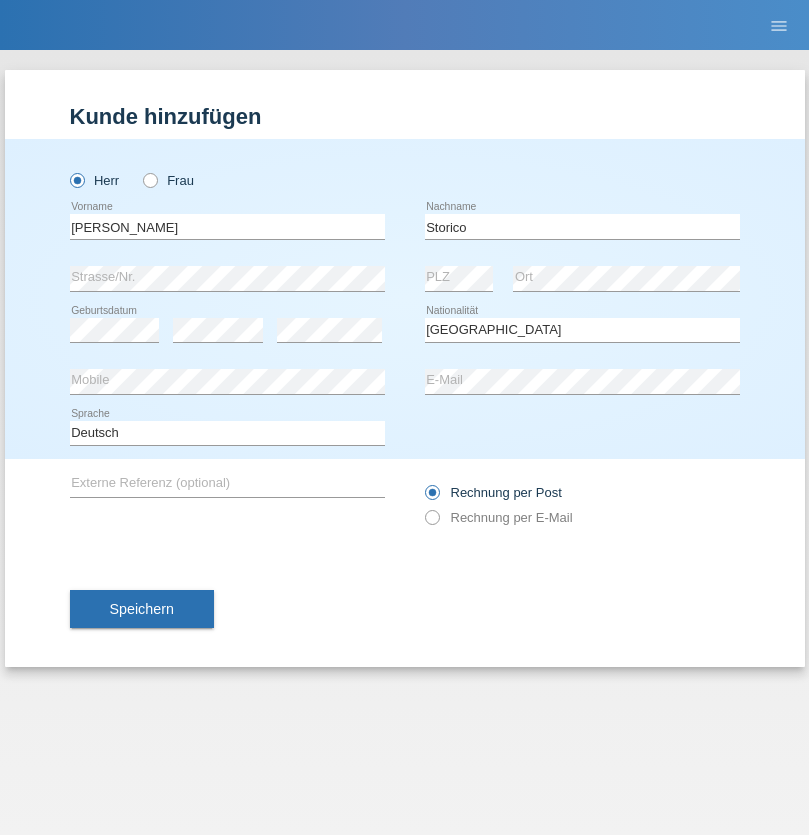 select on "C" 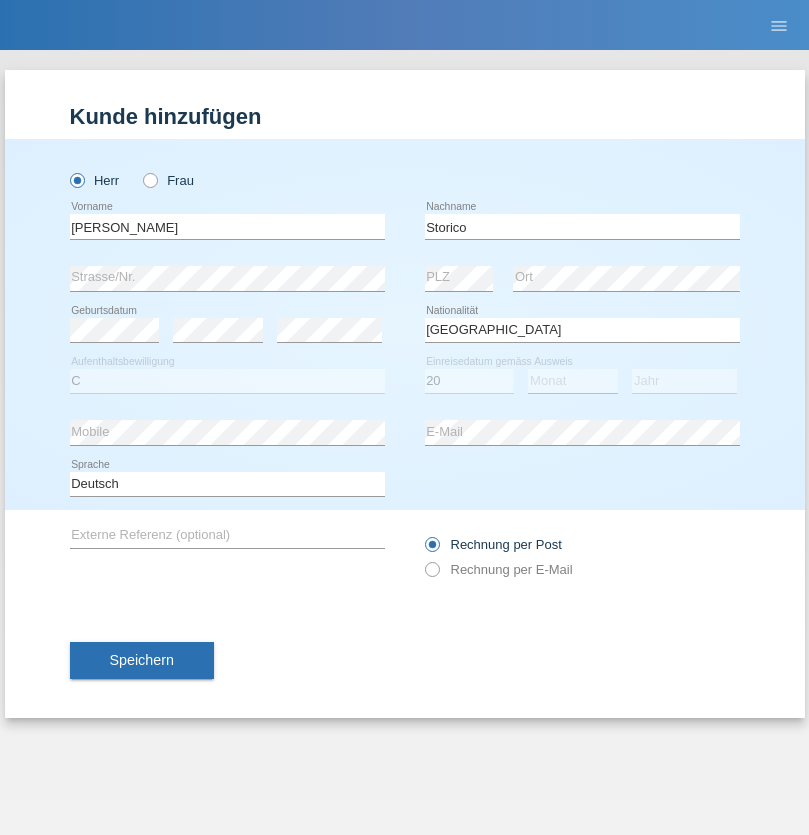 select on "07" 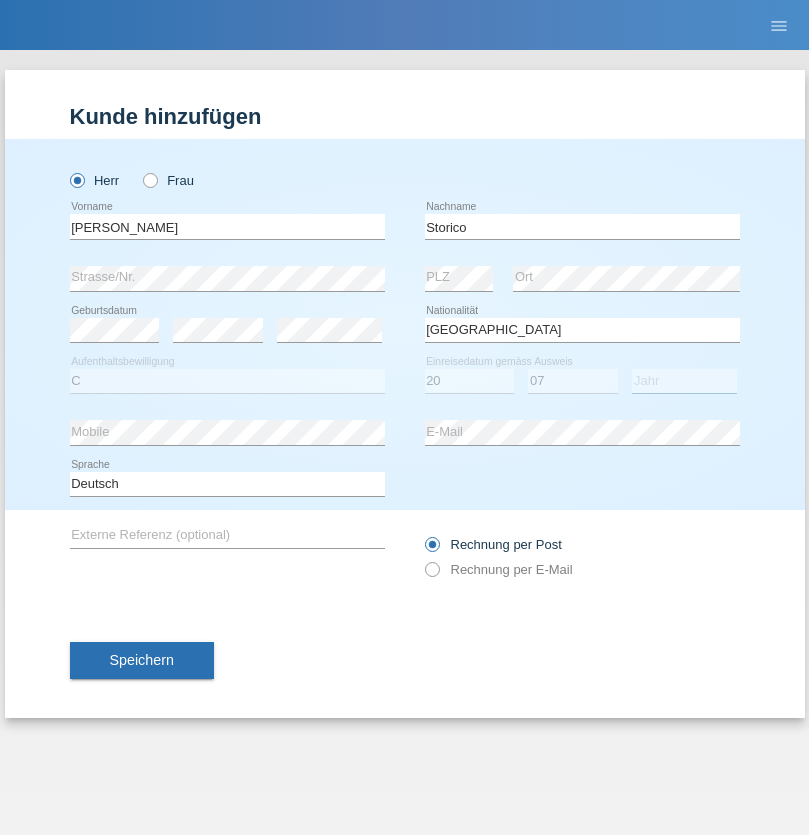 select on "2021" 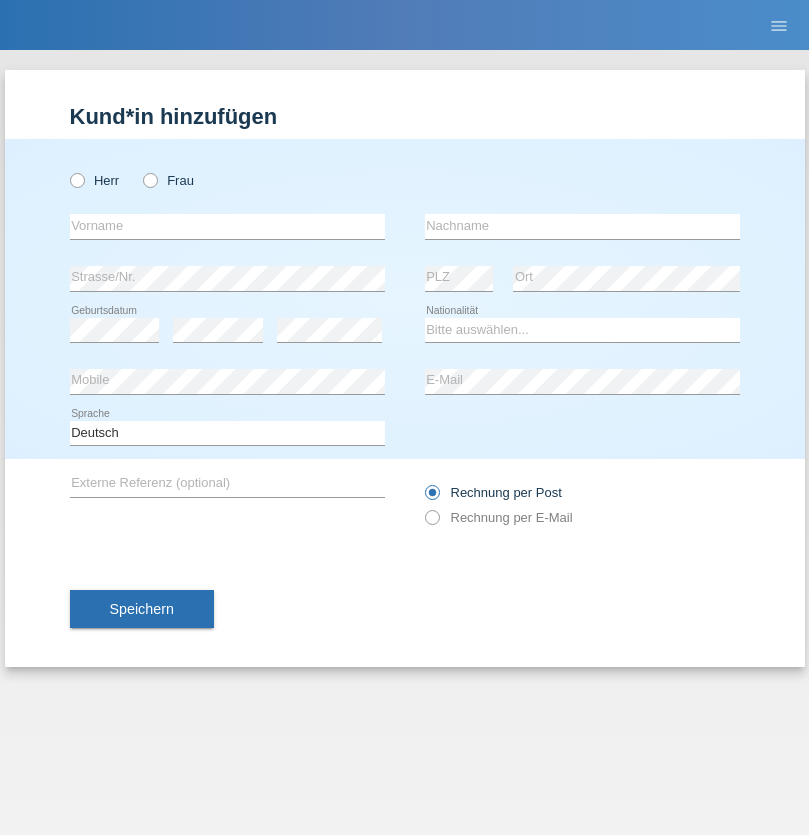 scroll, scrollTop: 0, scrollLeft: 0, axis: both 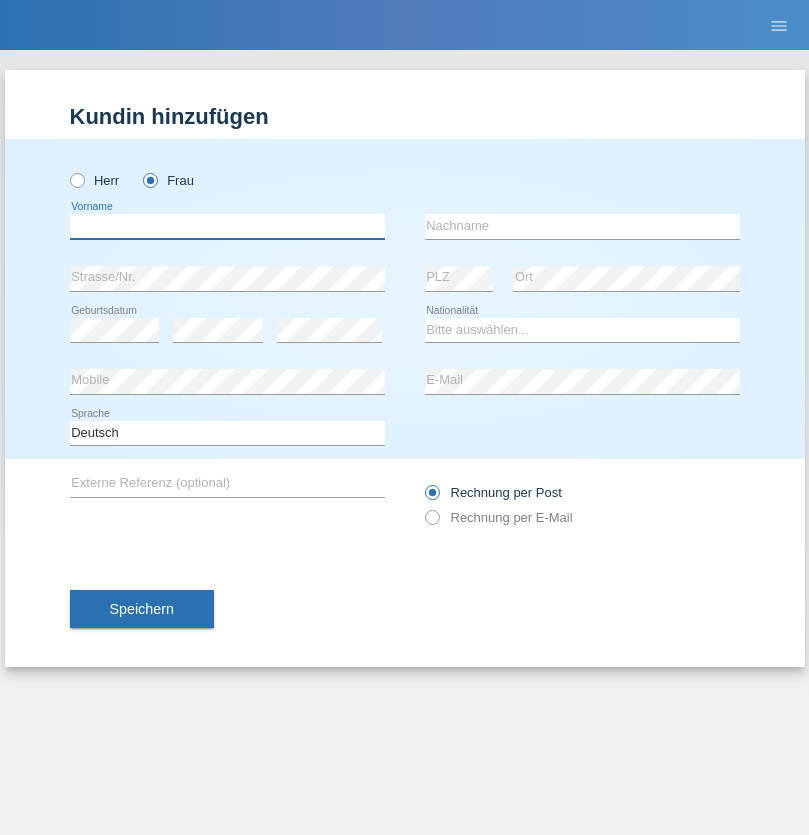 click at bounding box center [227, 226] 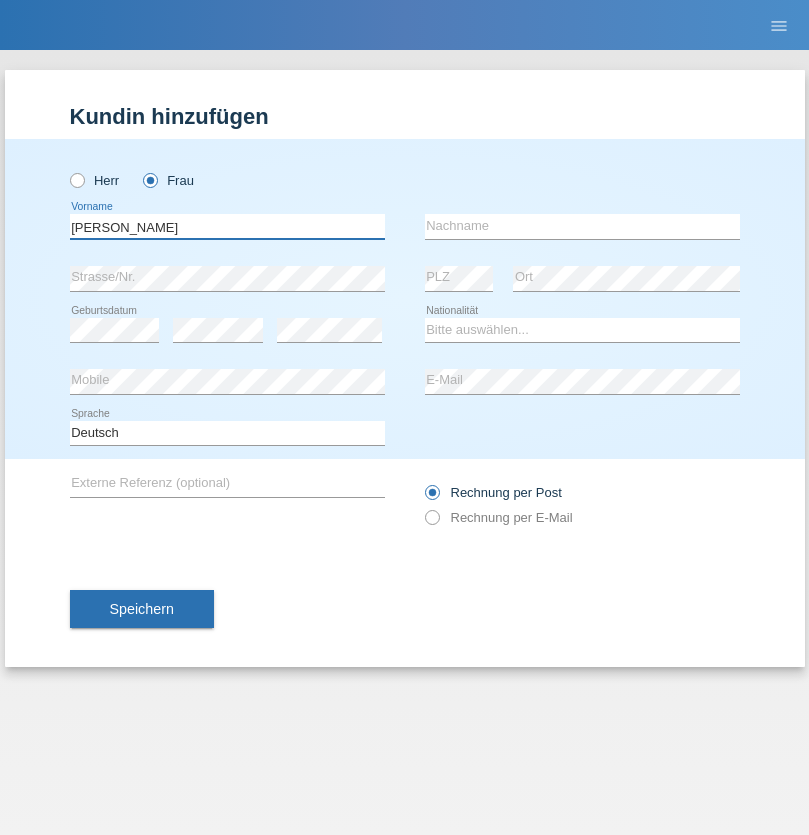 type on "[PERSON_NAME]" 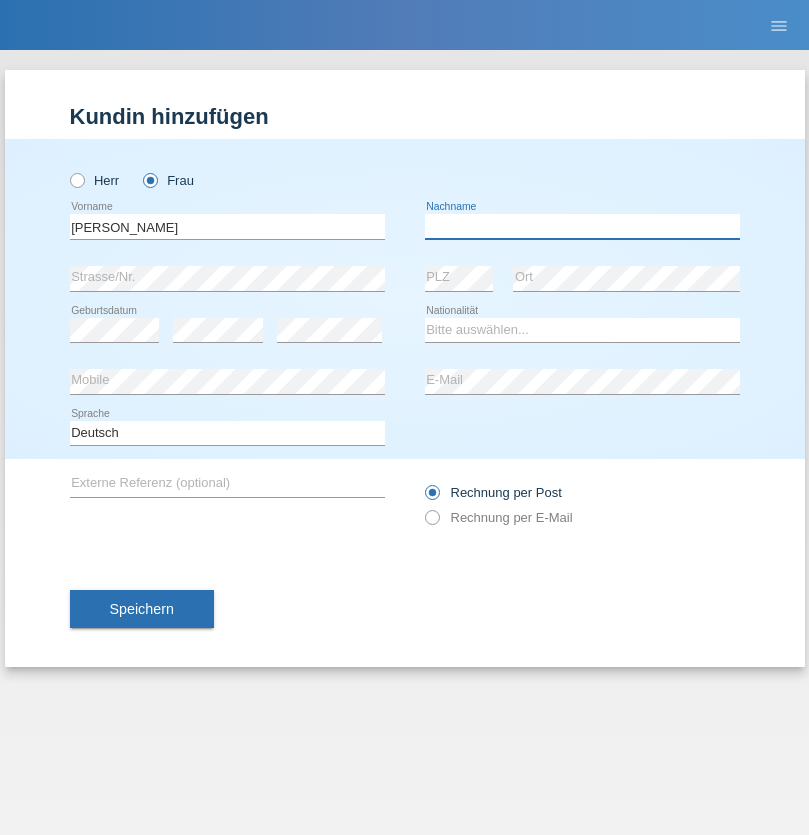 click at bounding box center (582, 226) 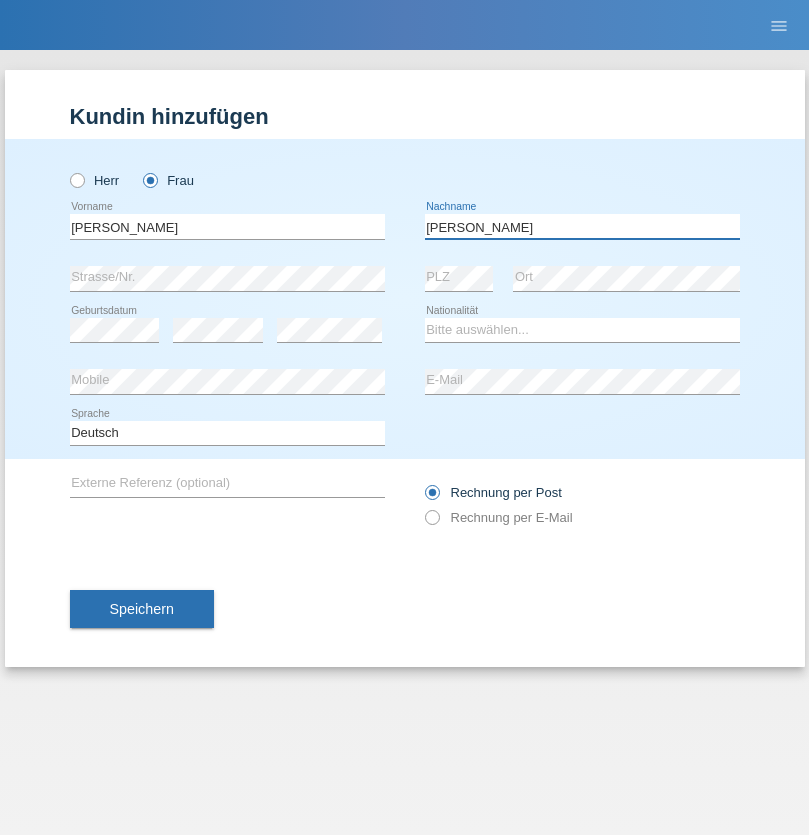 type on "[PERSON_NAME]" 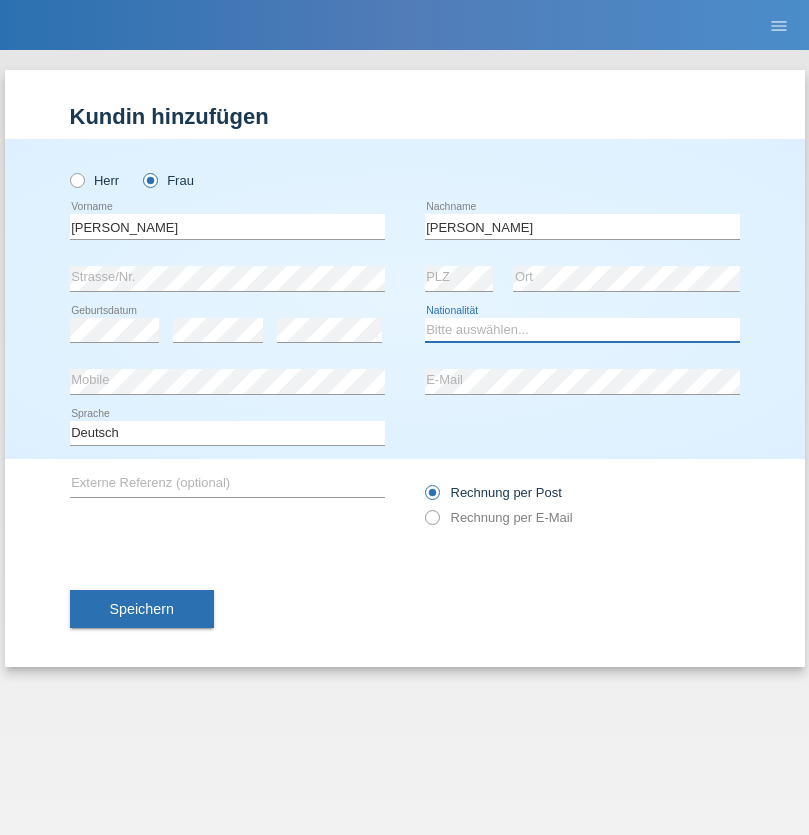 select on "ES" 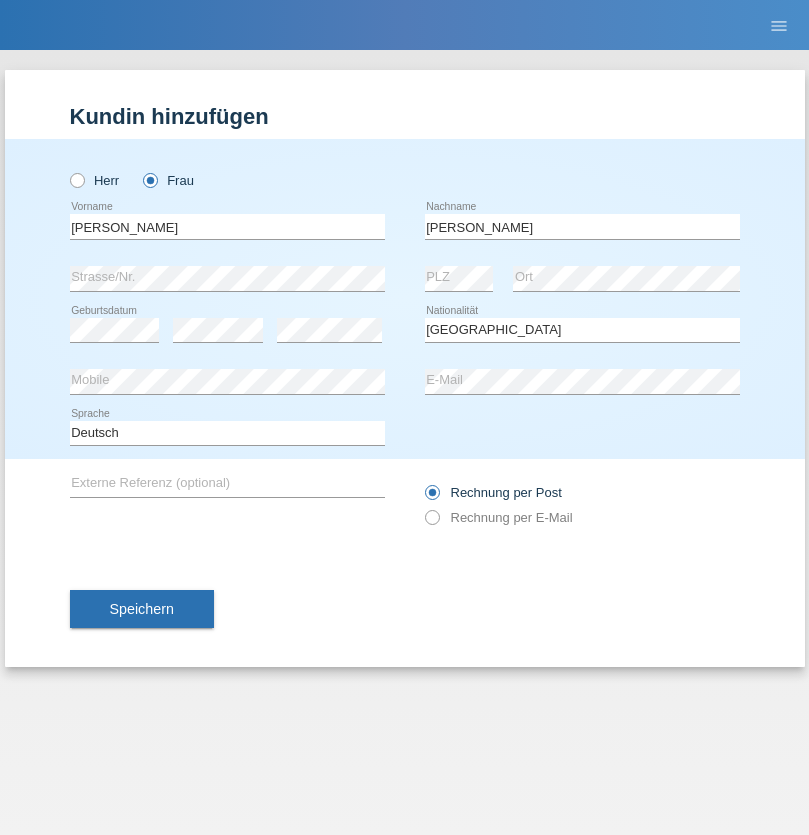 select on "C" 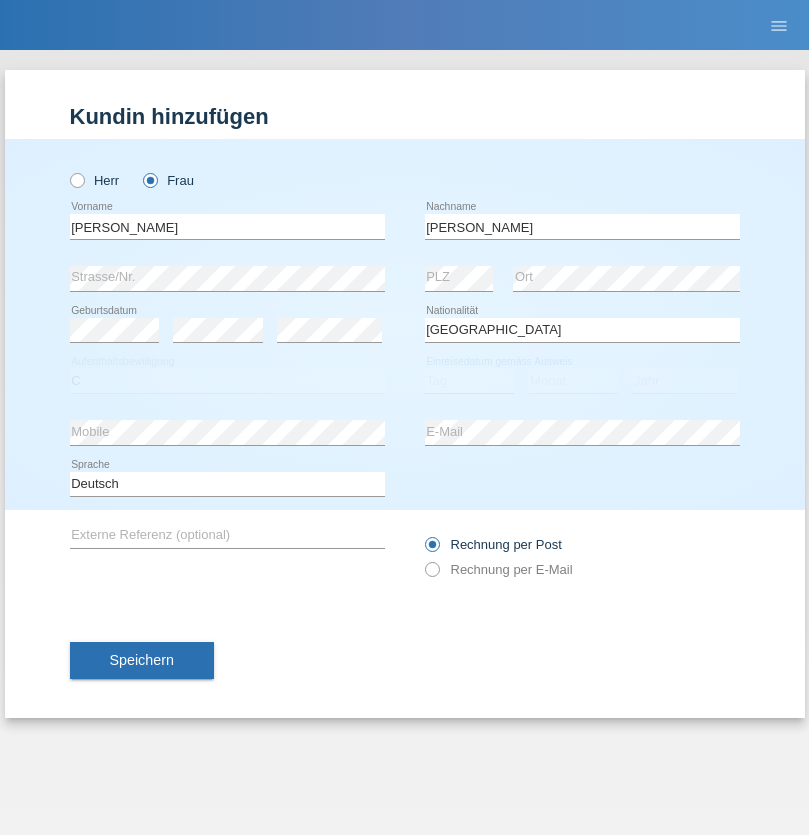 select on "03" 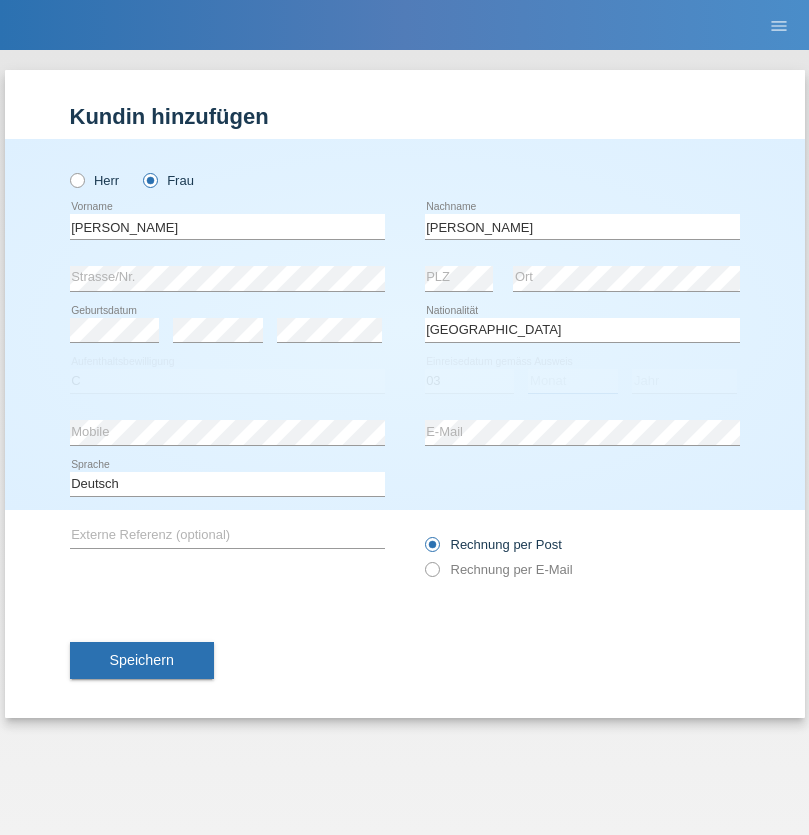 select on "06" 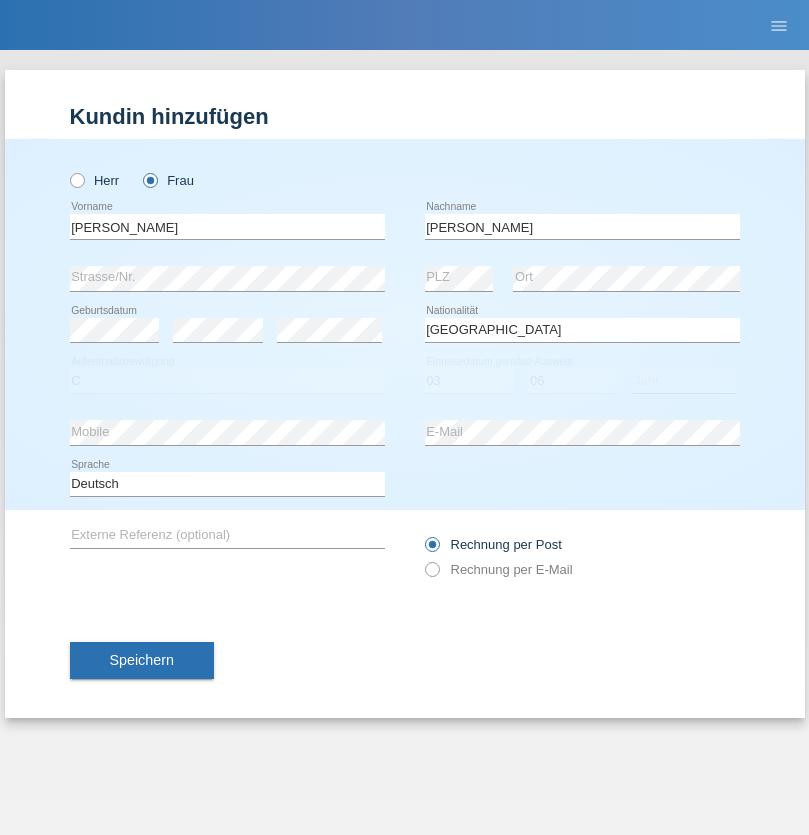 select on "2021" 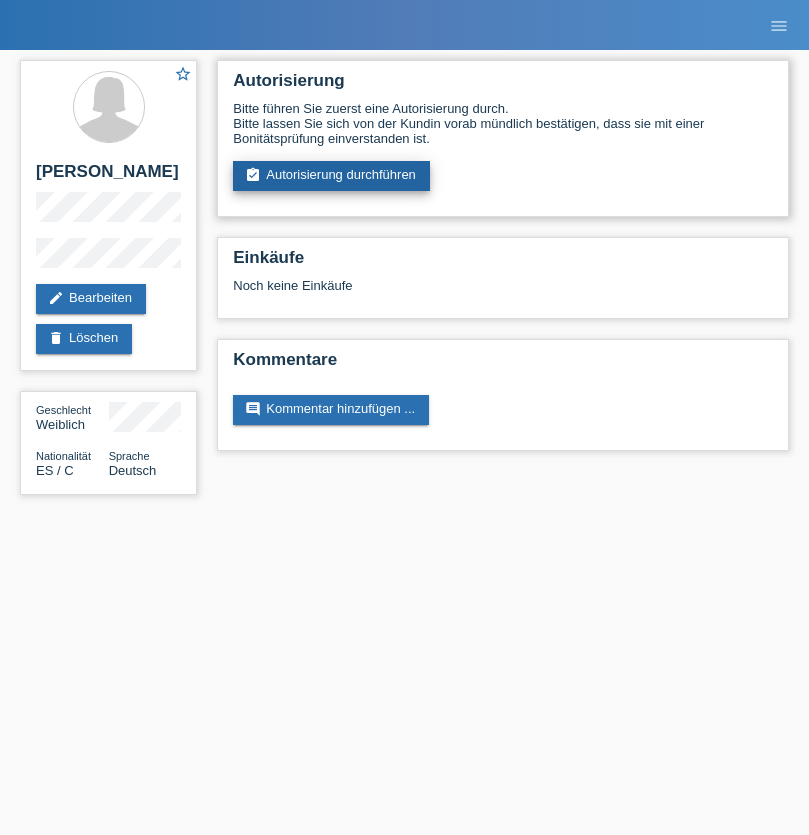 click on "assignment_turned_in  Autorisierung durchführen" at bounding box center [331, 176] 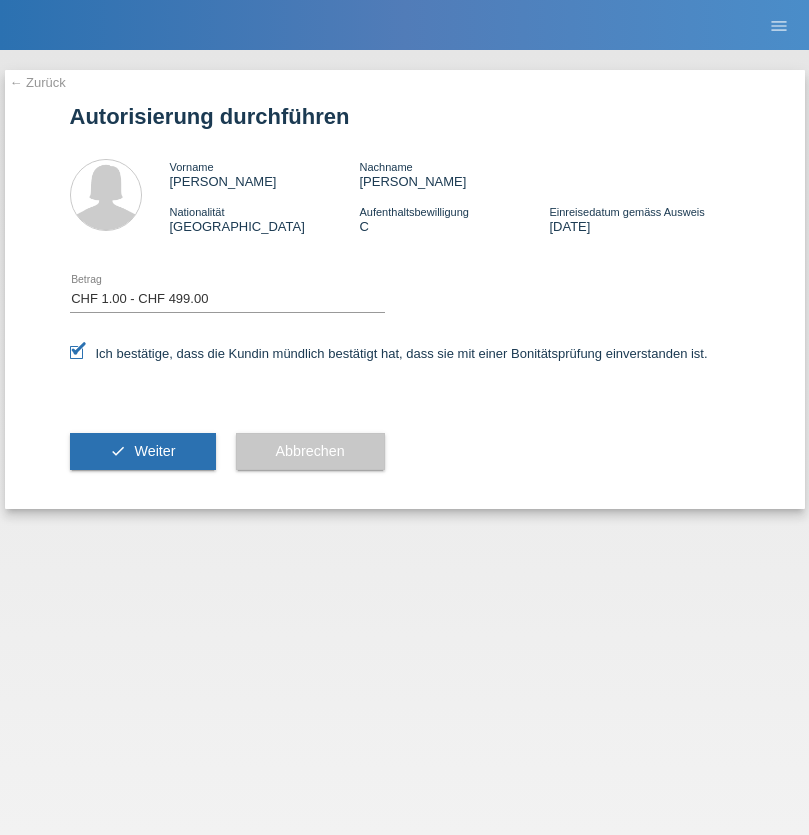 select on "1" 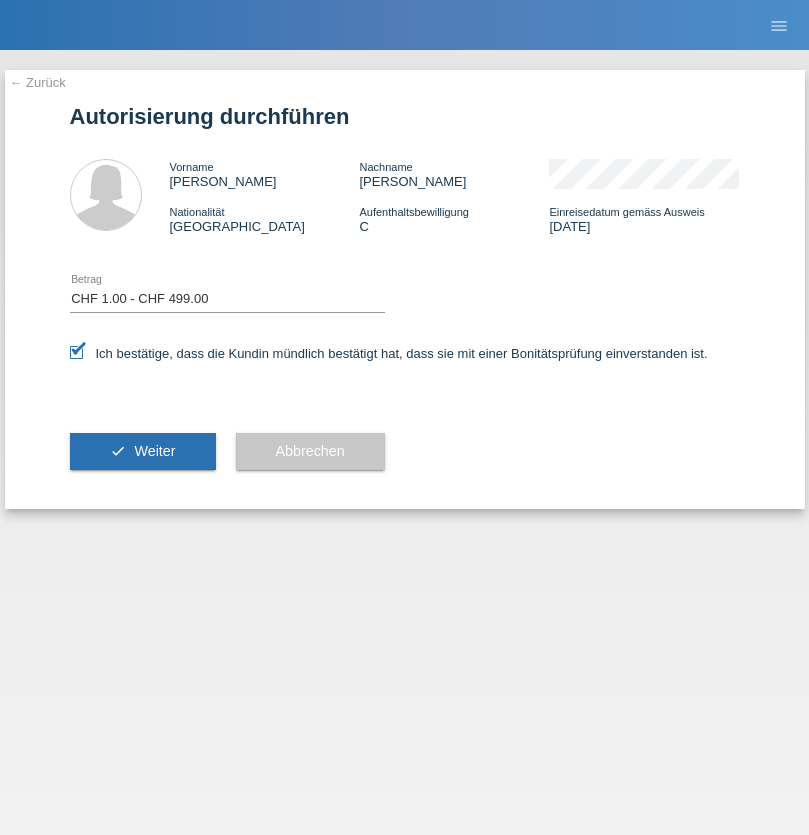 scroll, scrollTop: 0, scrollLeft: 0, axis: both 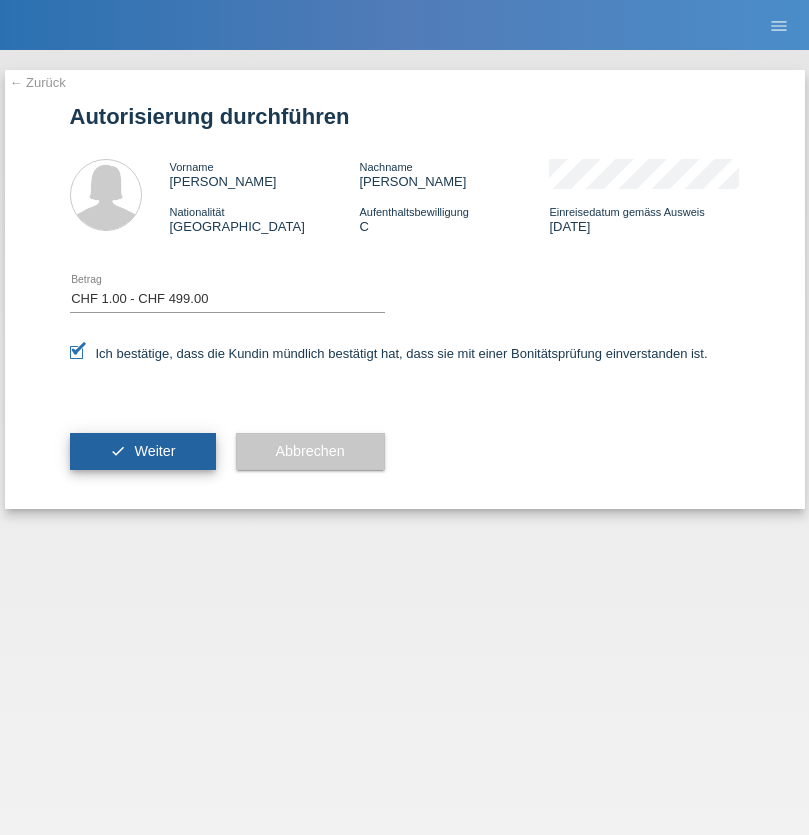 click on "Weiter" at bounding box center [154, 451] 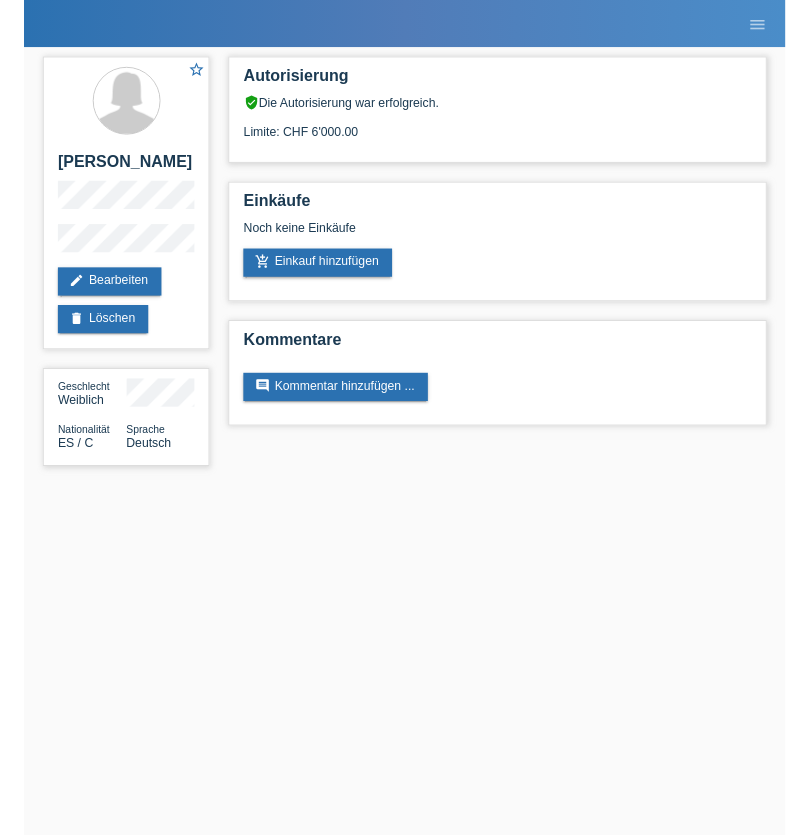 scroll, scrollTop: 0, scrollLeft: 0, axis: both 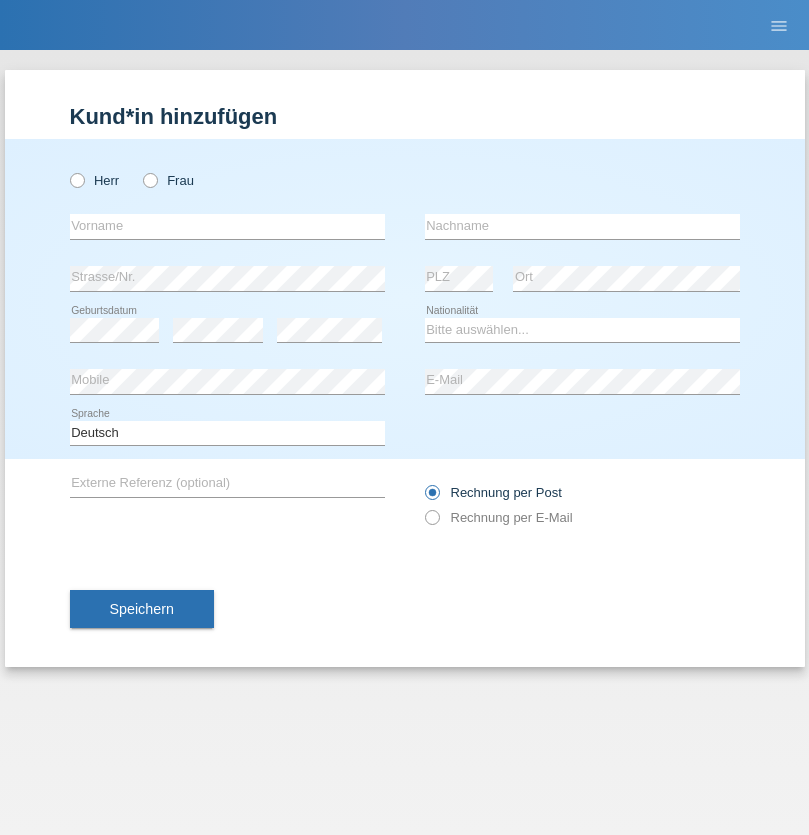 radio on "true" 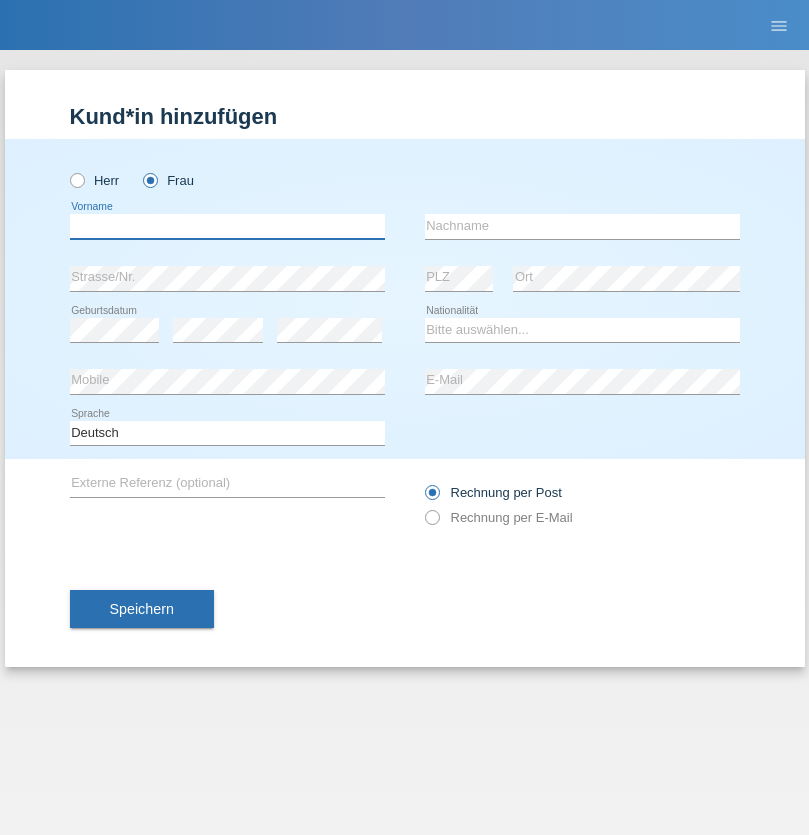 click at bounding box center (227, 226) 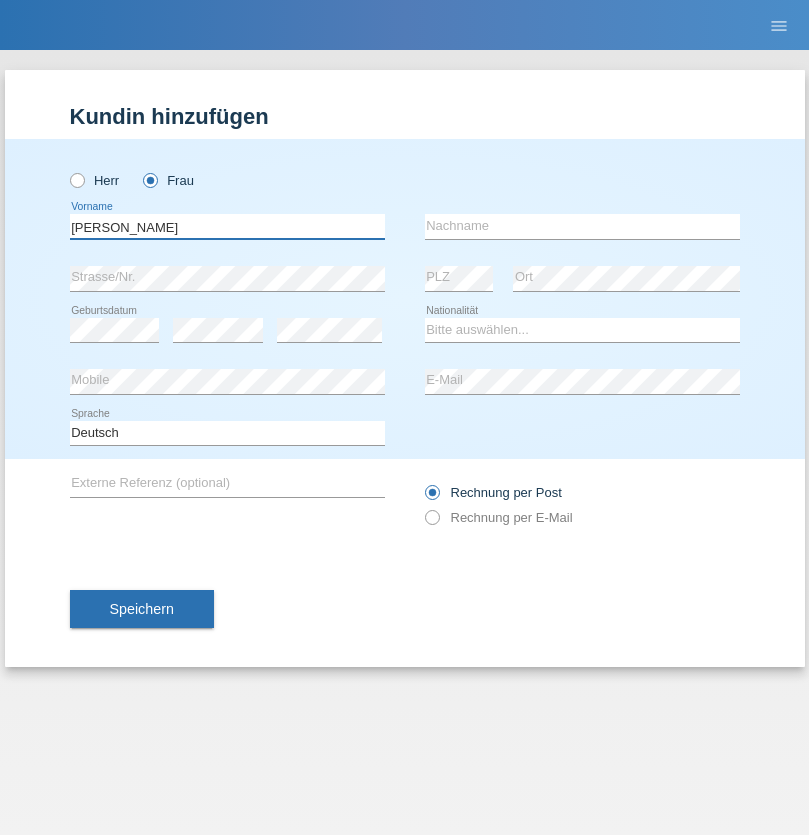 type on "[PERSON_NAME]" 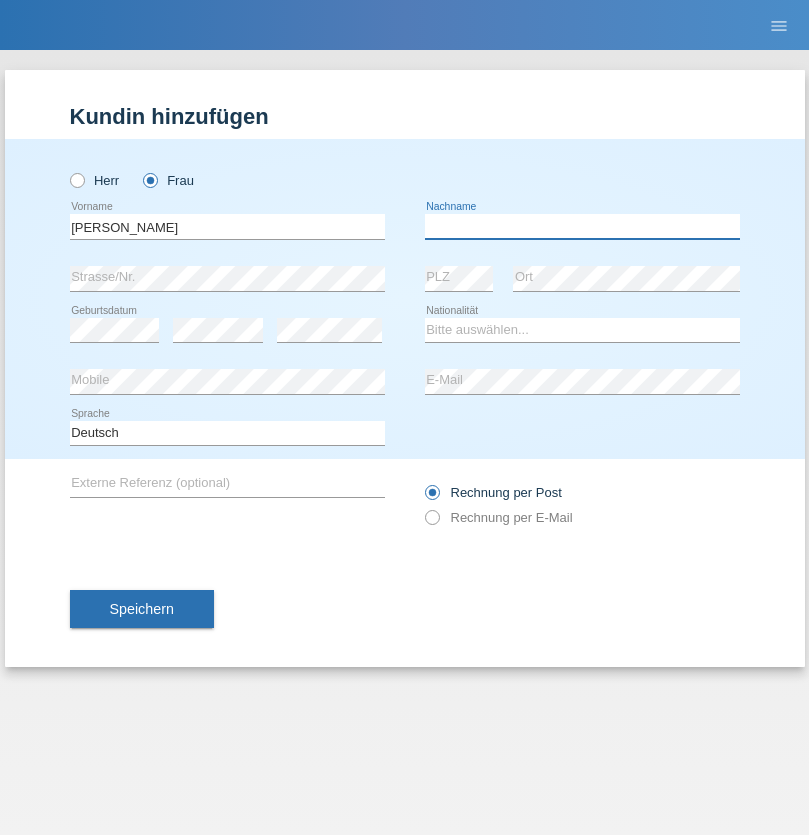 click at bounding box center [582, 226] 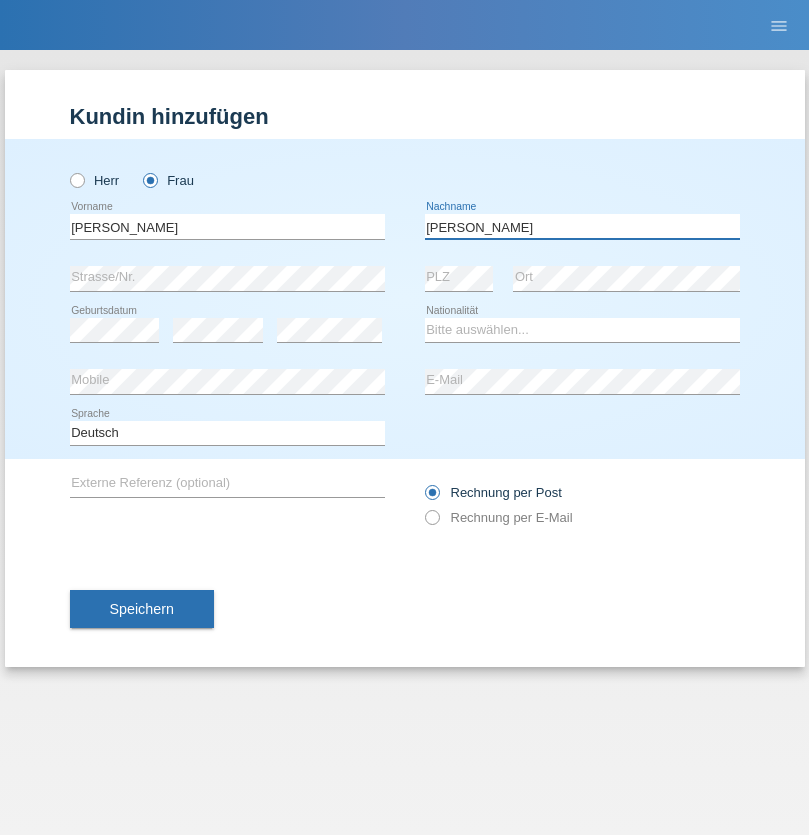 type on "[PERSON_NAME]" 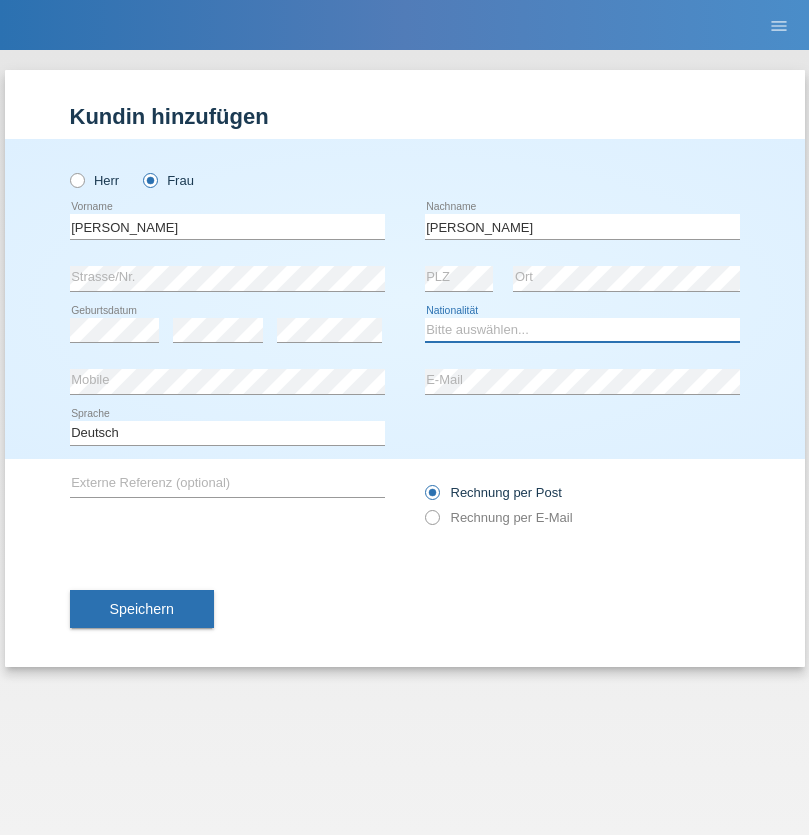 select on "ES" 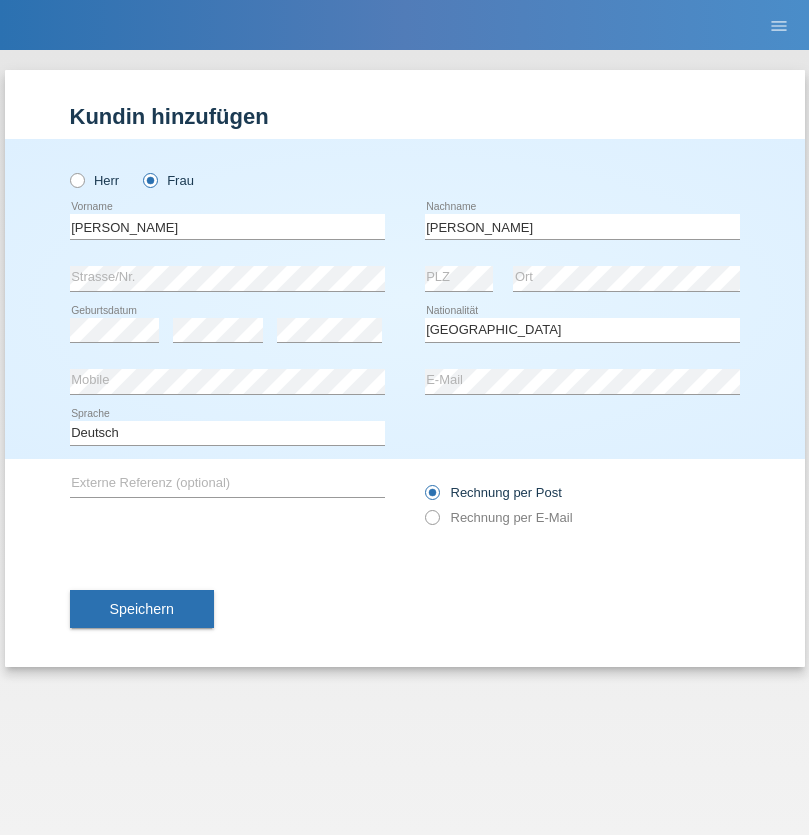 select on "C" 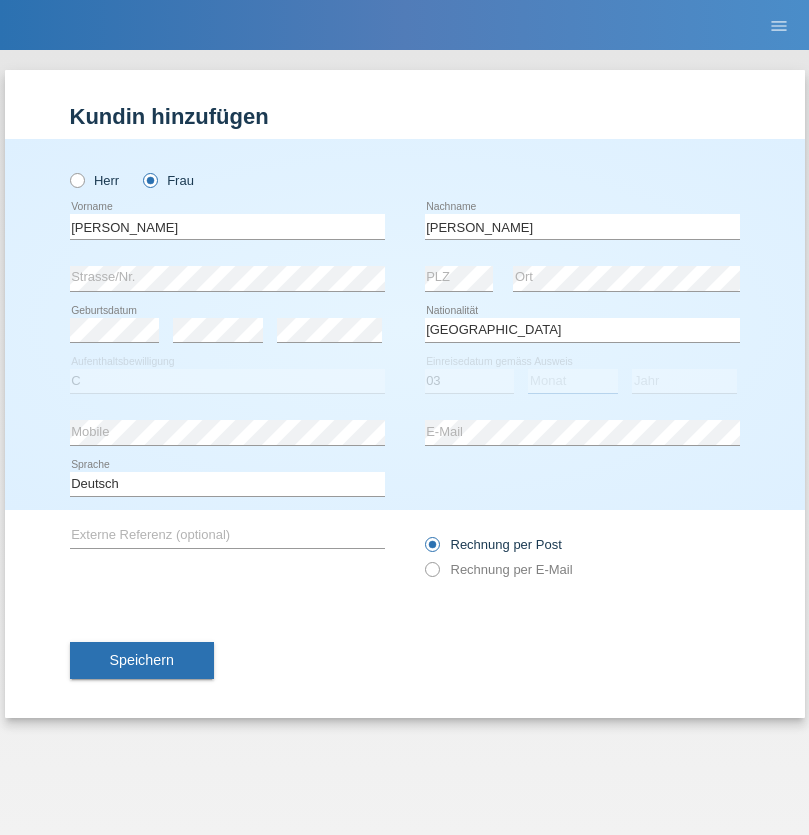select on "06" 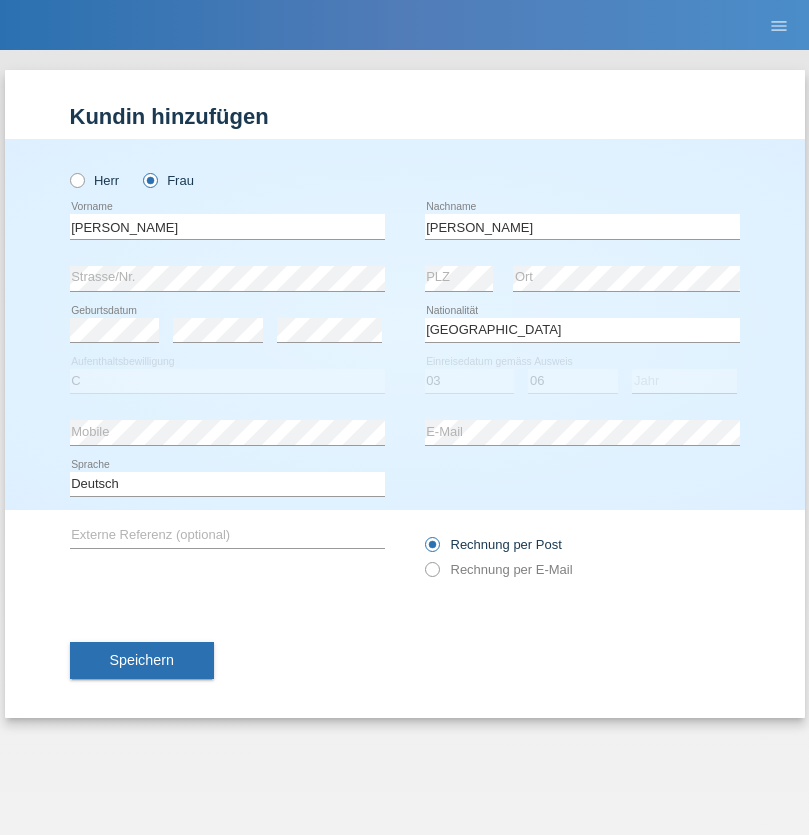select on "2021" 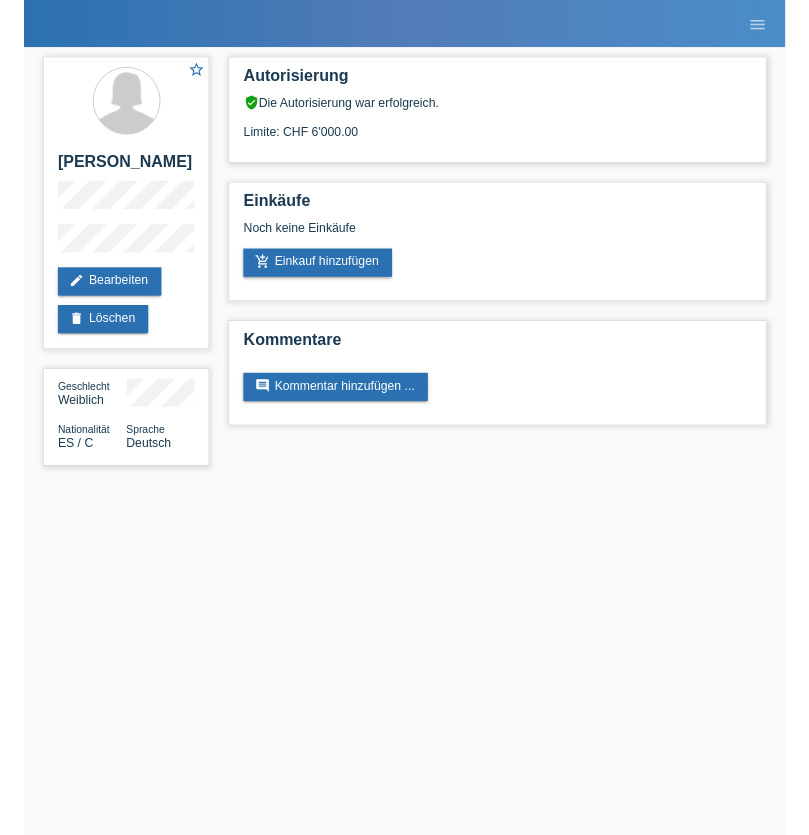 scroll, scrollTop: 0, scrollLeft: 0, axis: both 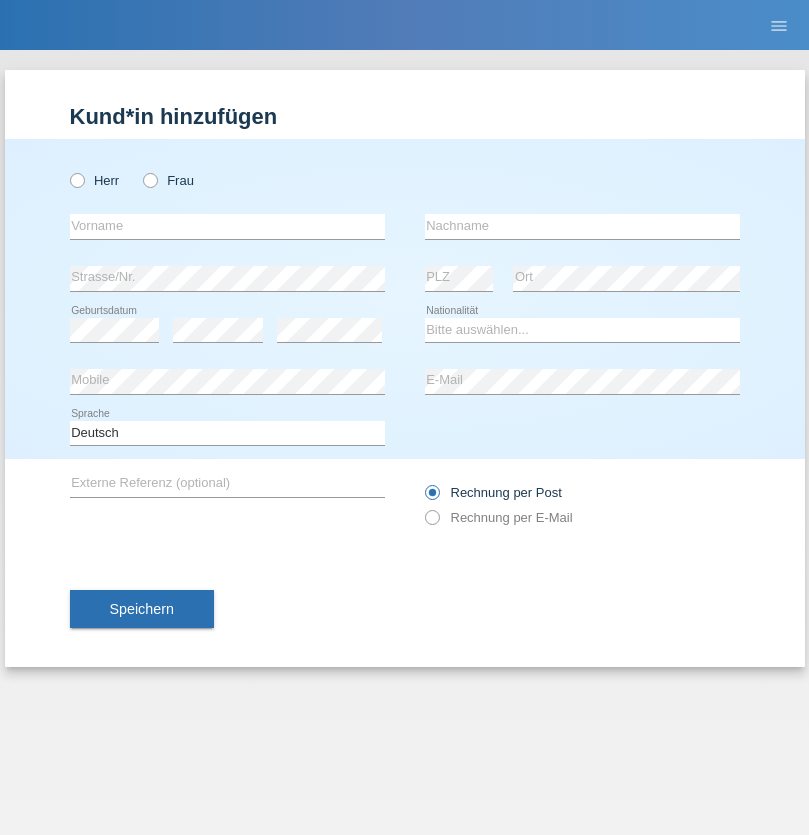 radio on "true" 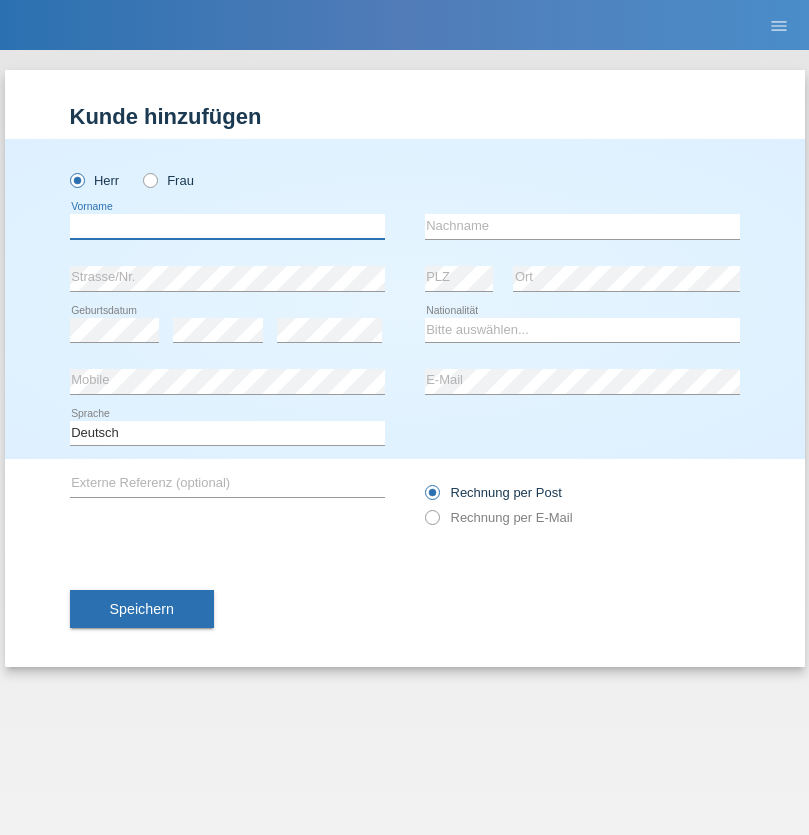 click at bounding box center [227, 226] 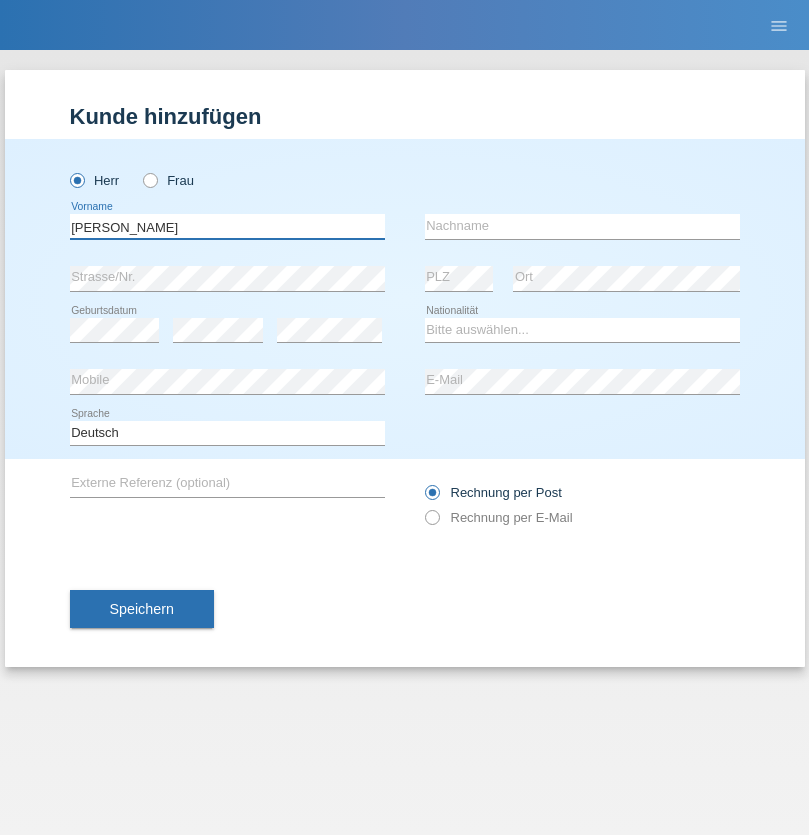 type on "[PERSON_NAME]" 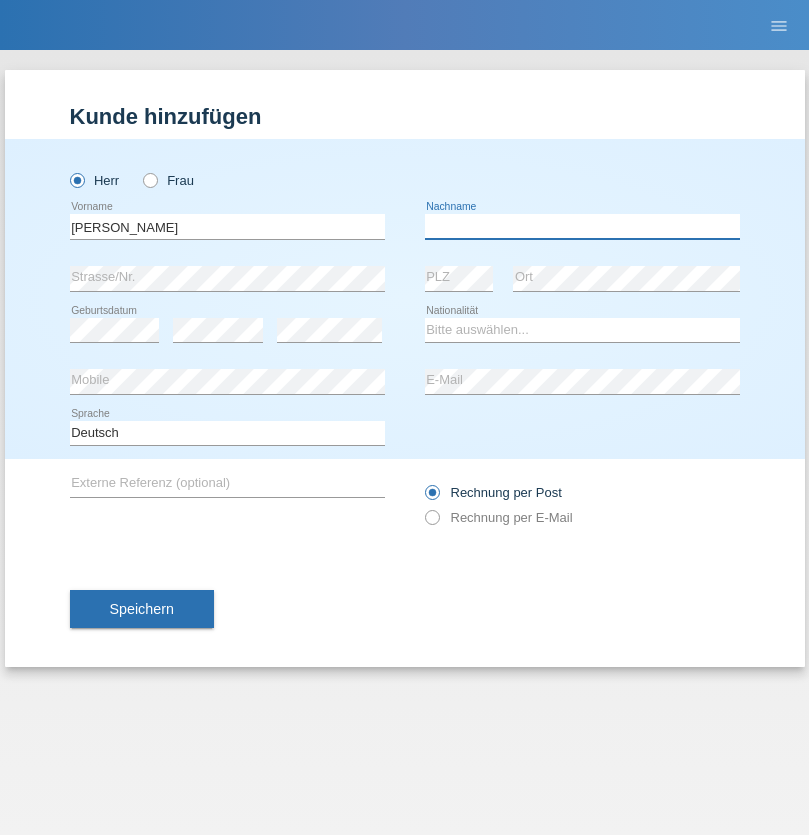 click at bounding box center [582, 226] 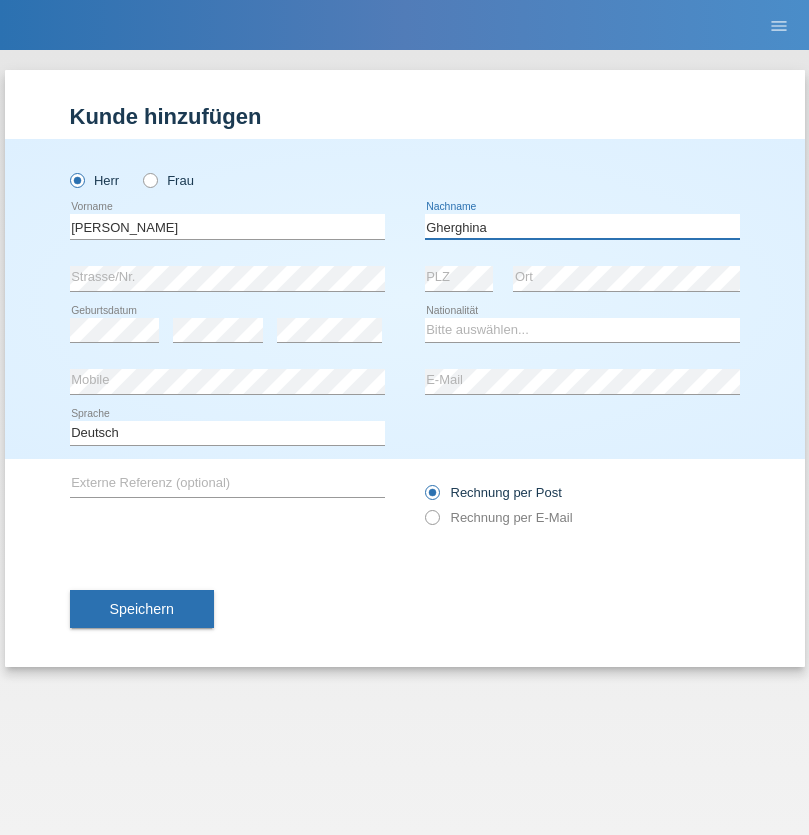 type on "Gherghina" 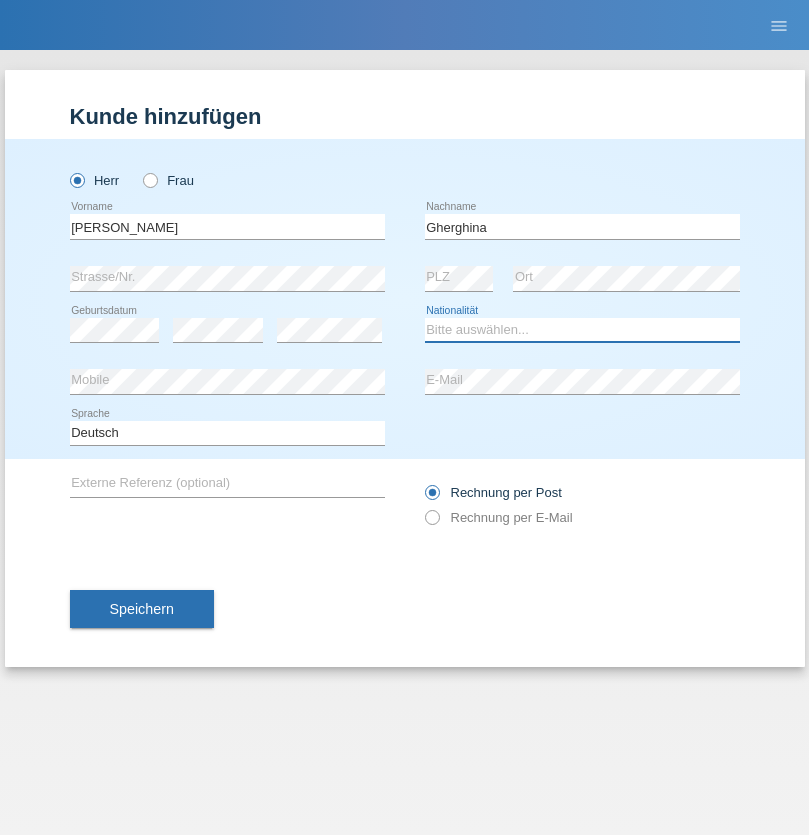 select on "RO" 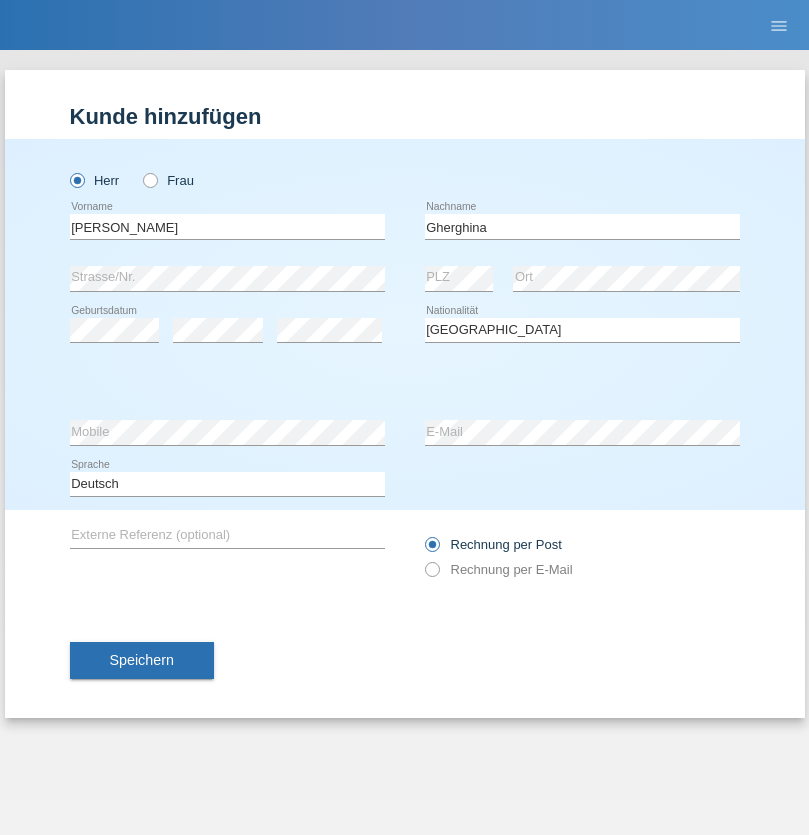 select on "C" 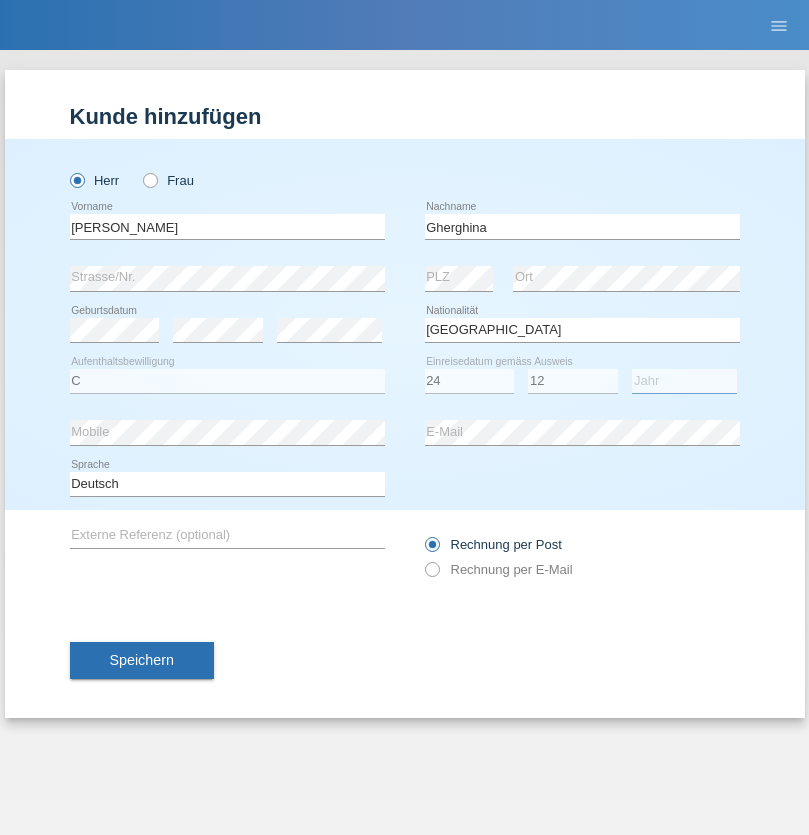 select on "2021" 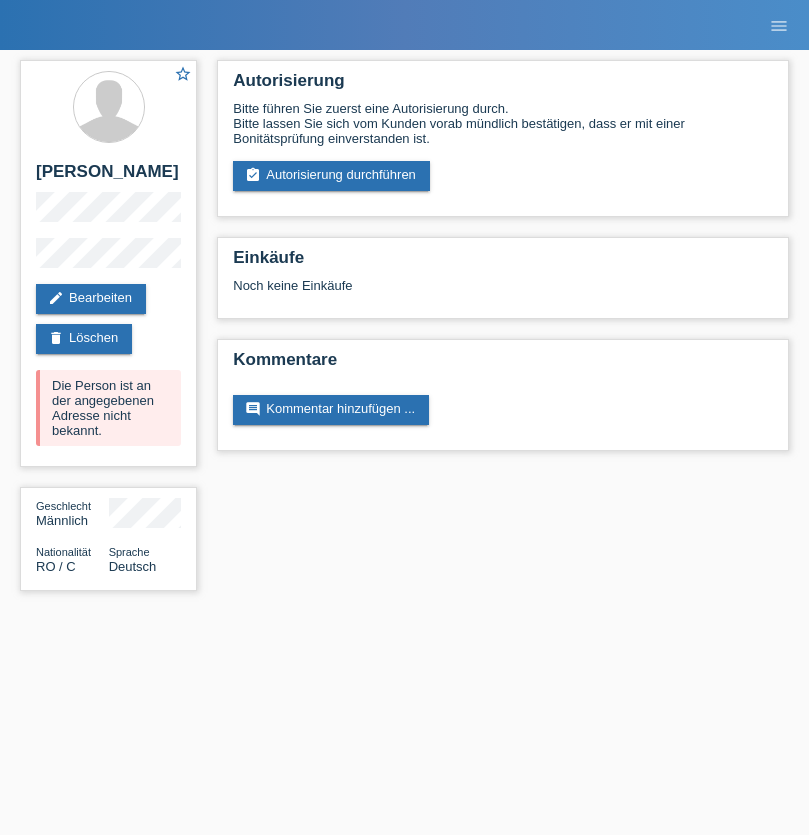 scroll, scrollTop: 0, scrollLeft: 0, axis: both 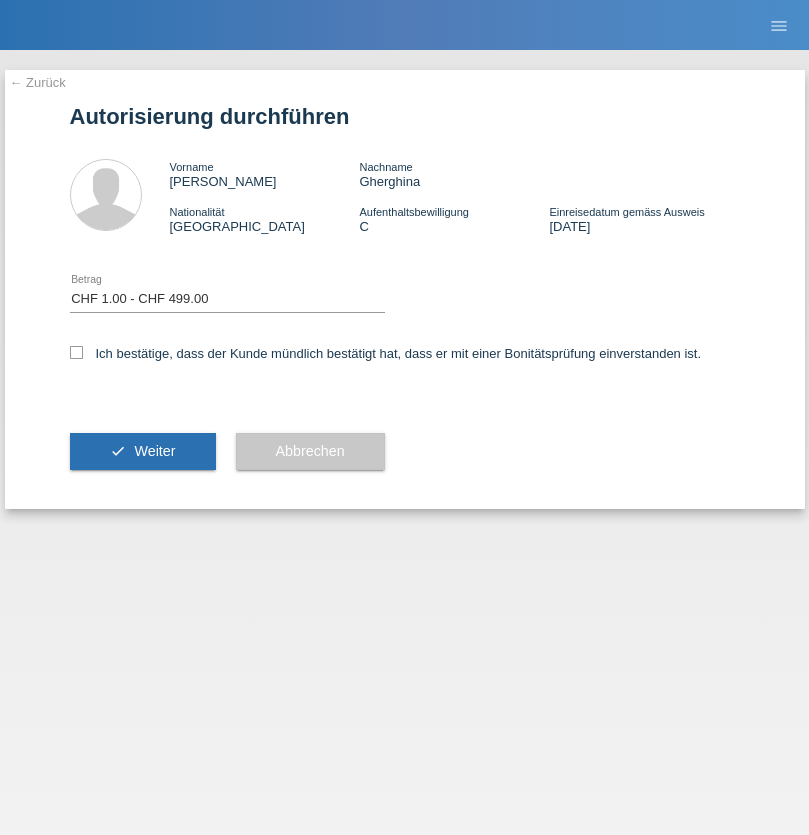 select on "1" 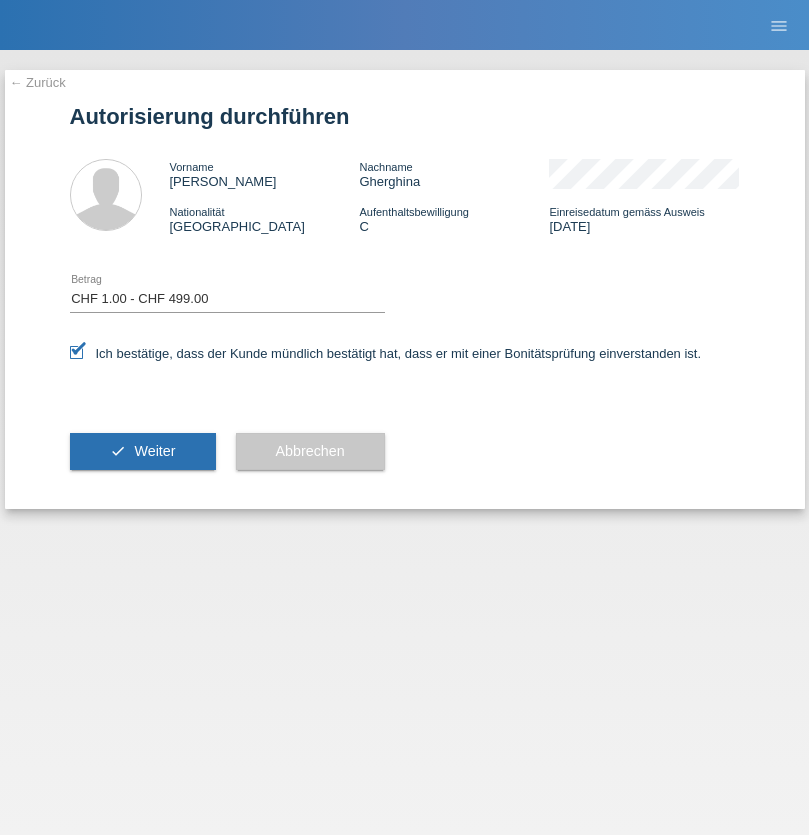 scroll, scrollTop: 0, scrollLeft: 0, axis: both 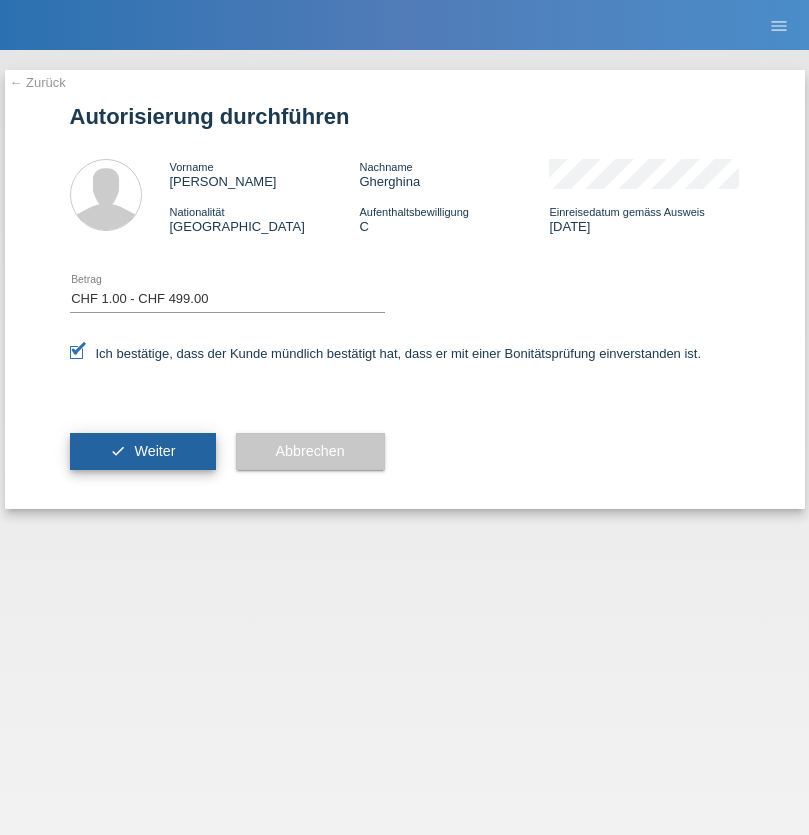 click on "Weiter" at bounding box center [154, 451] 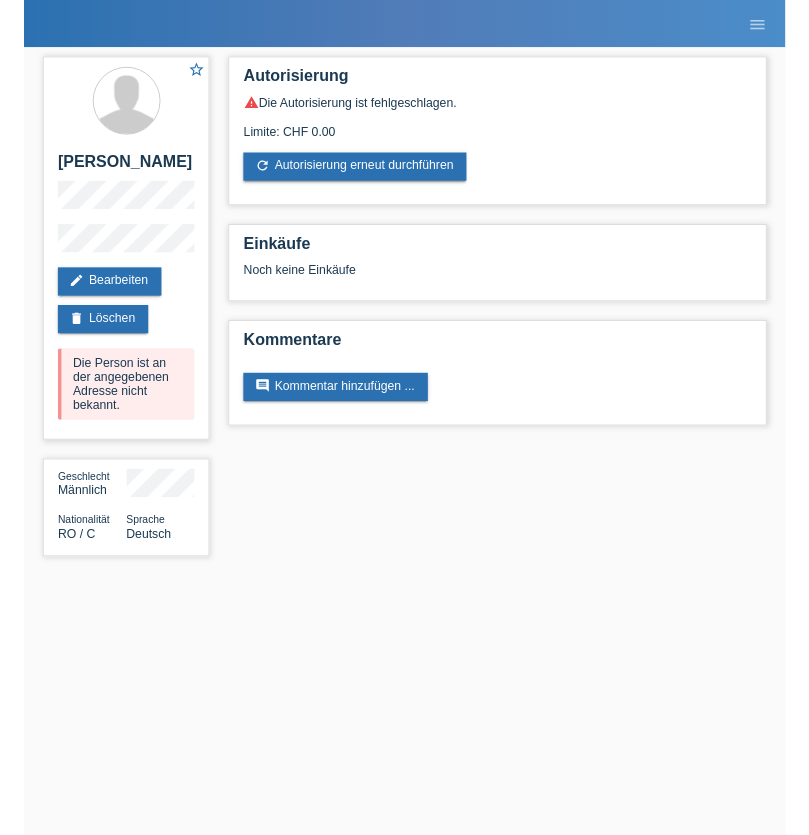 scroll, scrollTop: 0, scrollLeft: 0, axis: both 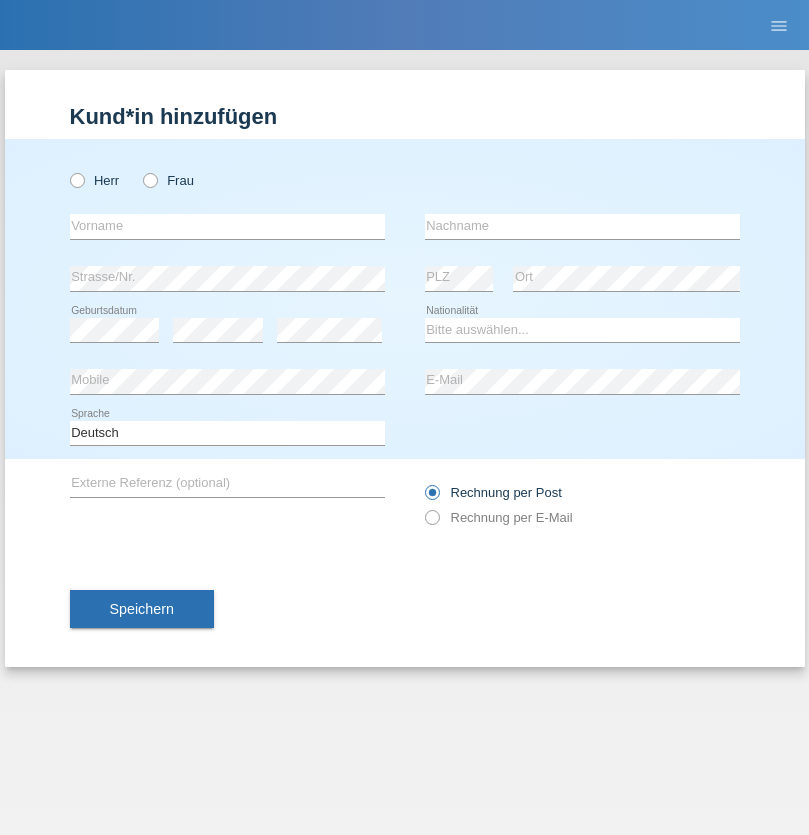 radio on "true" 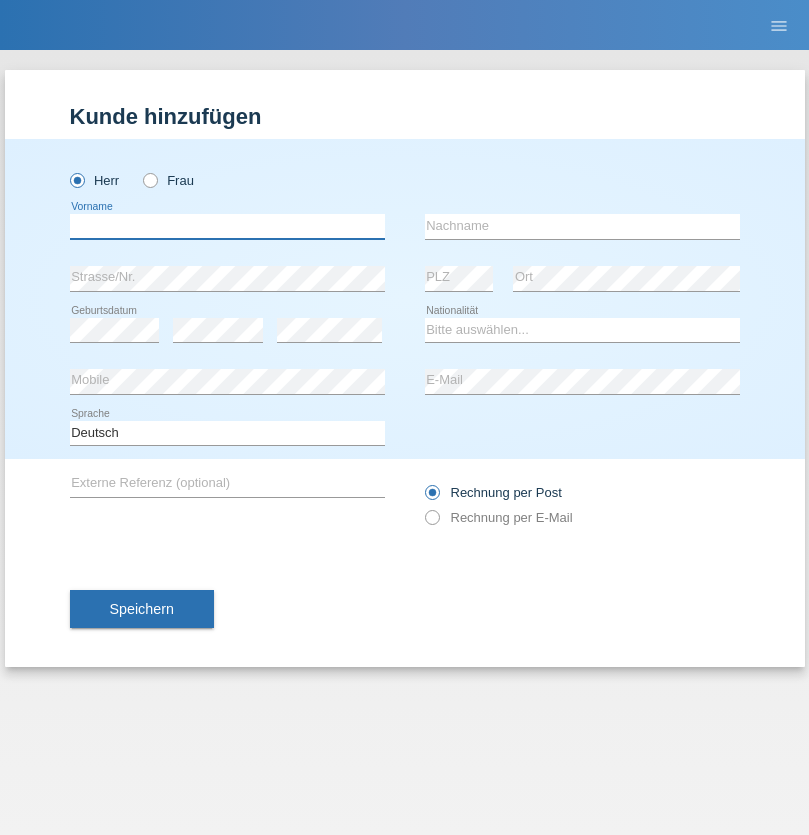 click at bounding box center [227, 226] 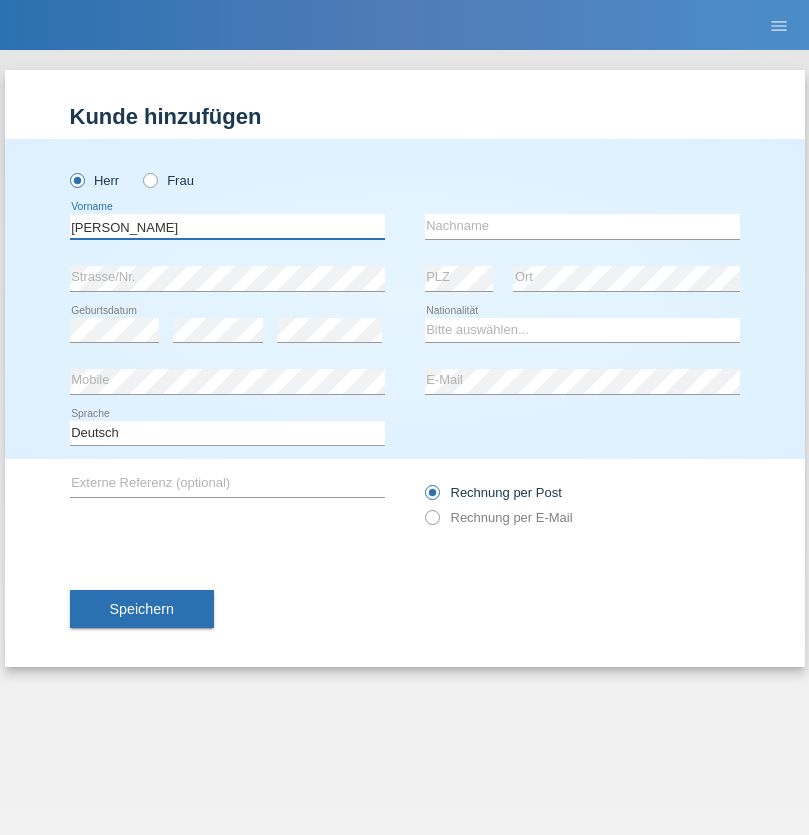 type on "[PERSON_NAME]" 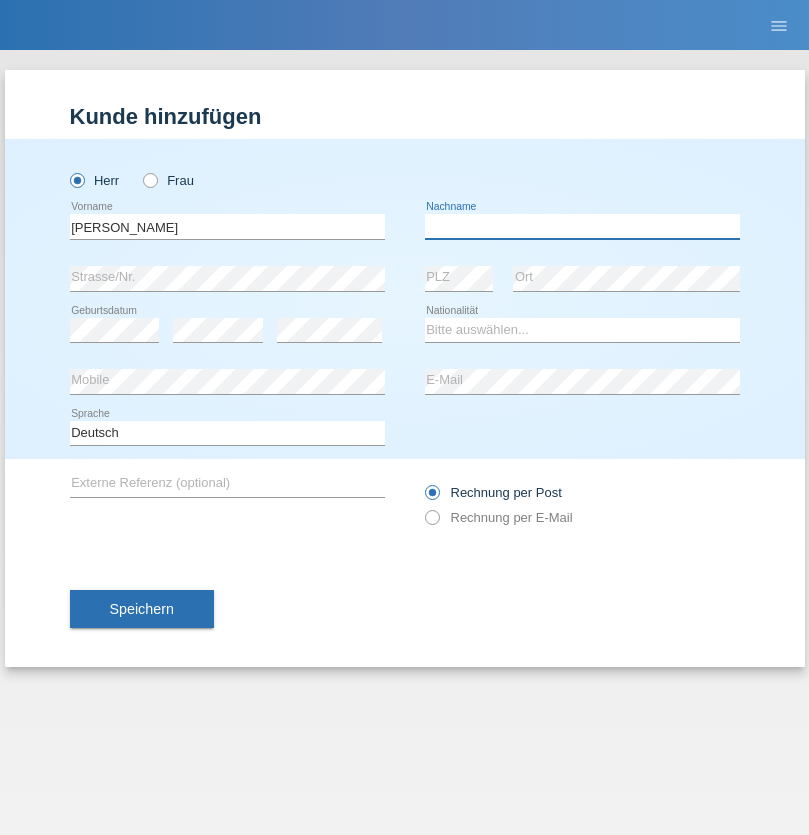 click at bounding box center [582, 226] 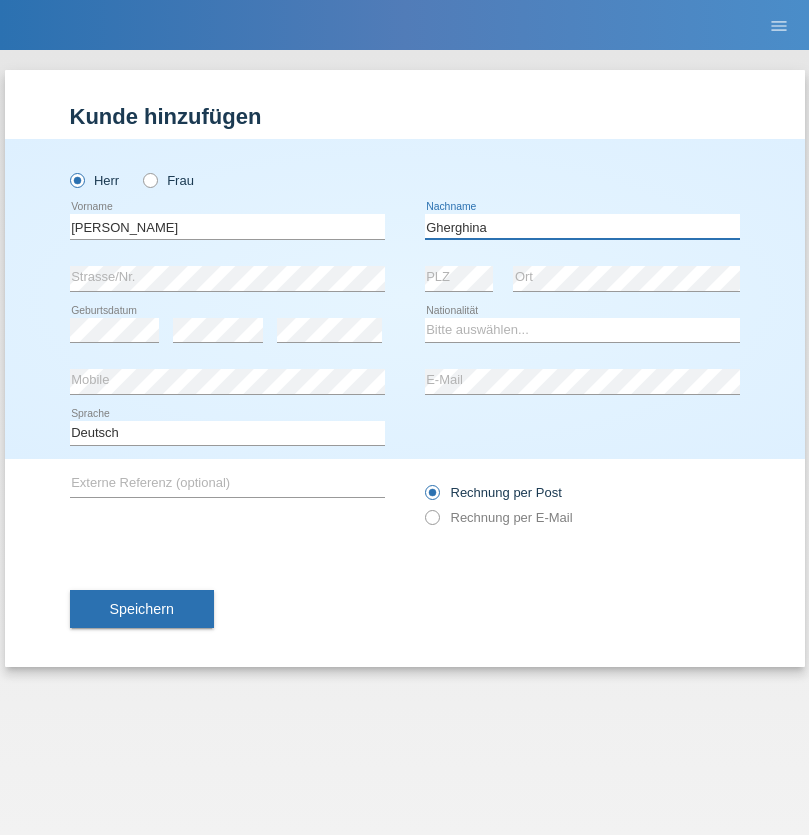 type on "Gherghina" 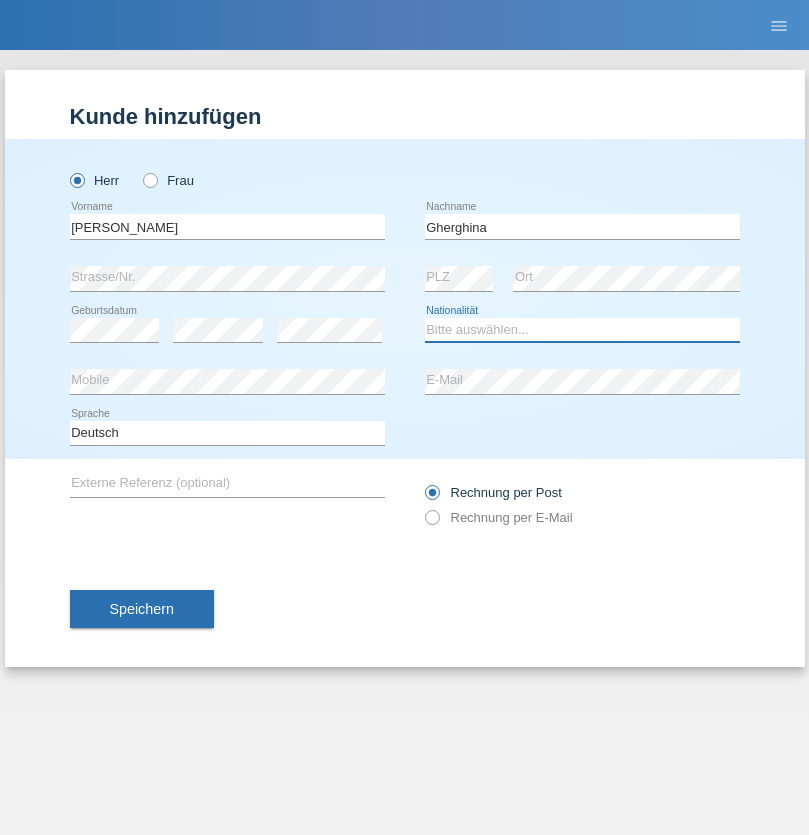 select on "RO" 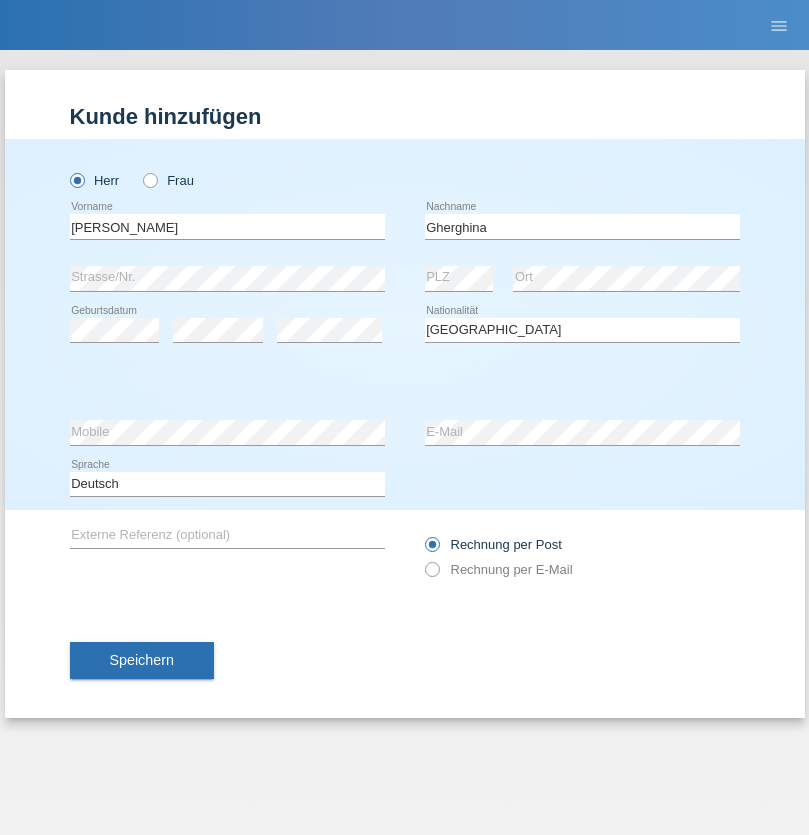 select on "C" 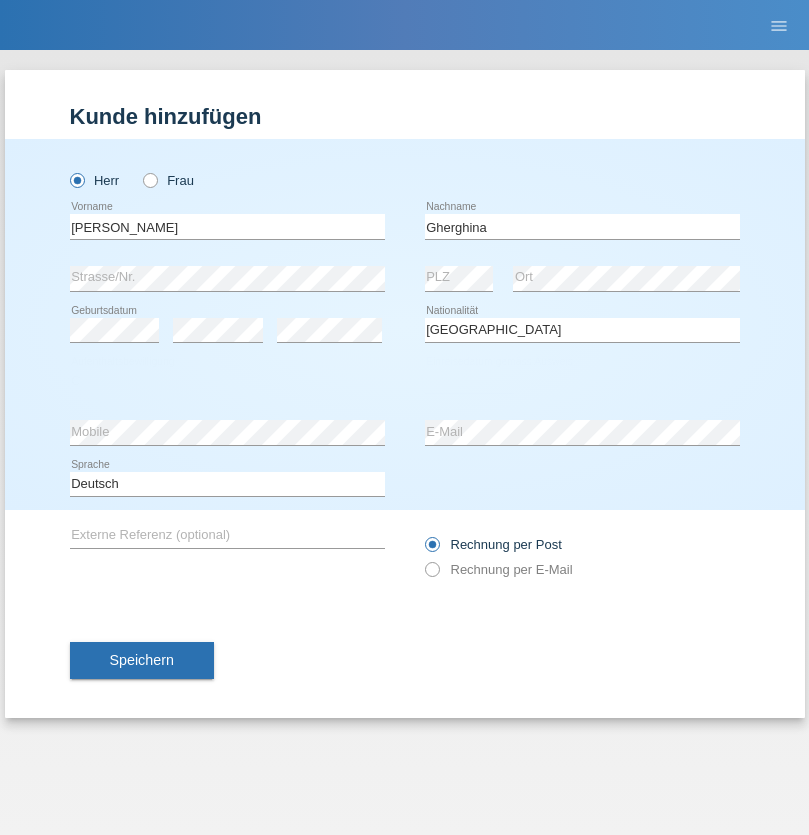select on "24" 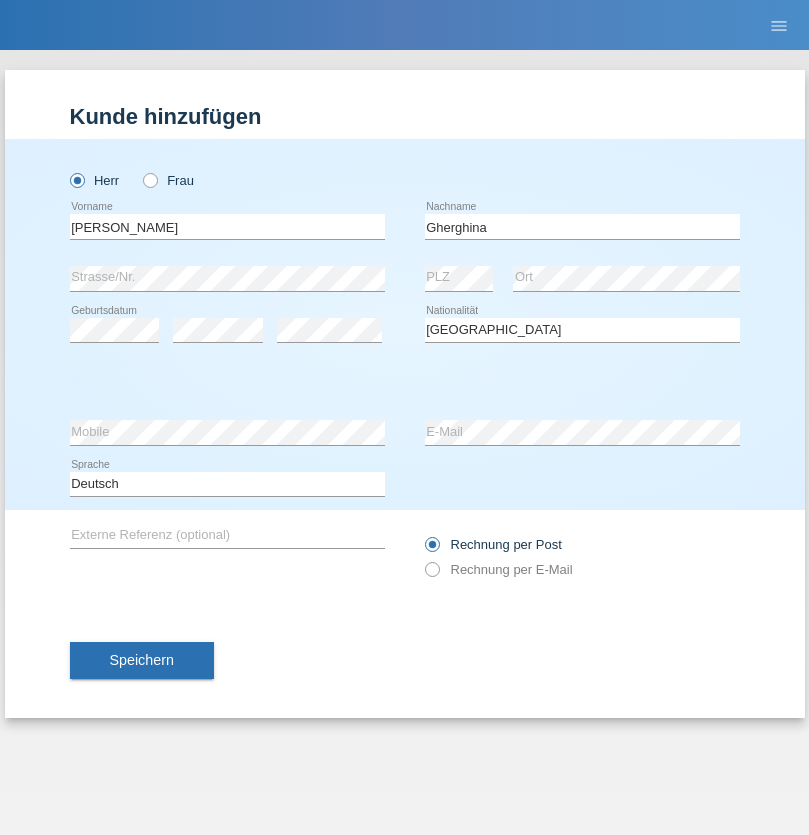 select on "12" 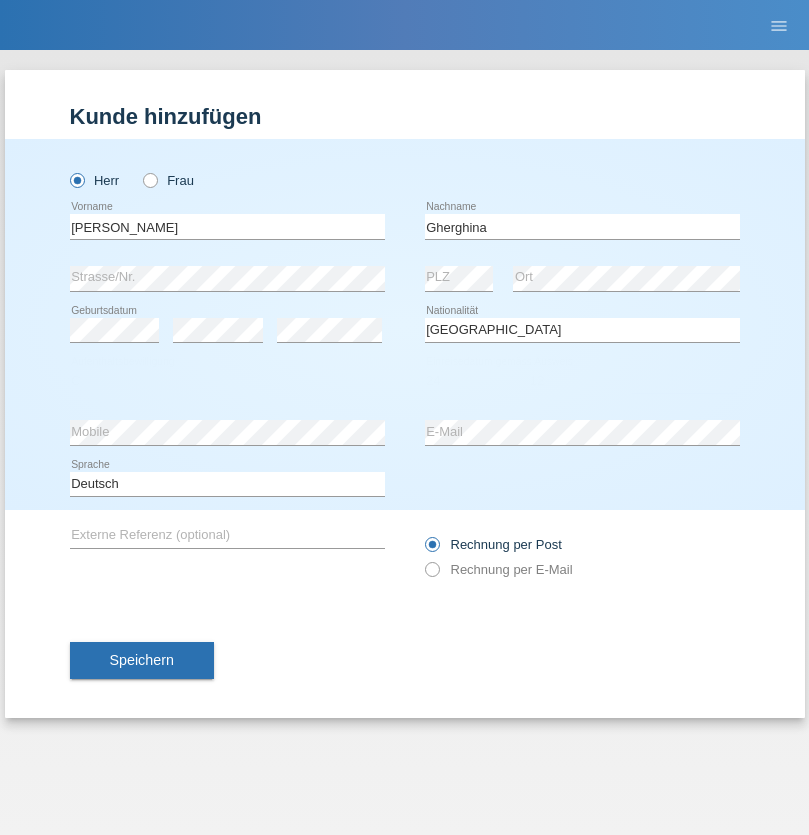 select on "2021" 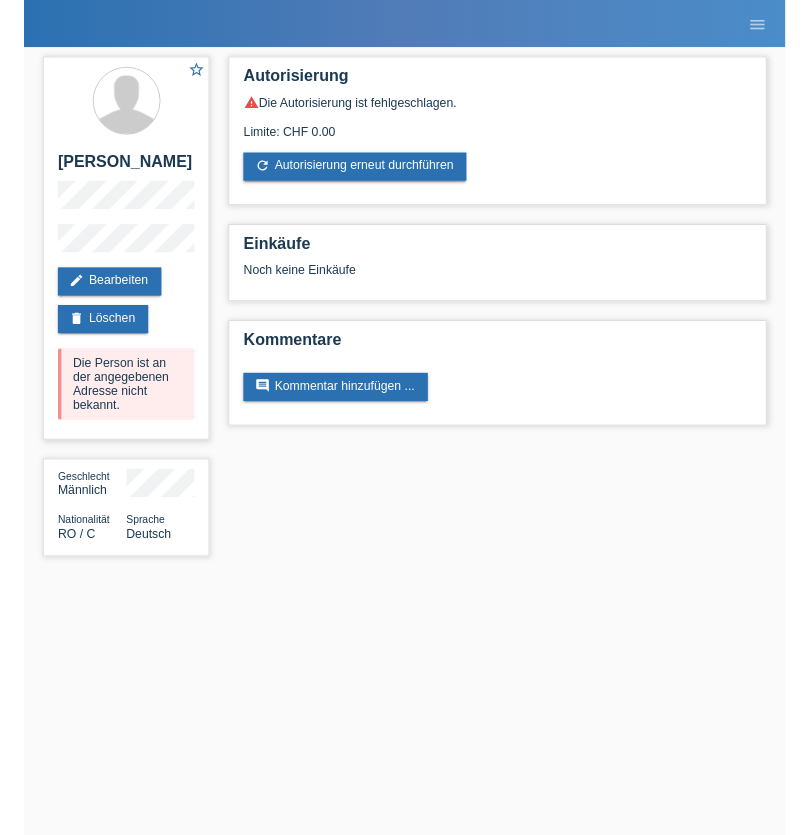 scroll, scrollTop: 0, scrollLeft: 0, axis: both 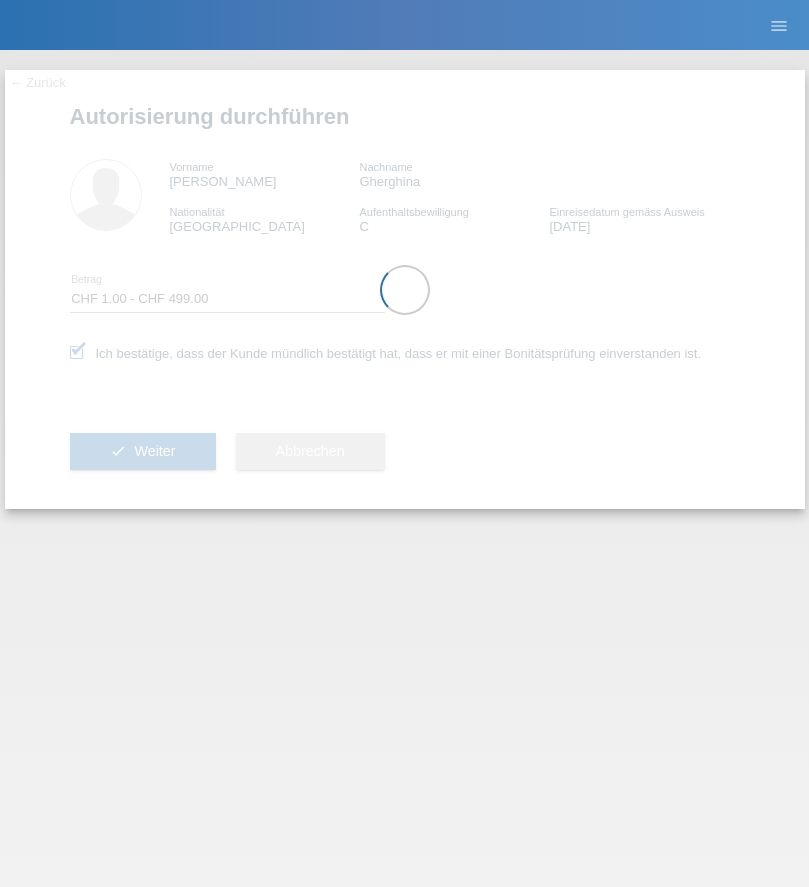select on "1" 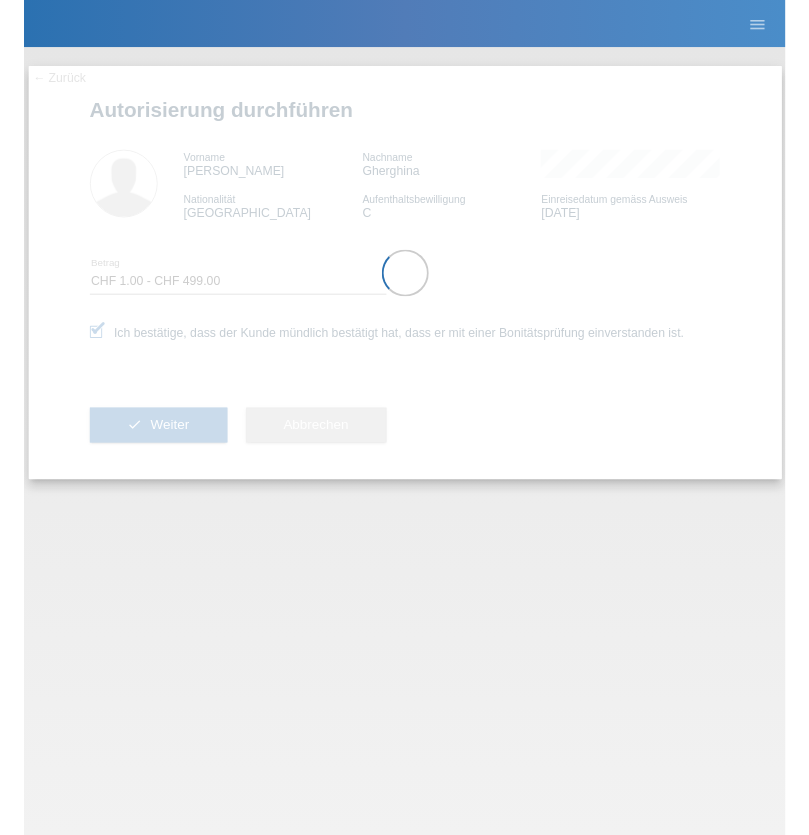 scroll, scrollTop: 0, scrollLeft: 0, axis: both 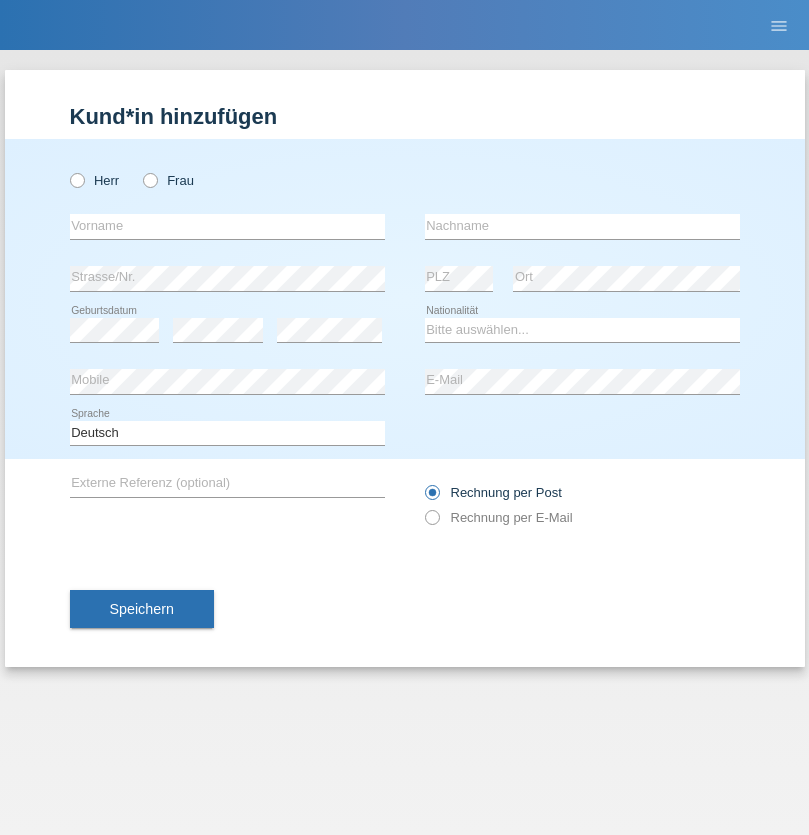 radio on "true" 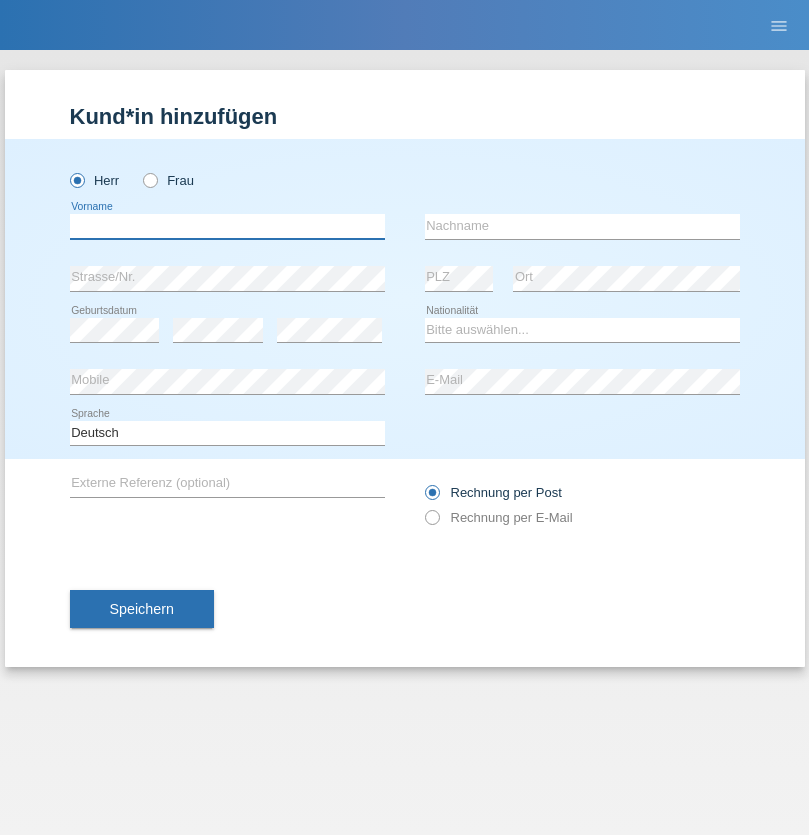 click at bounding box center (227, 226) 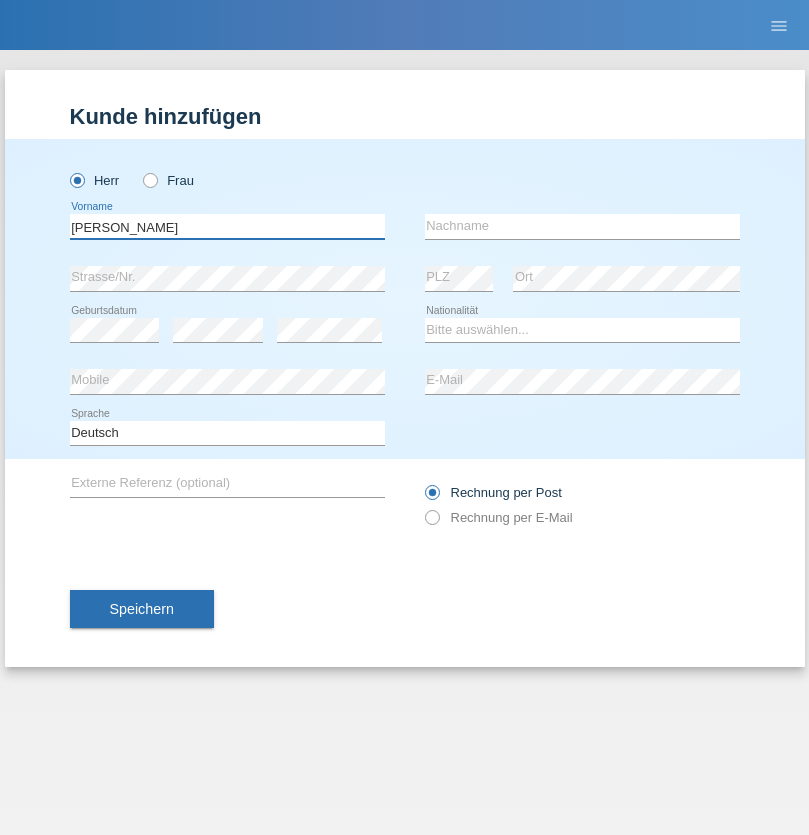 type on "Daniel" 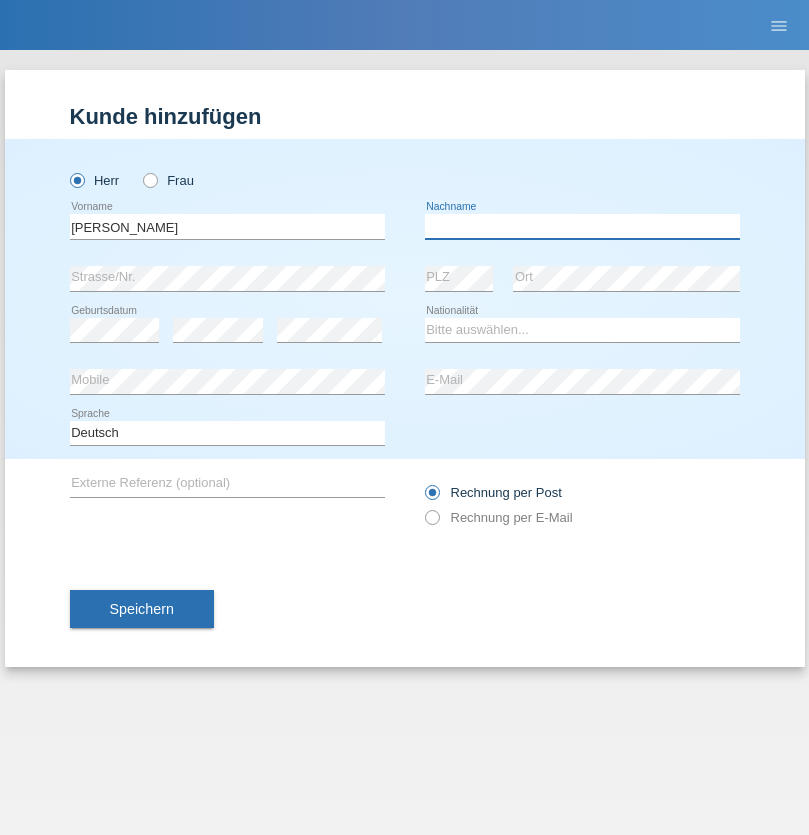 click at bounding box center (582, 226) 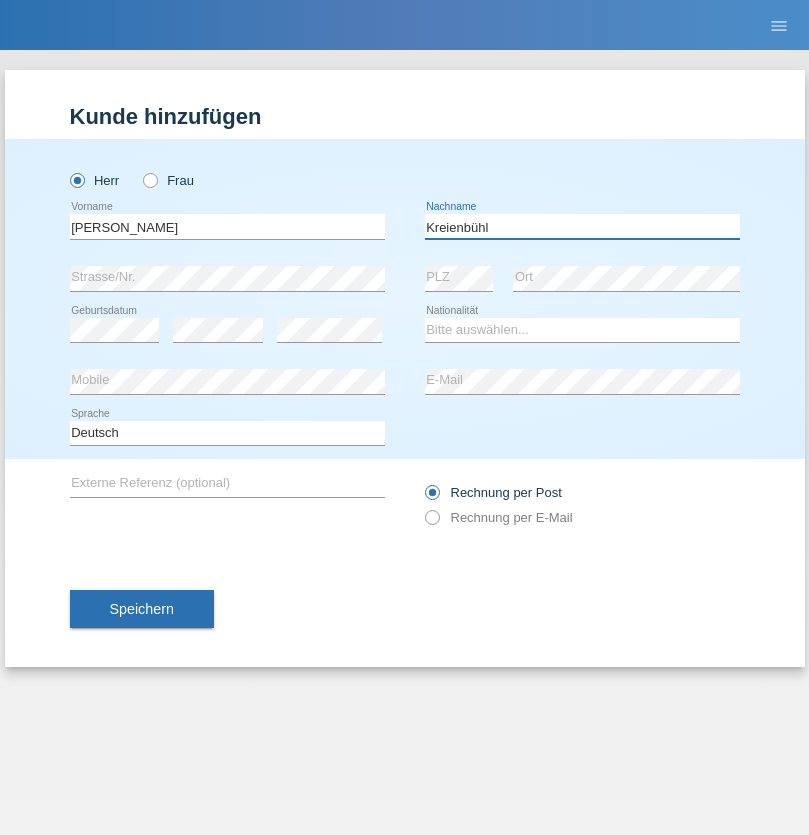 type on "Kreienbühl" 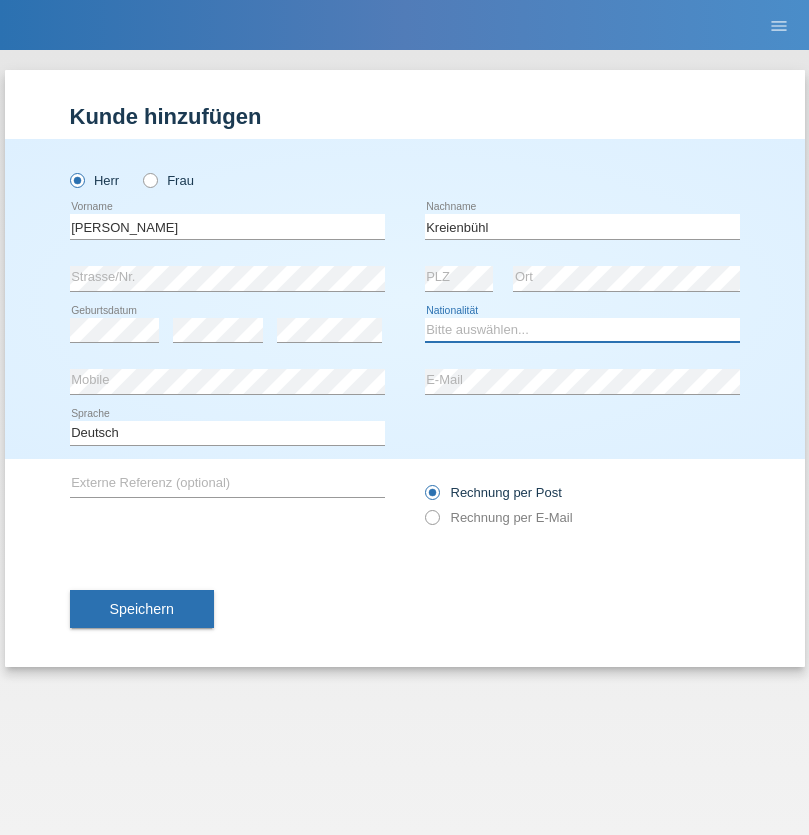 select on "CH" 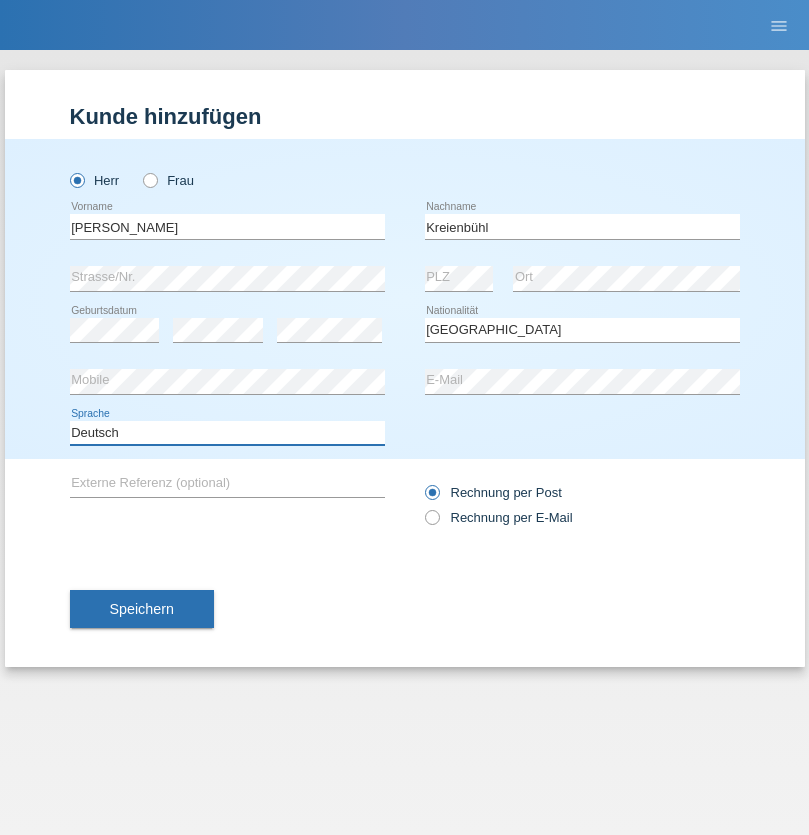 select on "en" 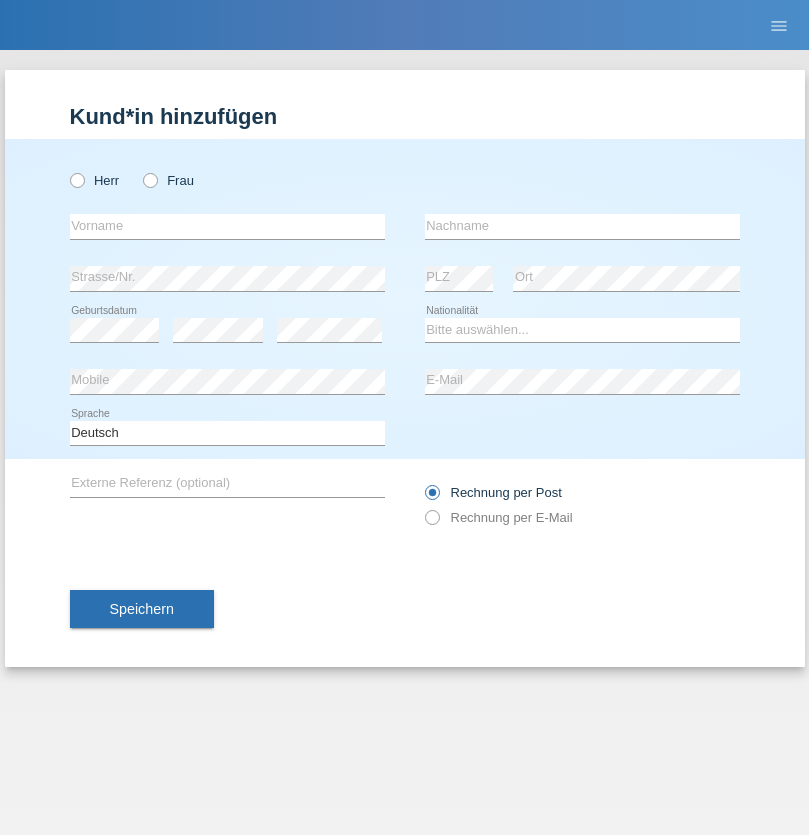 scroll, scrollTop: 0, scrollLeft: 0, axis: both 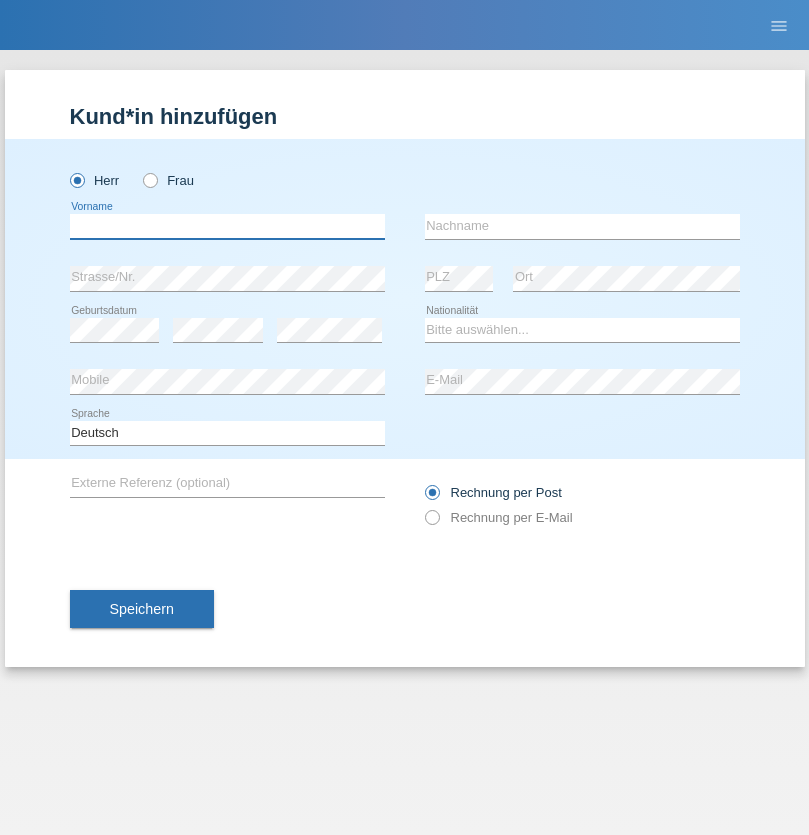 click at bounding box center [227, 226] 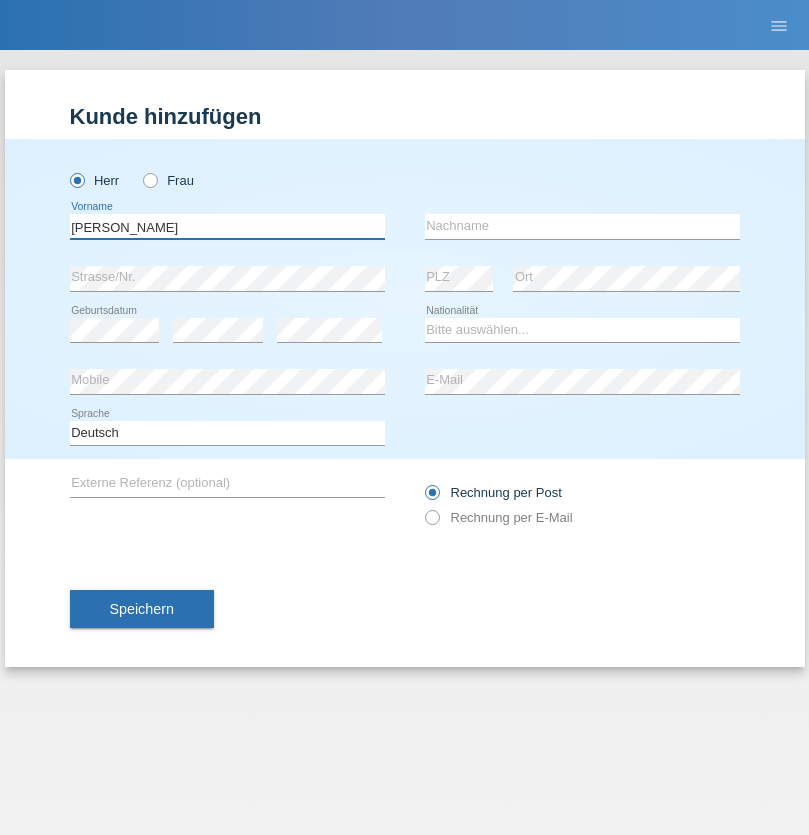 type on "[PERSON_NAME]" 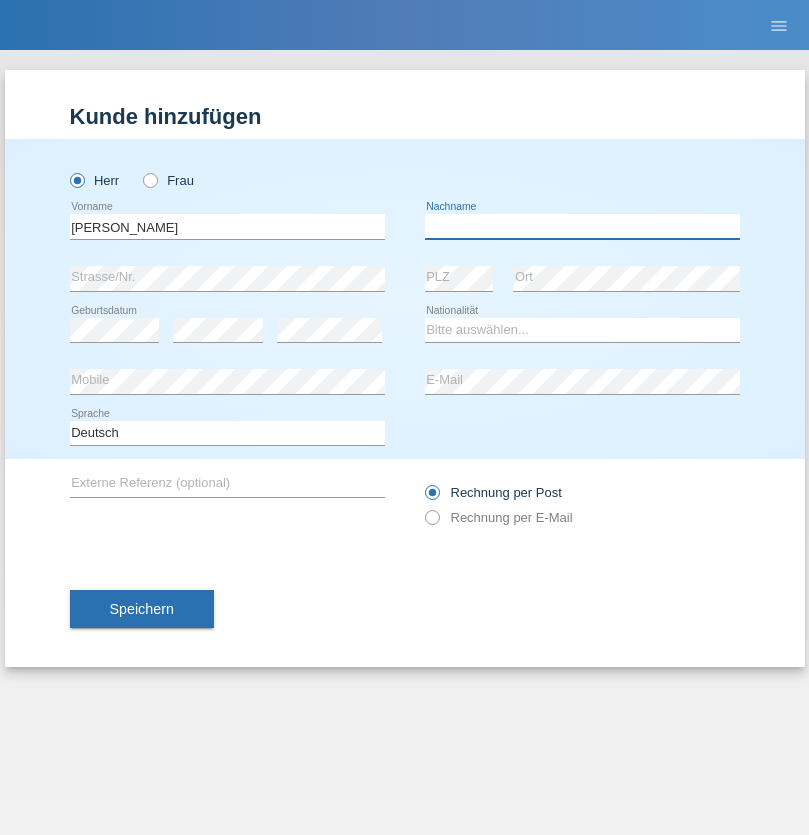 click at bounding box center (582, 226) 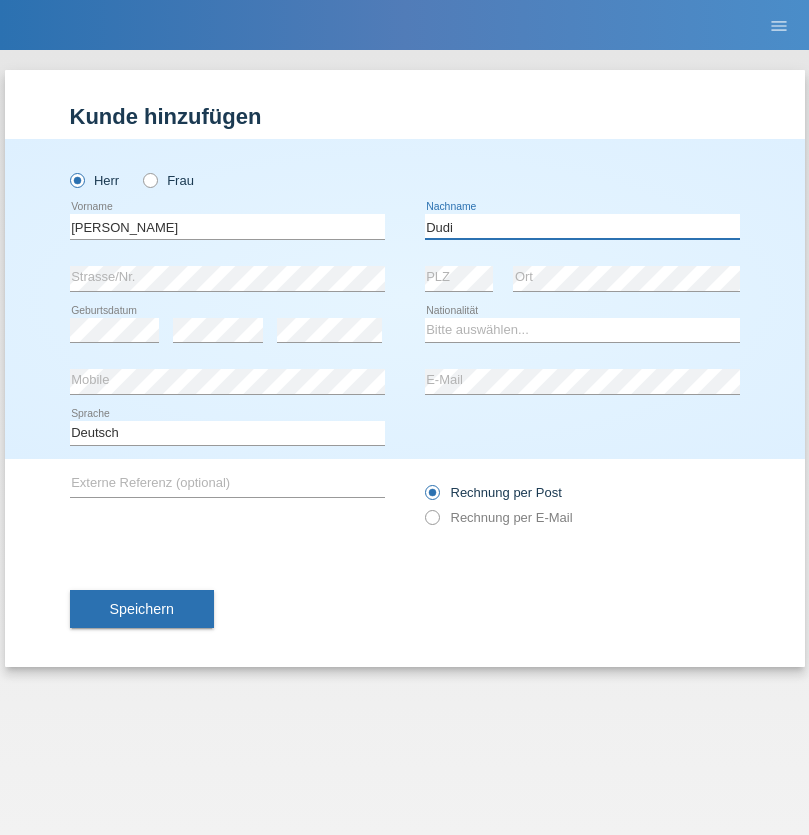 type on "Dudi" 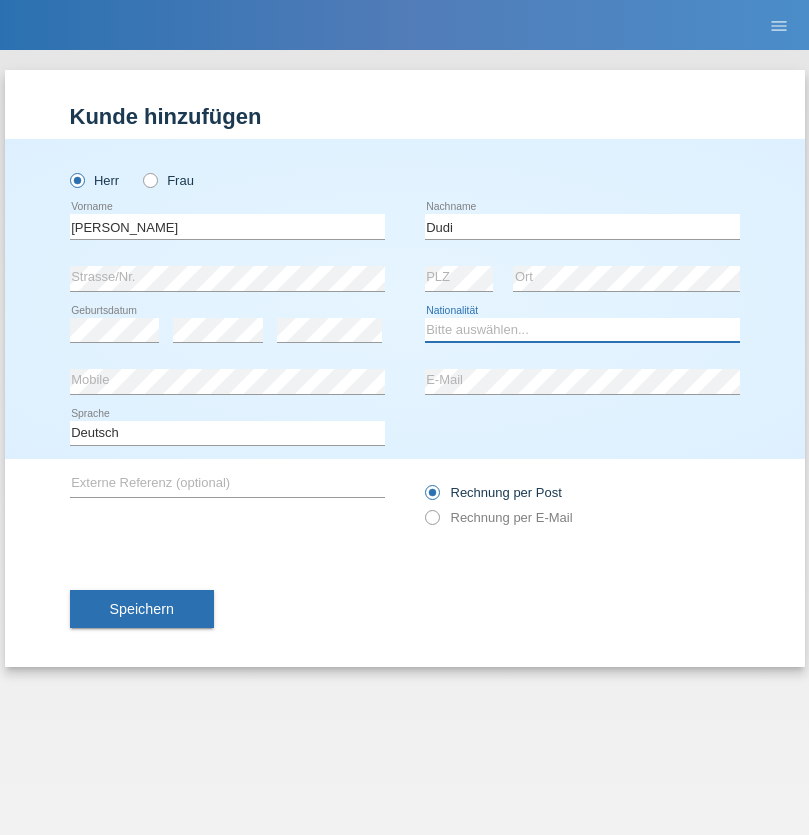 select on "SK" 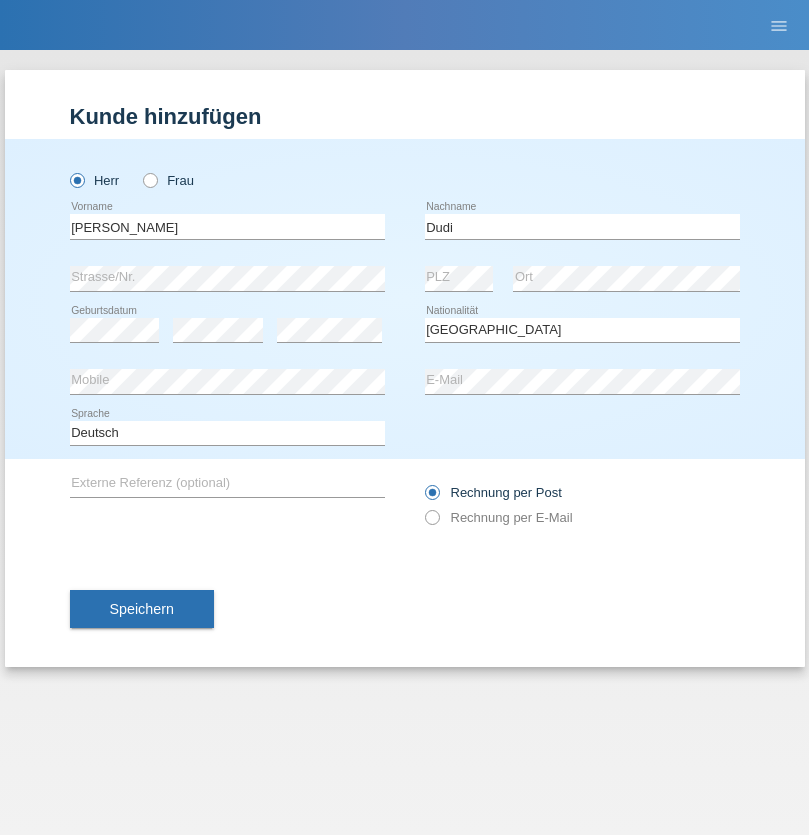 select on "C" 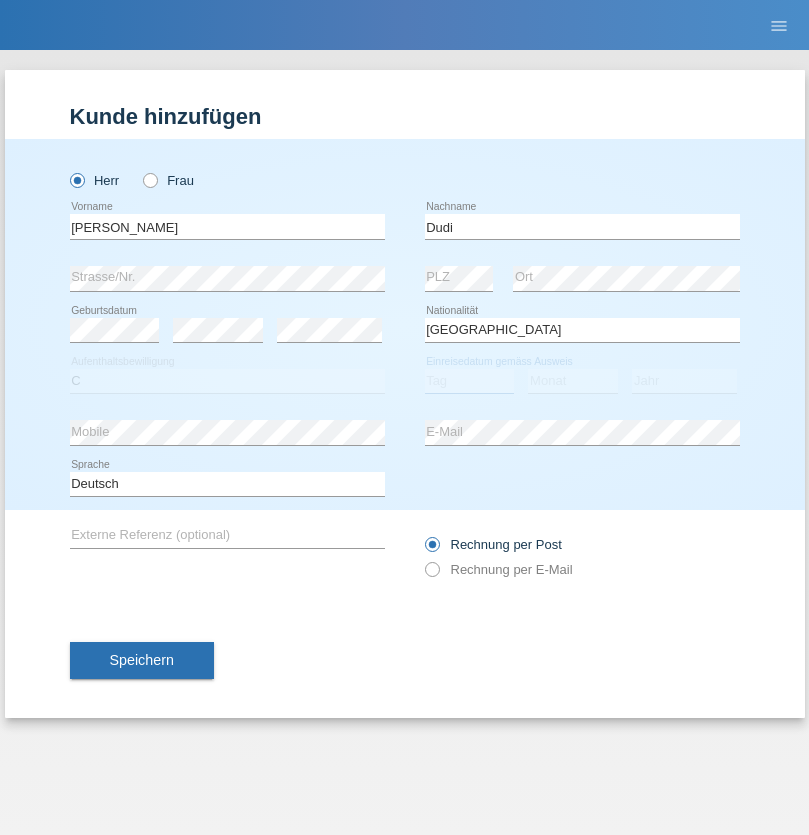 select on "25" 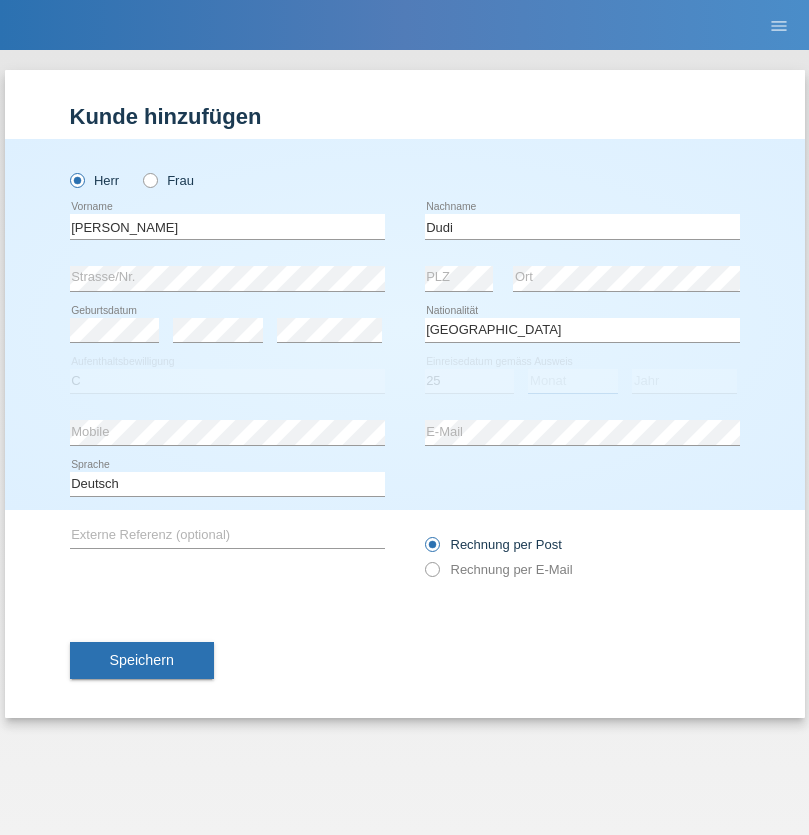 select on "05" 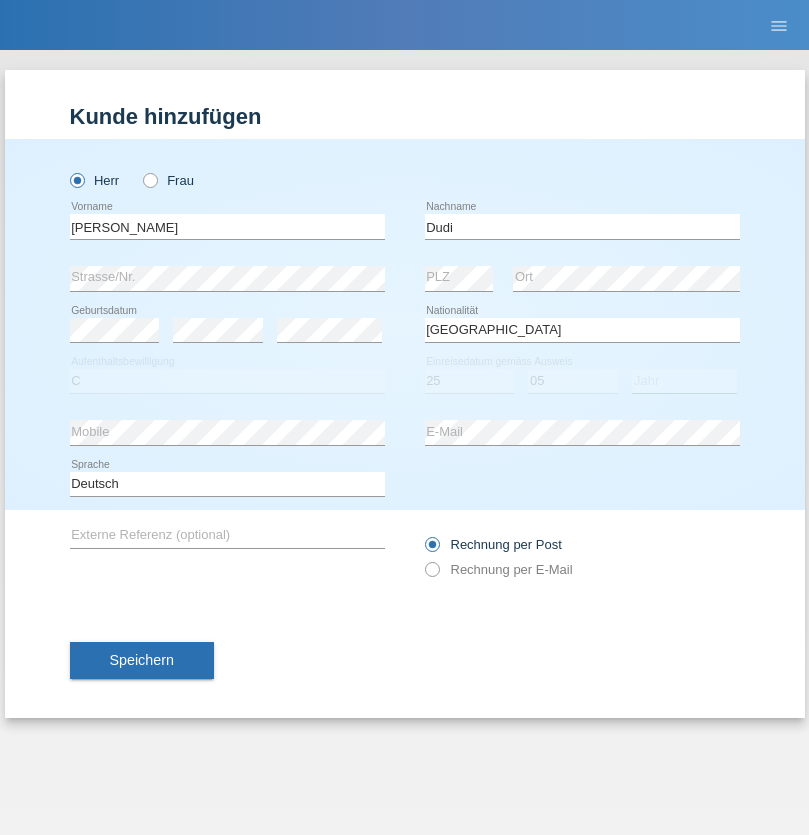select on "2021" 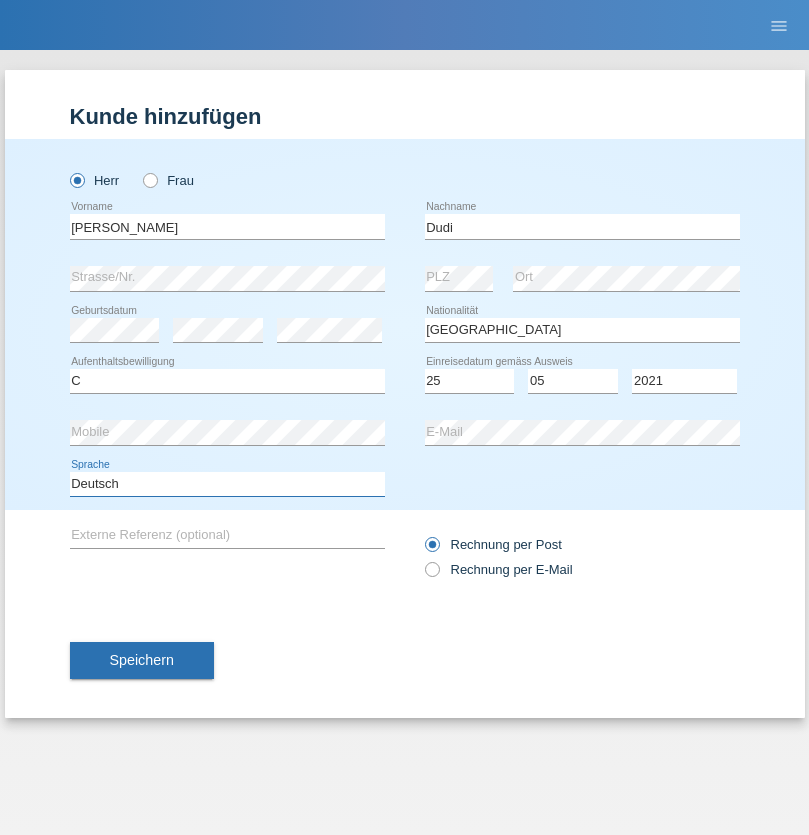select on "en" 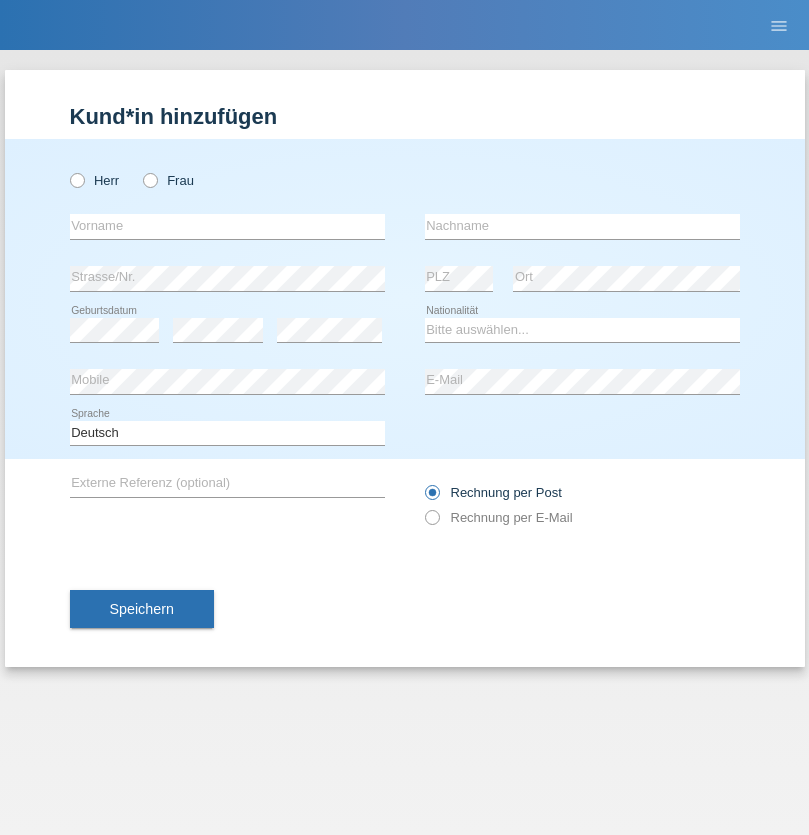 scroll, scrollTop: 0, scrollLeft: 0, axis: both 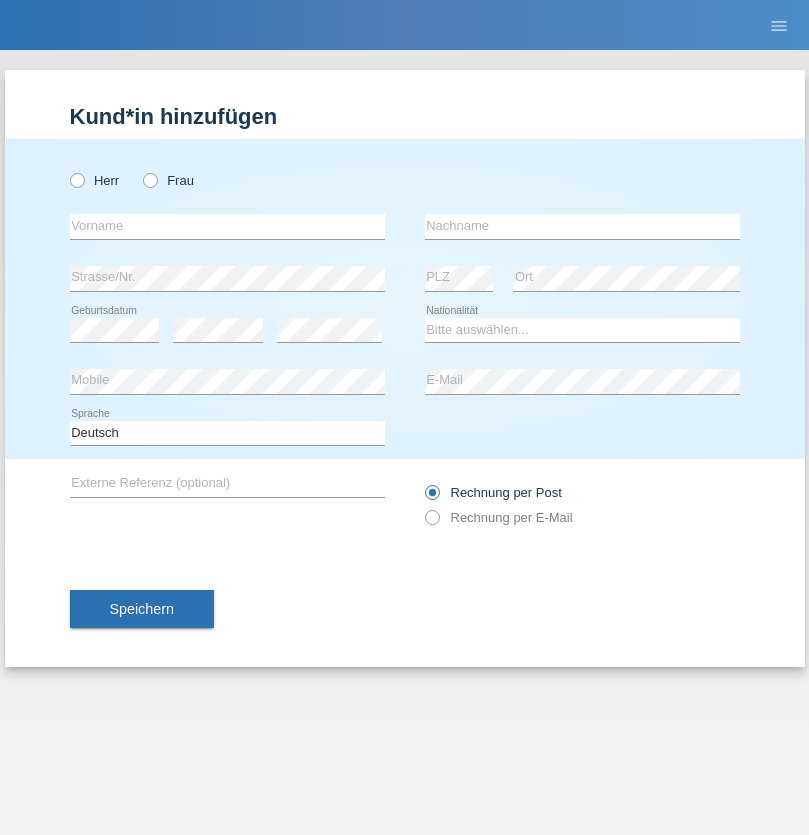 radio on "true" 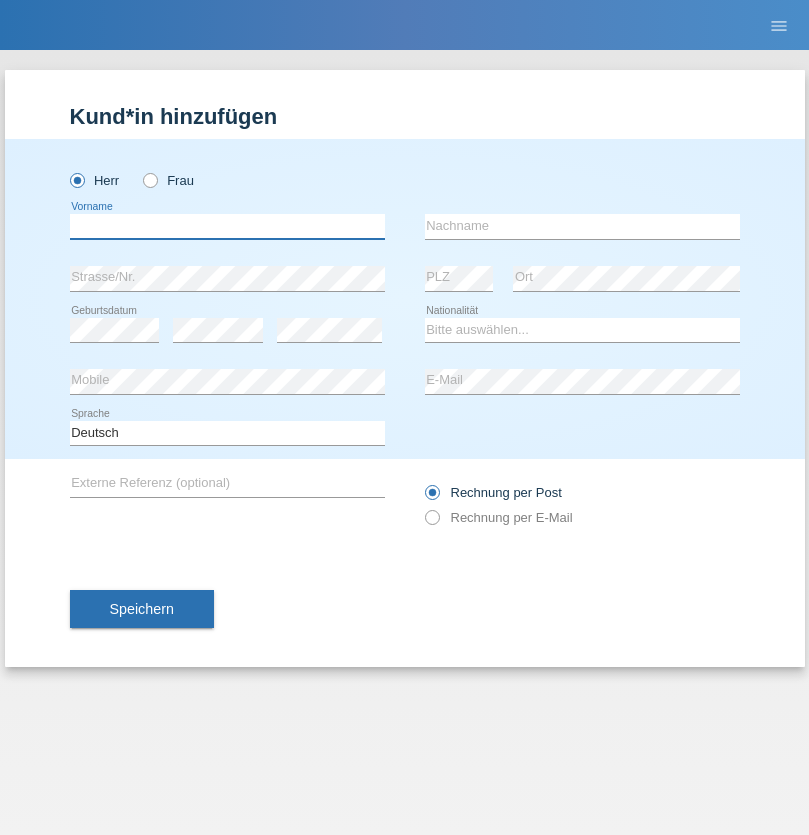 click at bounding box center (227, 226) 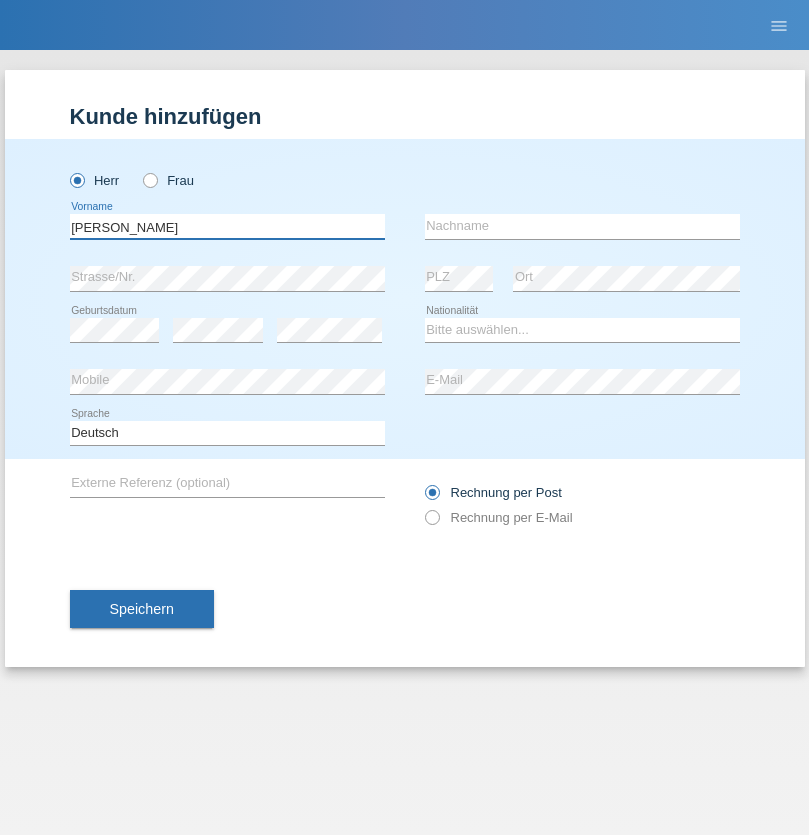 type on "Ahmetovic" 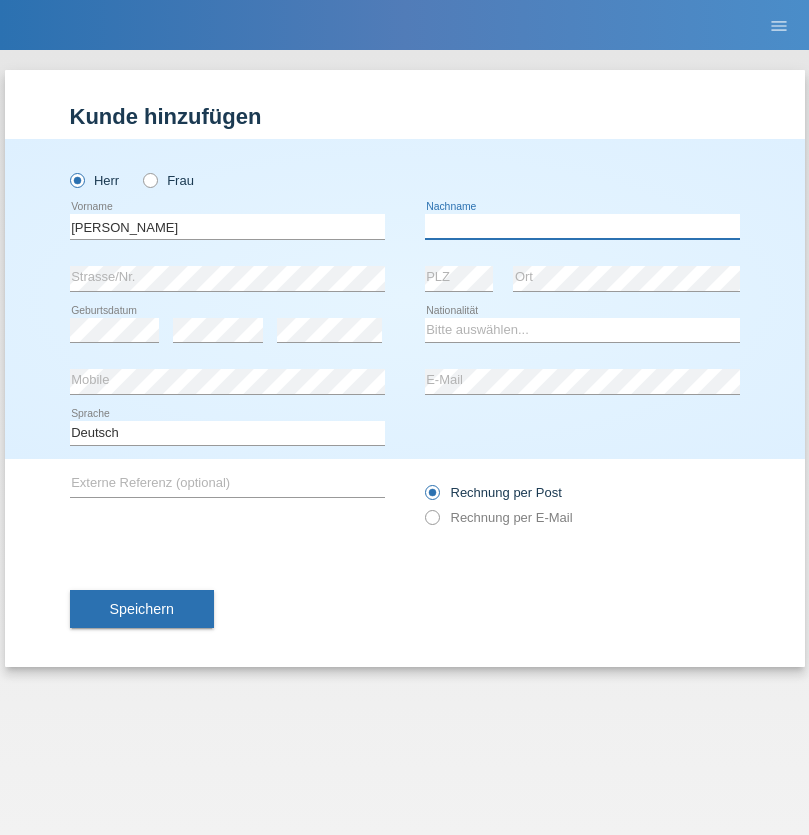 click at bounding box center (582, 226) 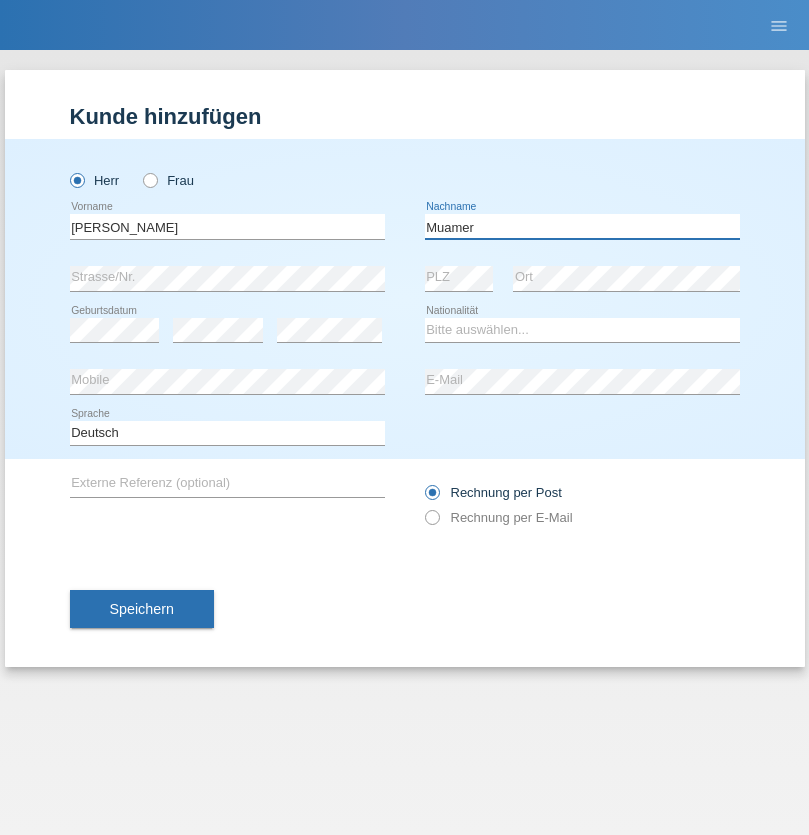 type on "Muamer" 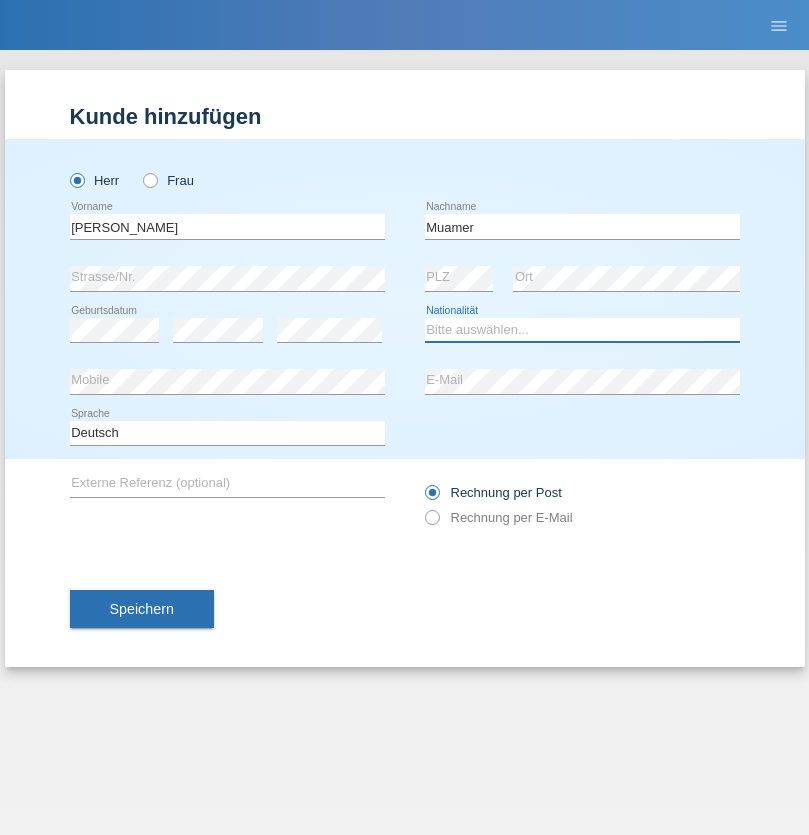 select on "CH" 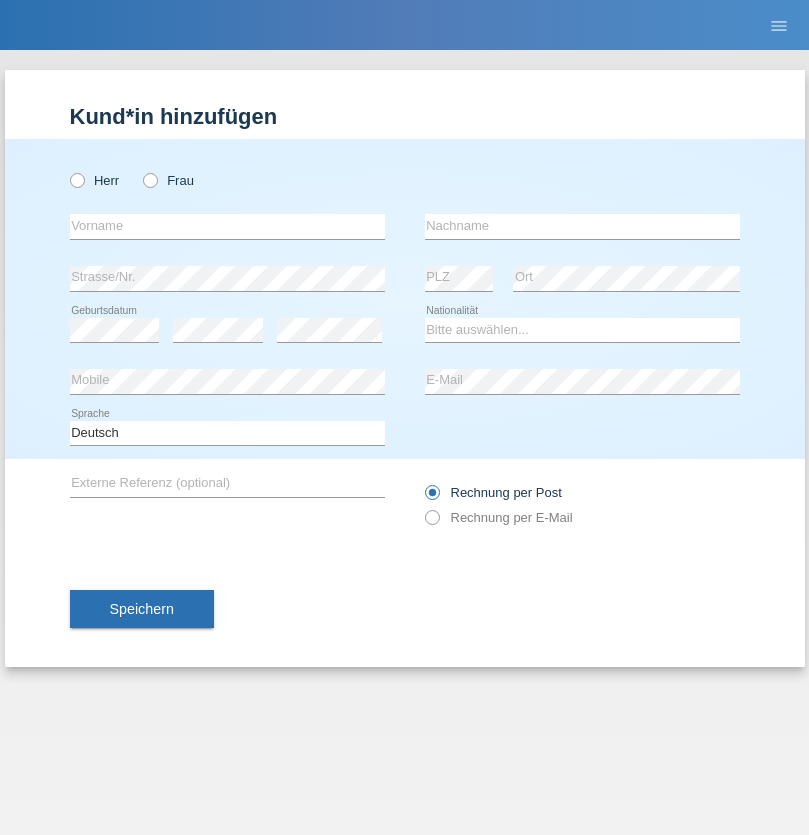 scroll, scrollTop: 0, scrollLeft: 0, axis: both 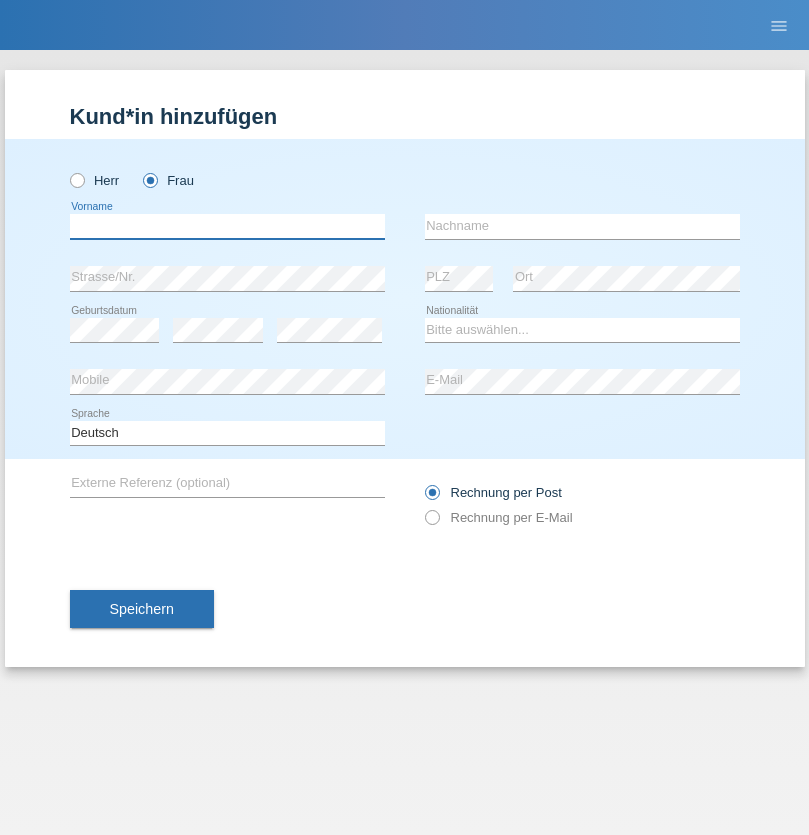 click at bounding box center [227, 226] 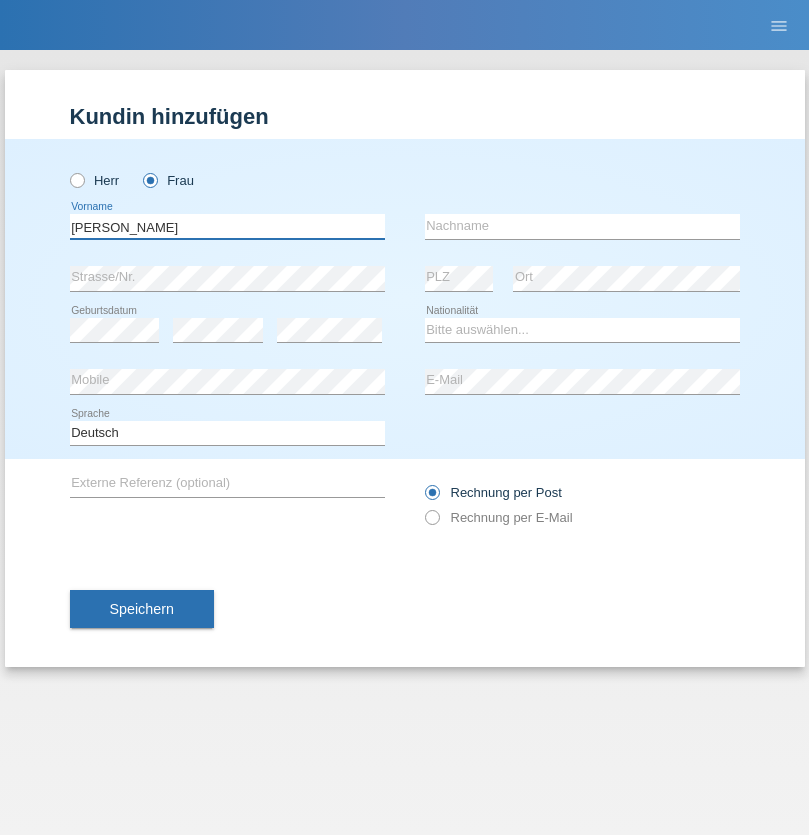 type on "Alberto" 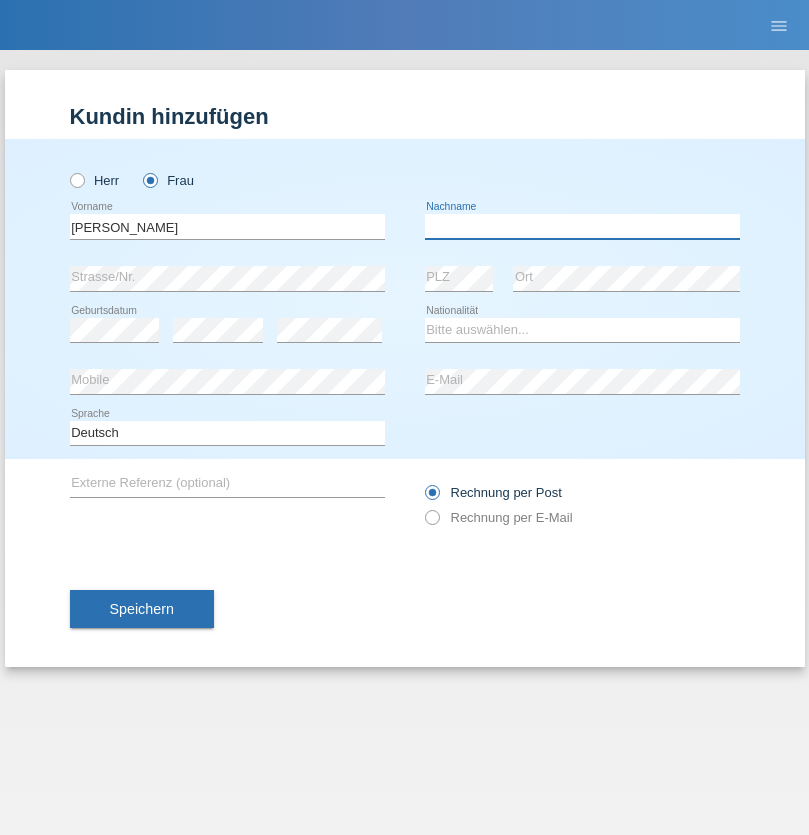 click at bounding box center (582, 226) 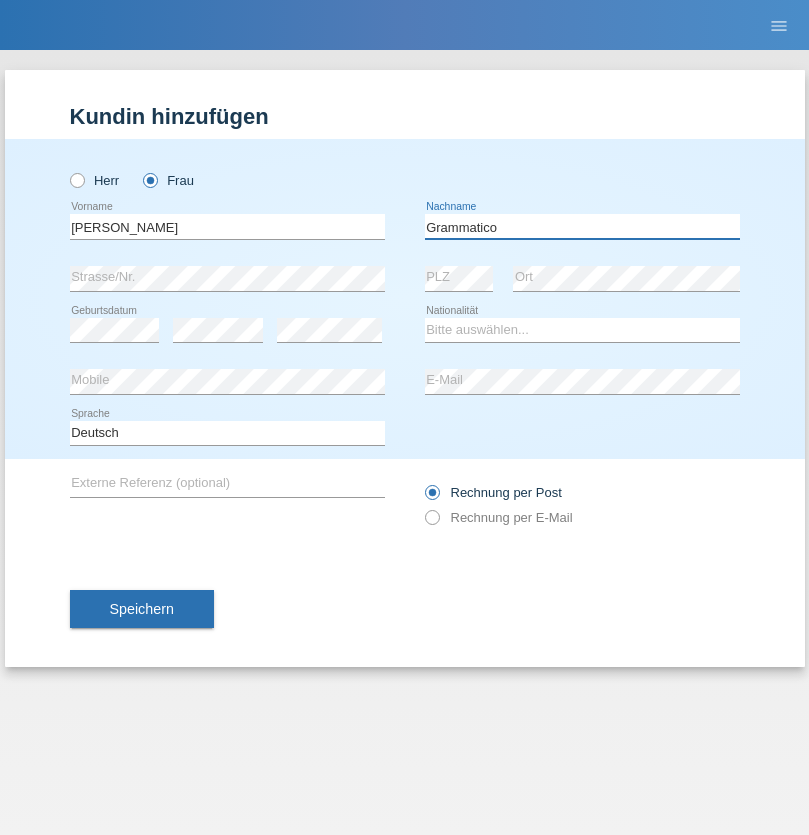 type on "Grammatico" 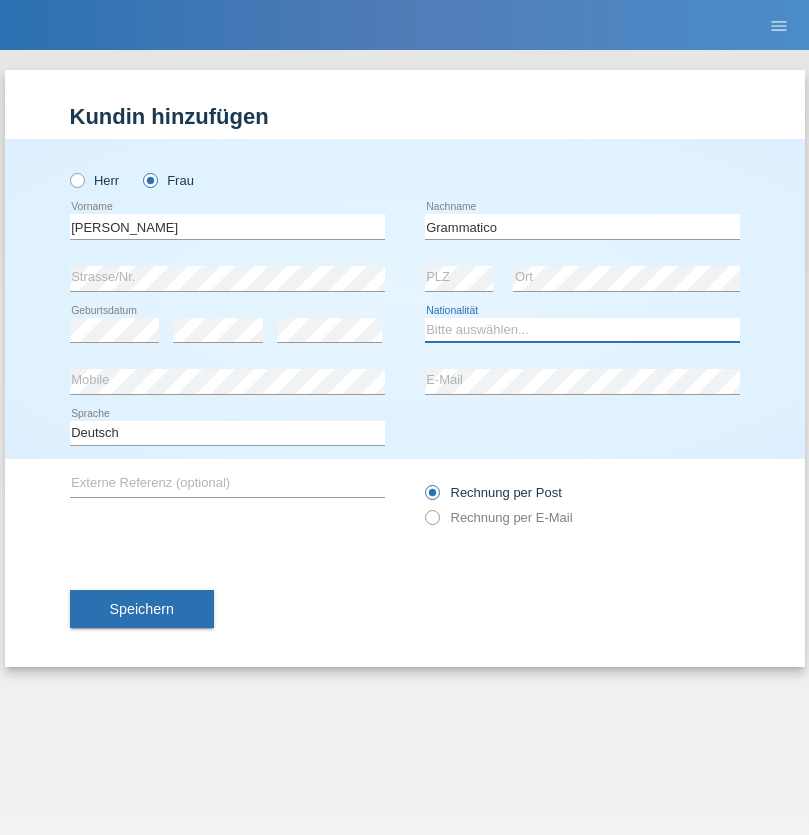 select on "CH" 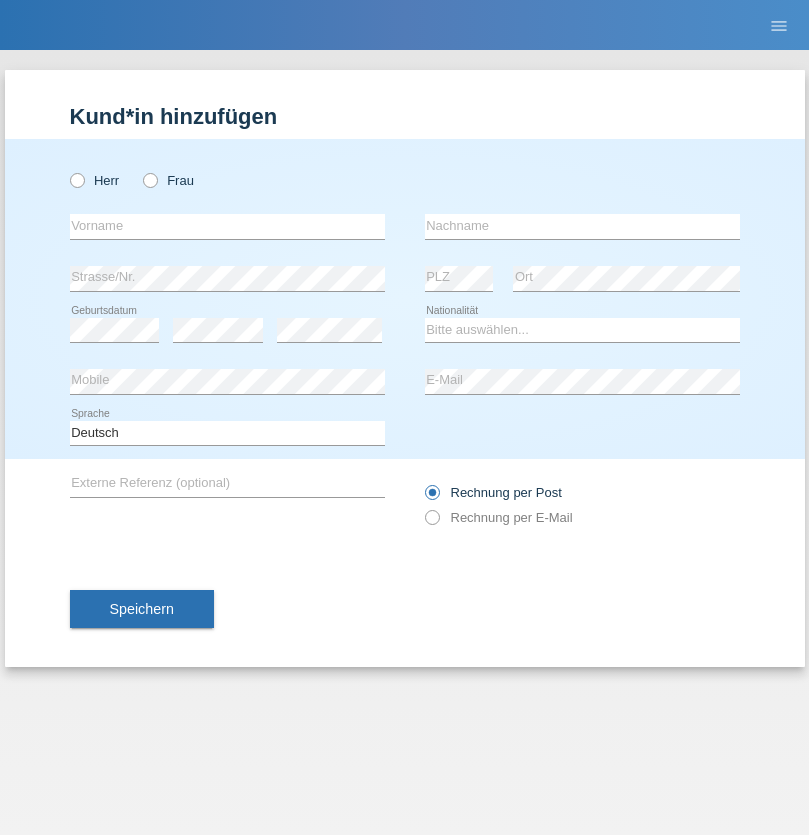 scroll, scrollTop: 0, scrollLeft: 0, axis: both 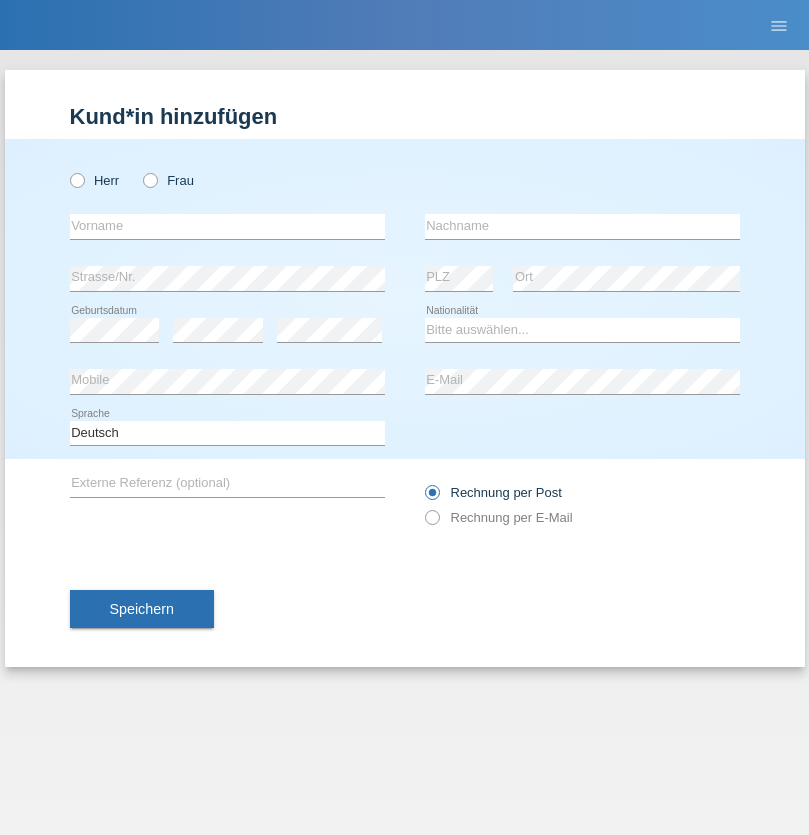 radio on "true" 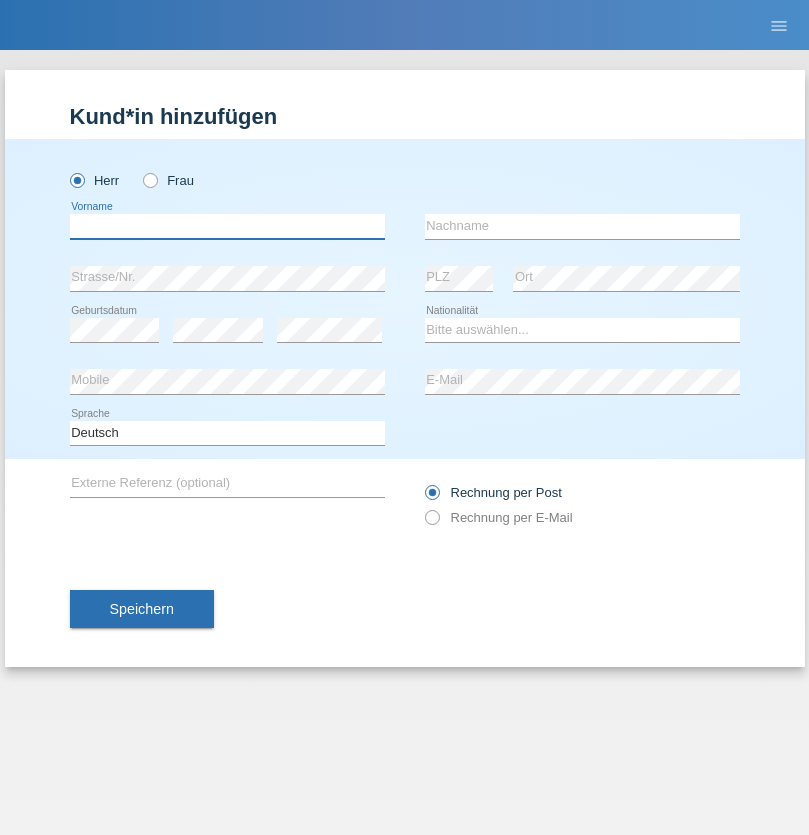 click at bounding box center (227, 226) 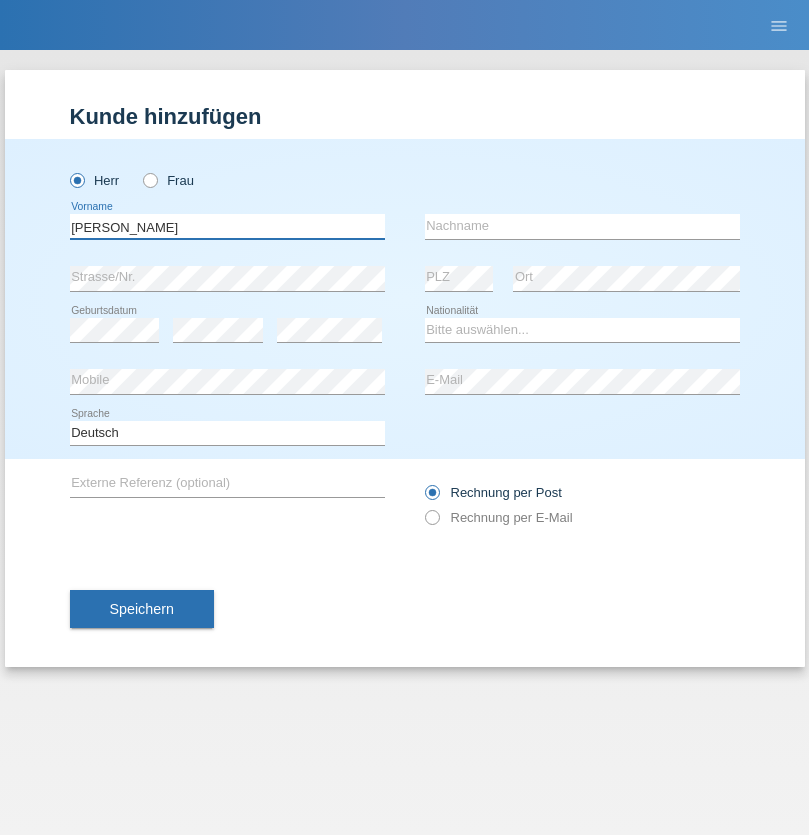 type on "Ivo" 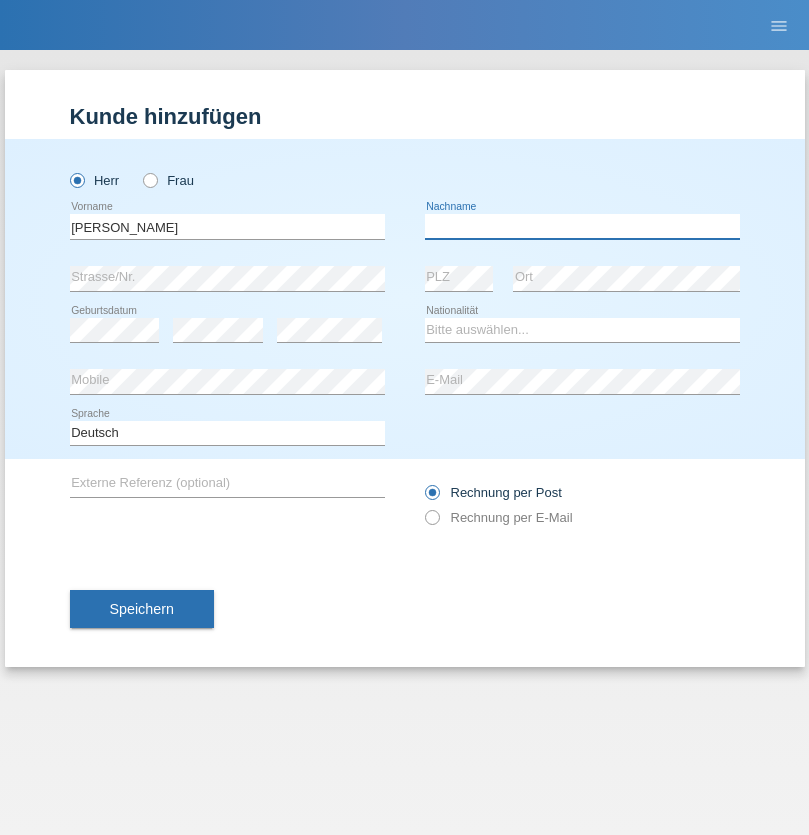 click at bounding box center (582, 226) 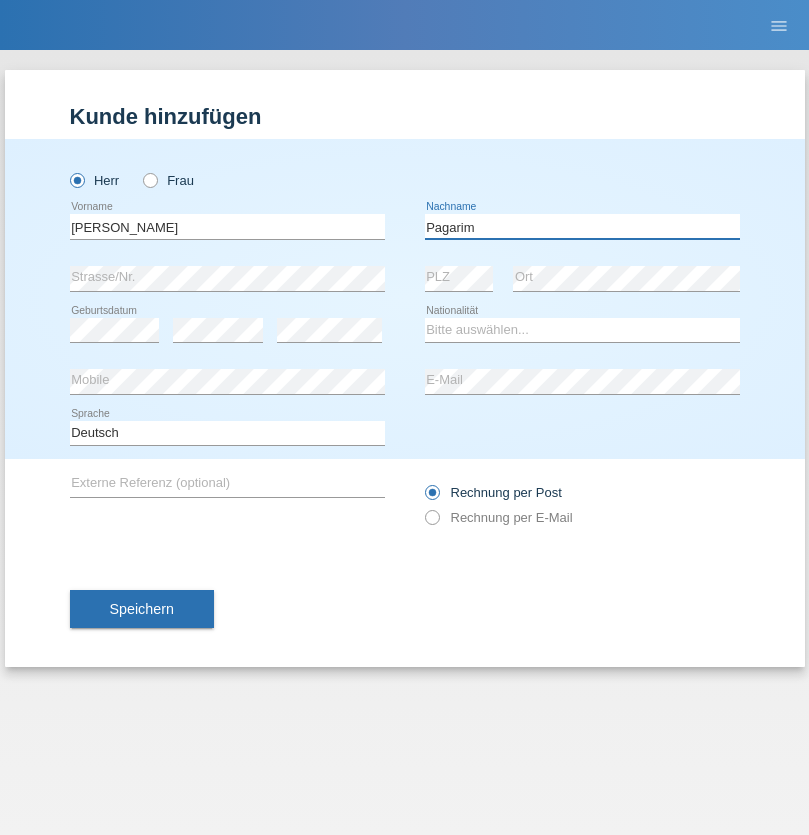 type on "Pagarim" 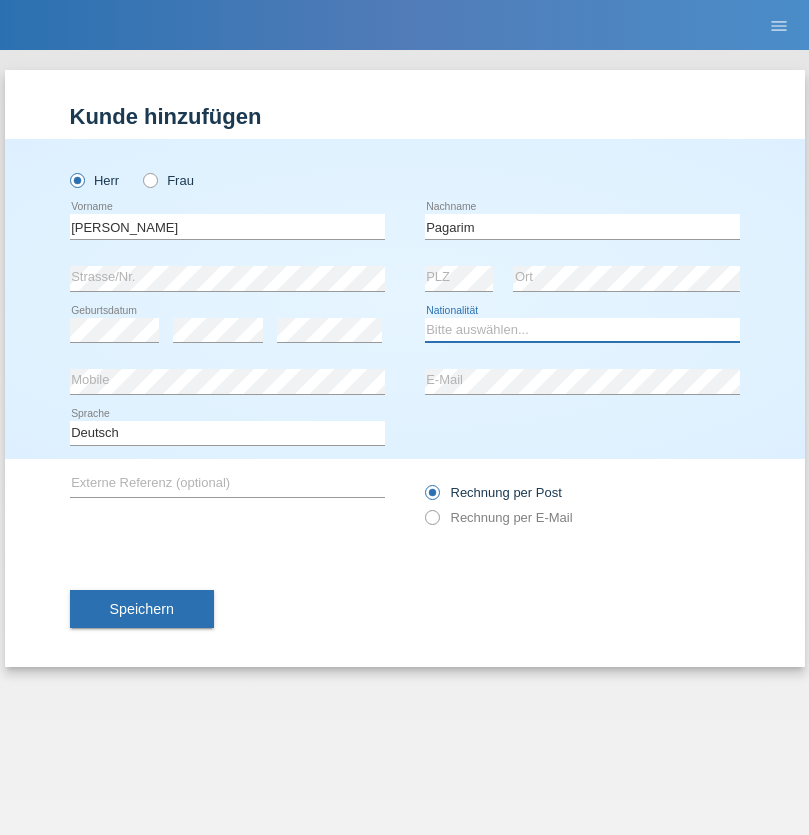 select on "CH" 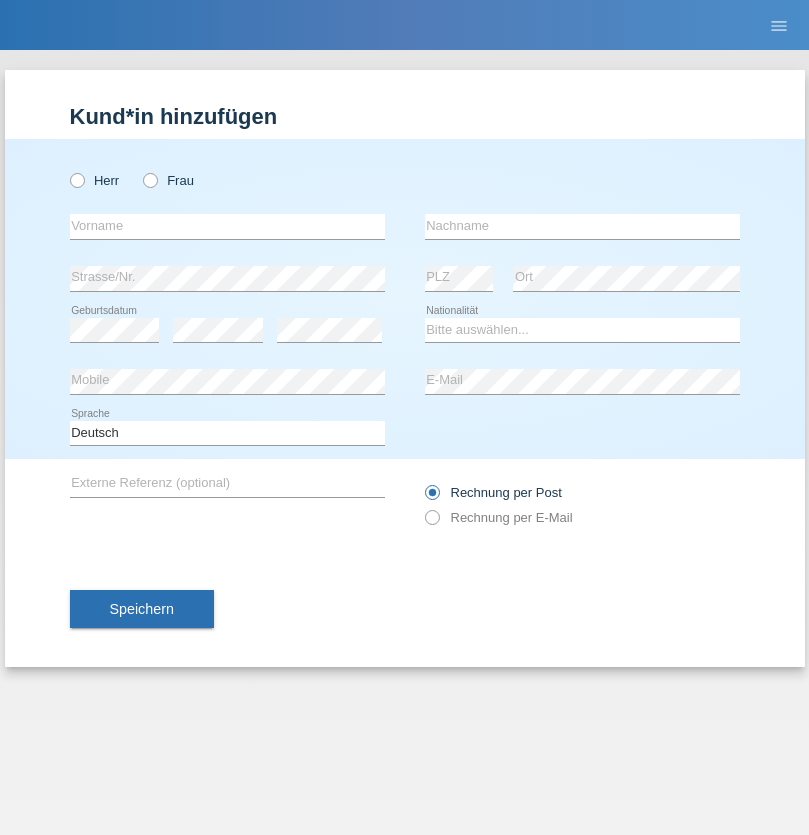 scroll, scrollTop: 0, scrollLeft: 0, axis: both 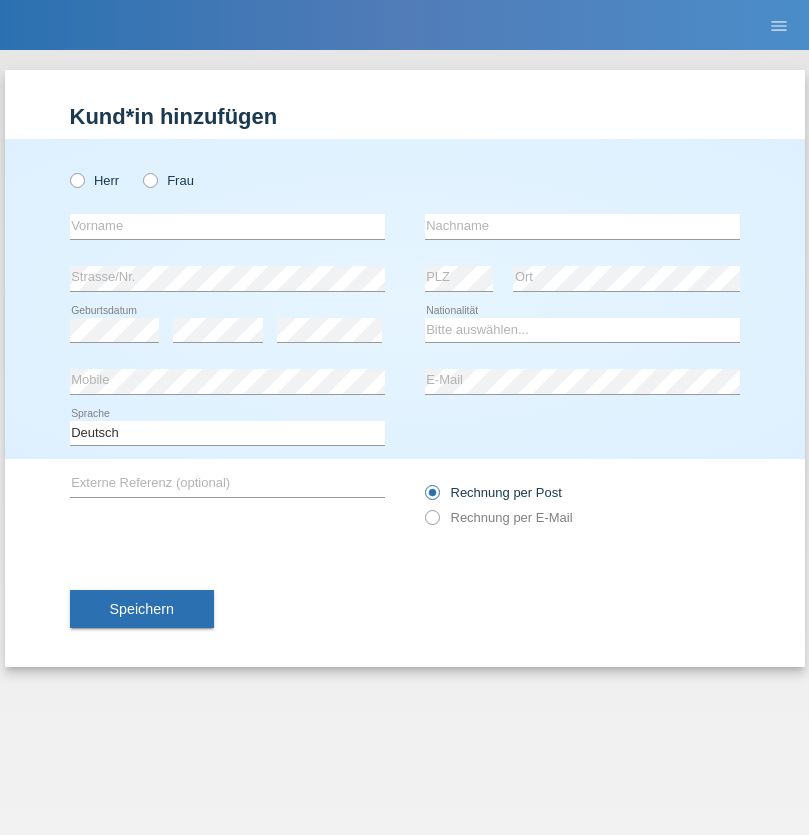 radio on "true" 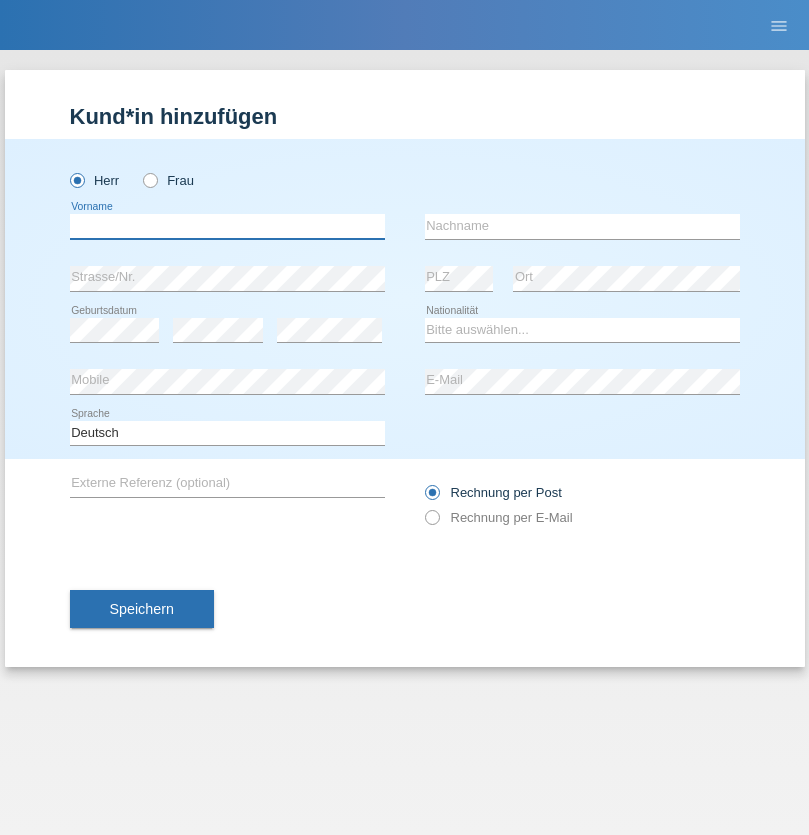 click at bounding box center [227, 226] 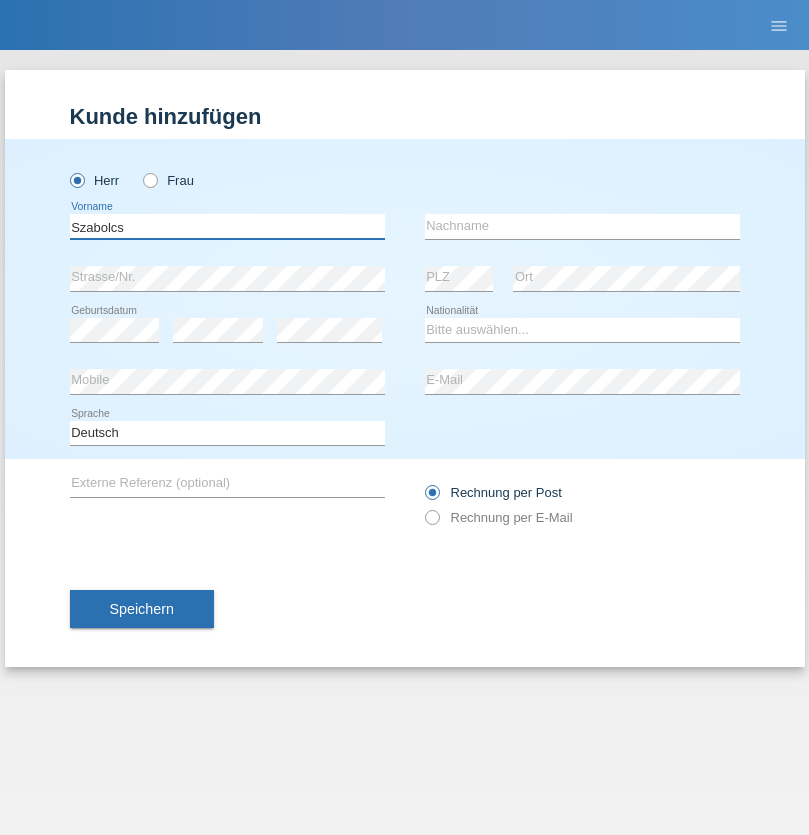 type on "Szabolcs" 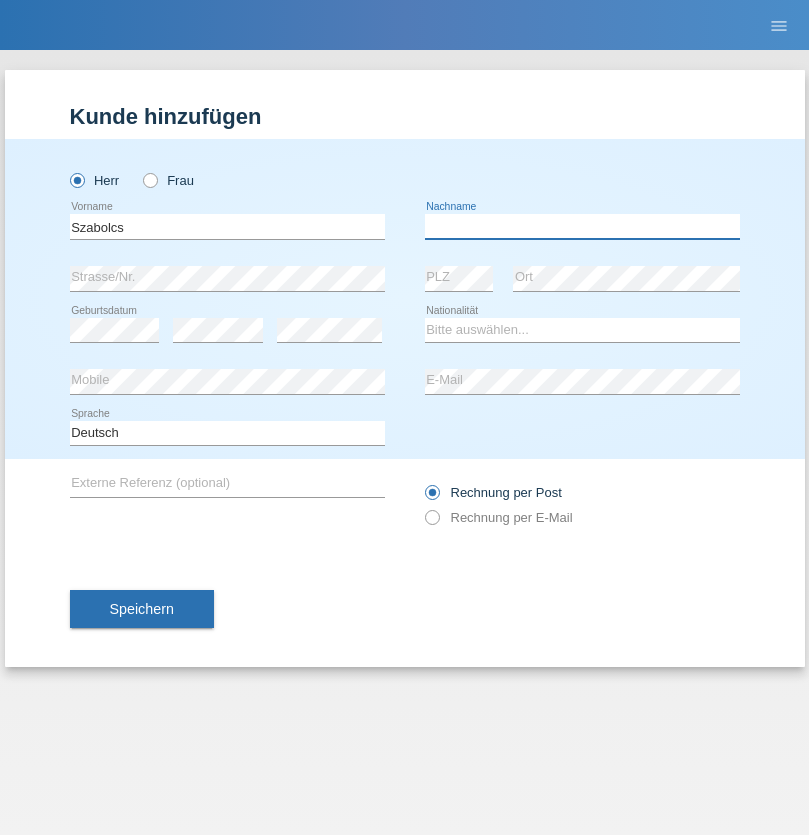 click at bounding box center [582, 226] 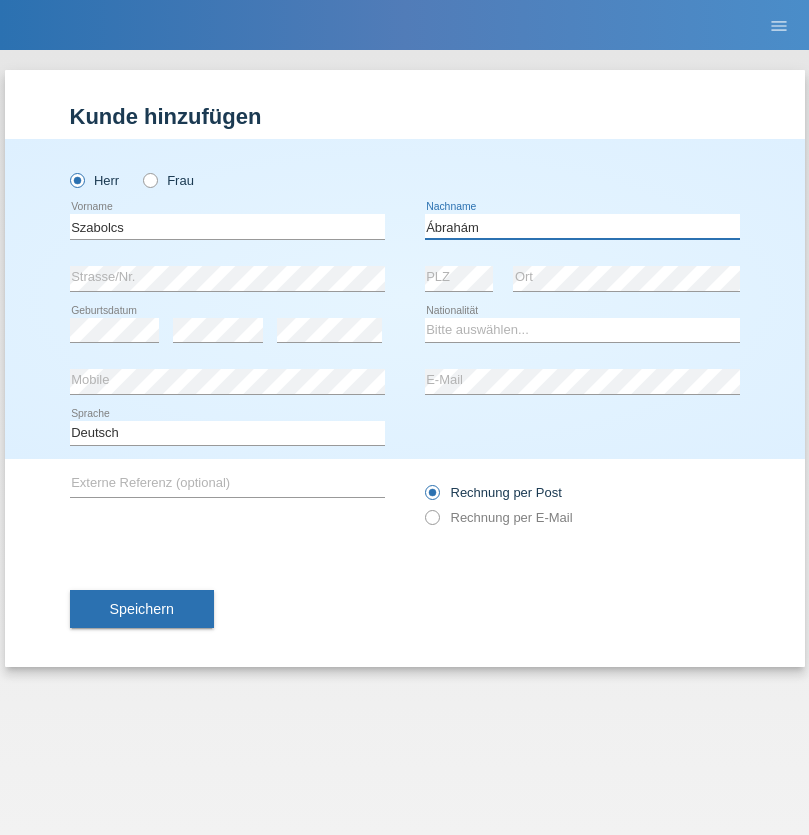 type on "Ábrahám" 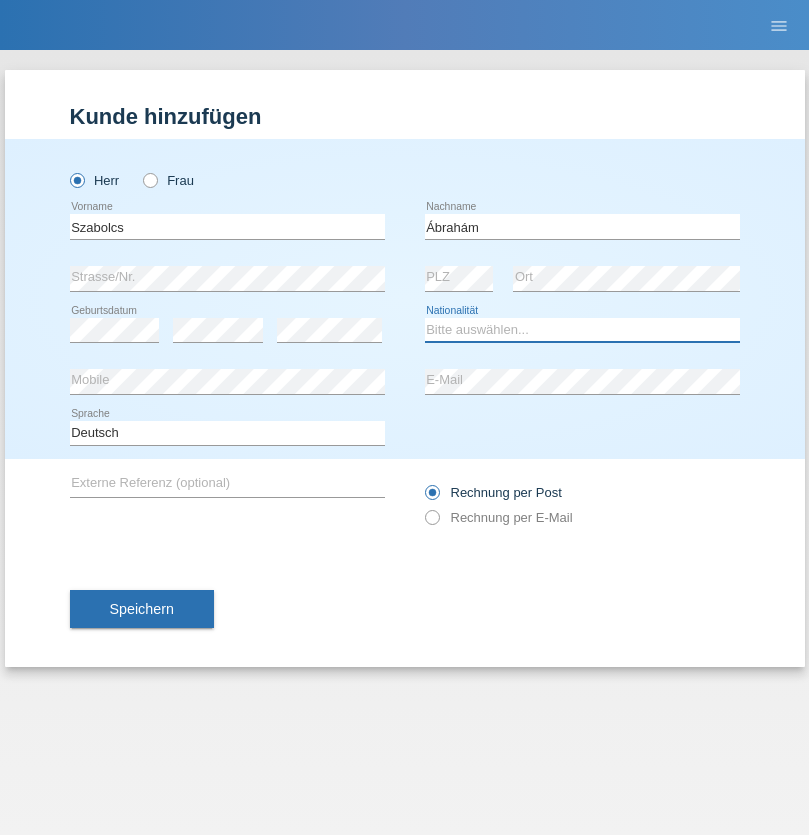 select on "HU" 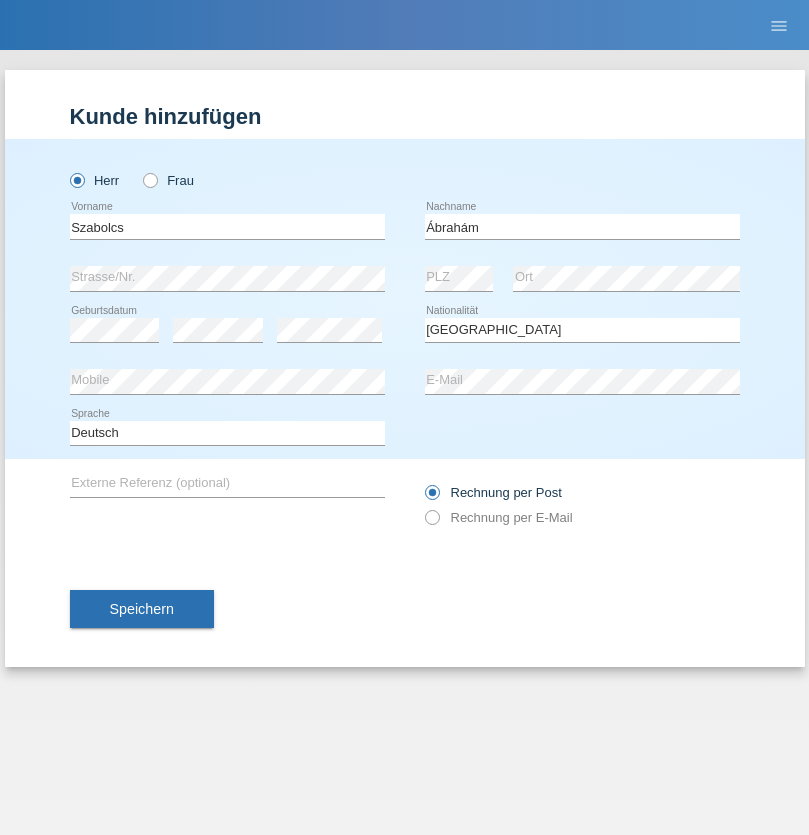 select on "C" 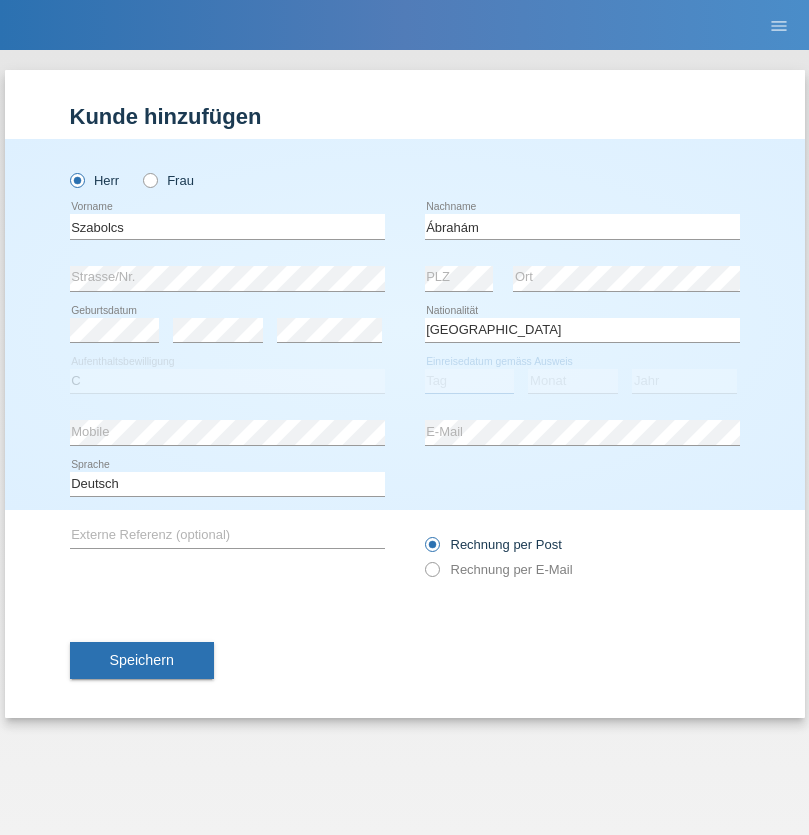 select on "09" 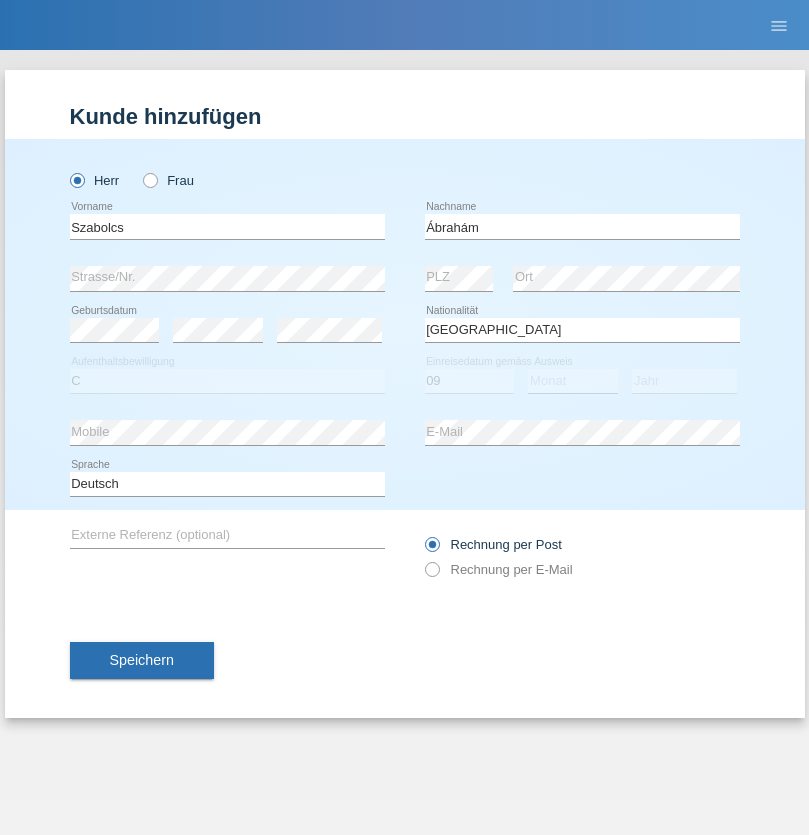 select on "12" 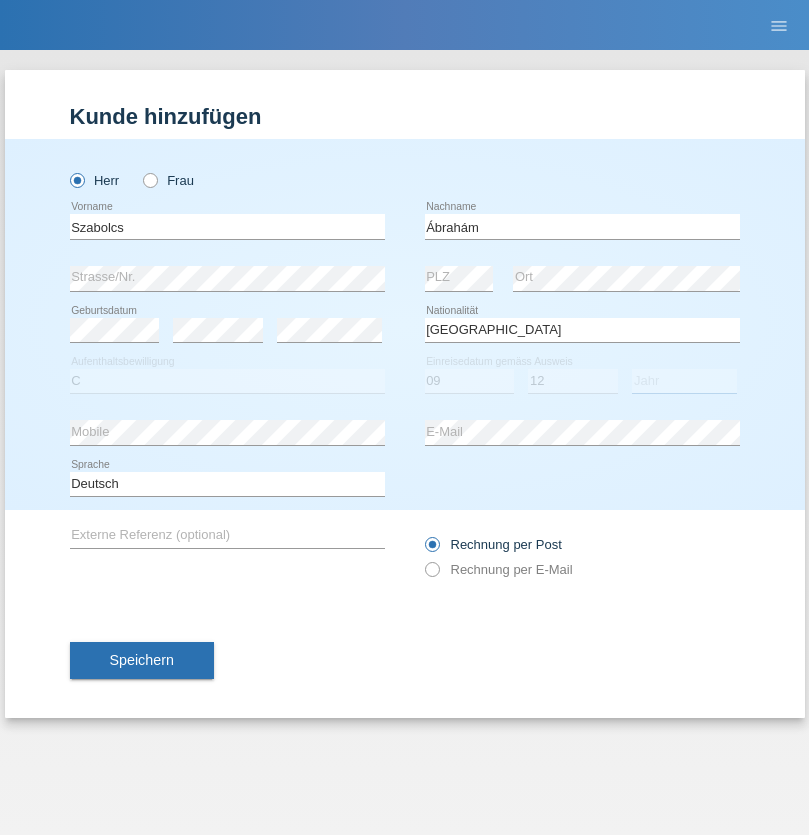 select on "2021" 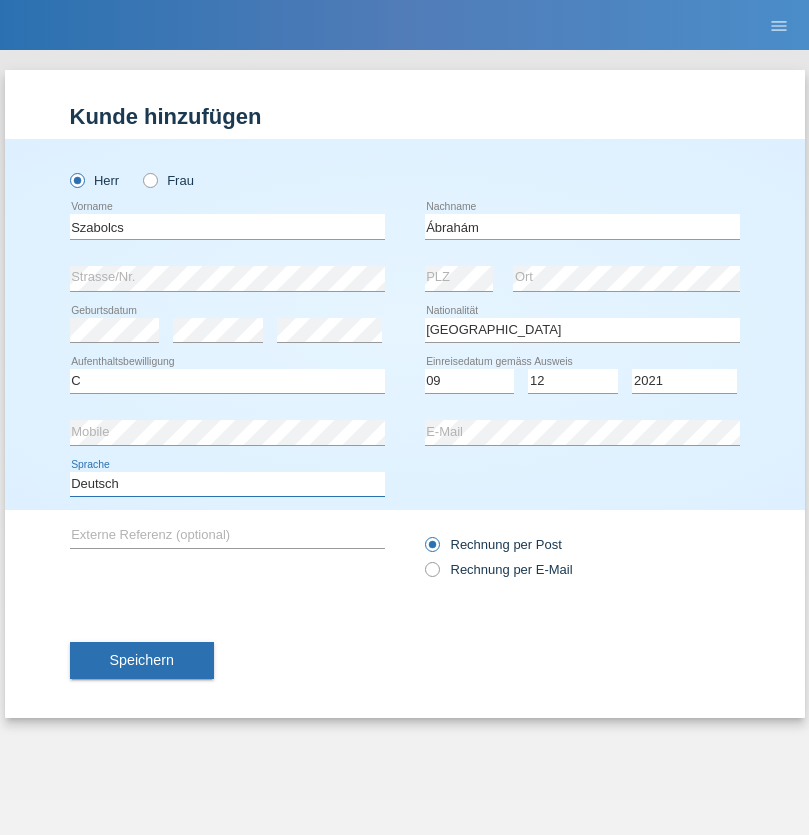 select on "en" 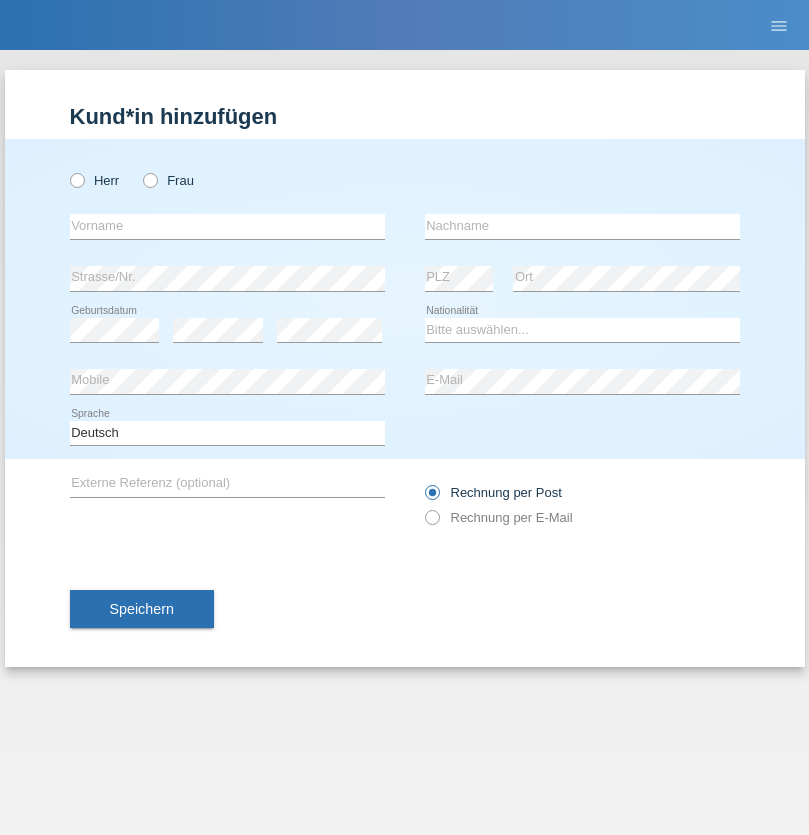 scroll, scrollTop: 0, scrollLeft: 0, axis: both 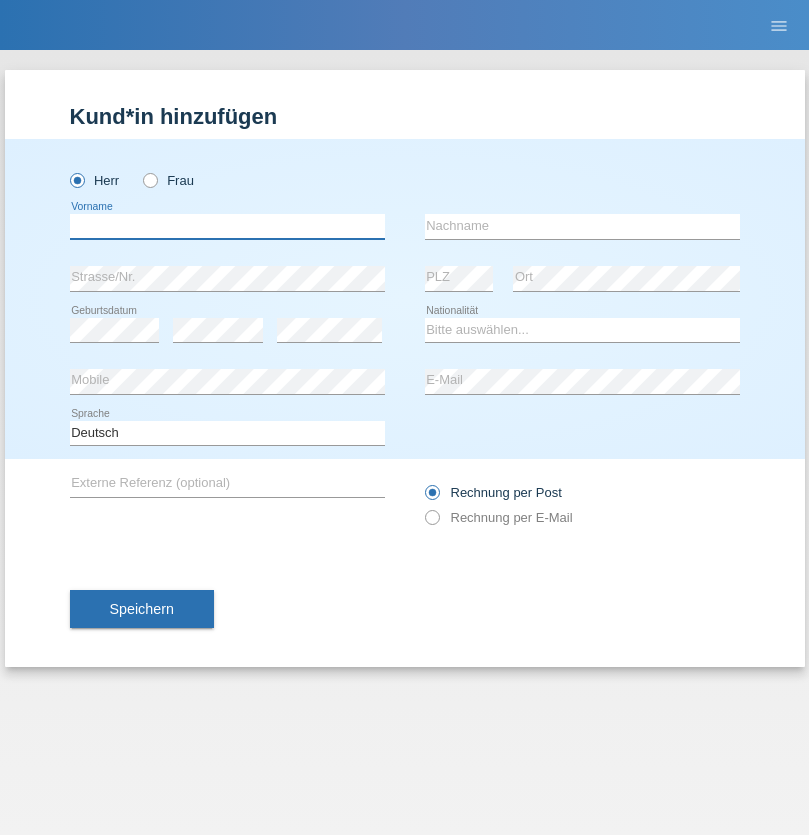 click at bounding box center (227, 226) 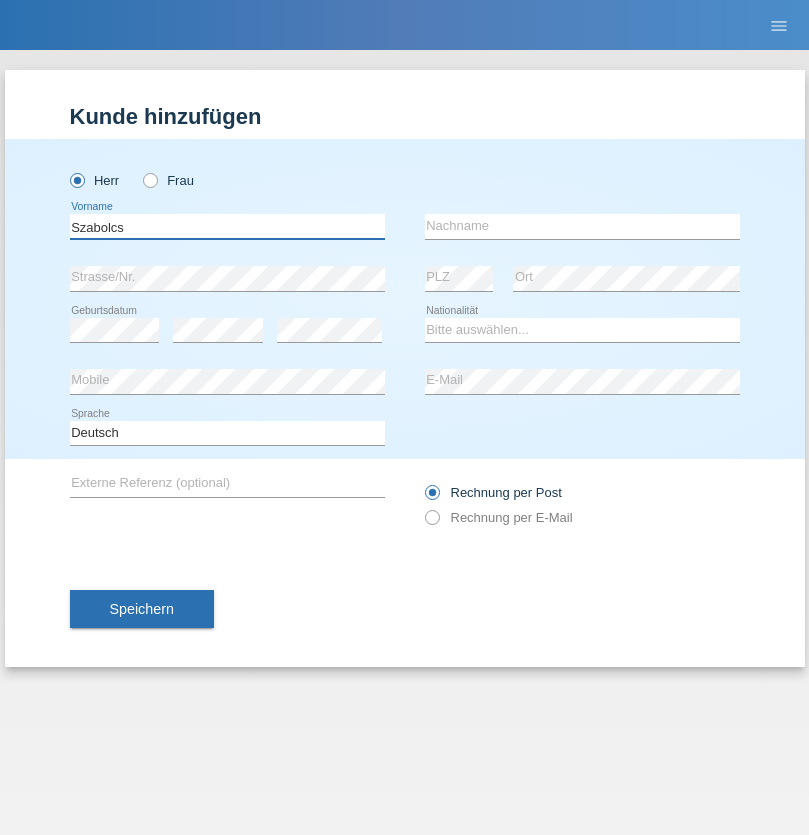 type on "Szabolcs" 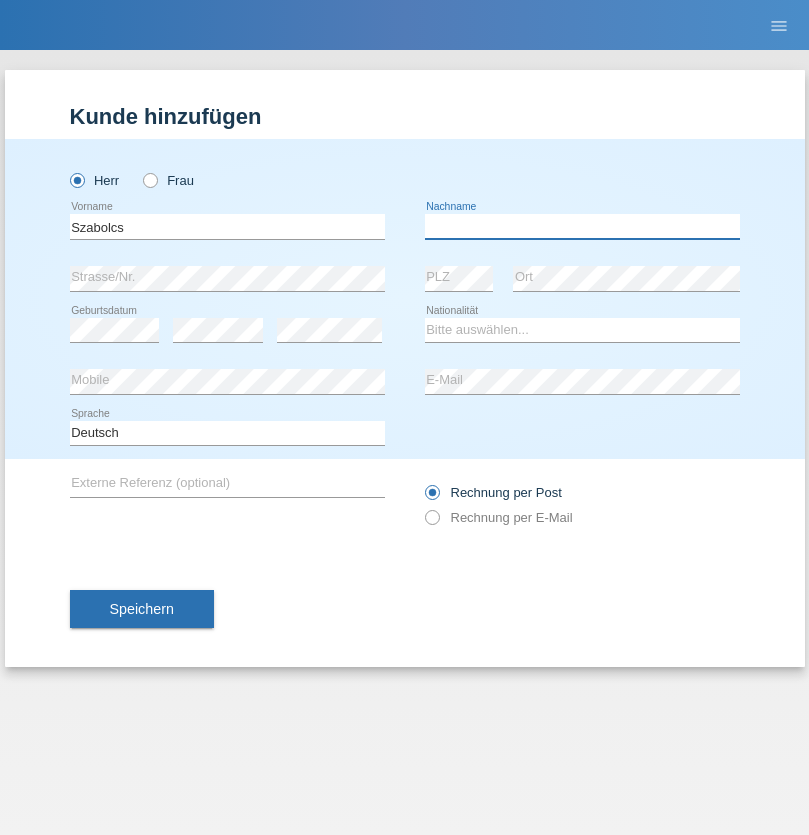 click at bounding box center (582, 226) 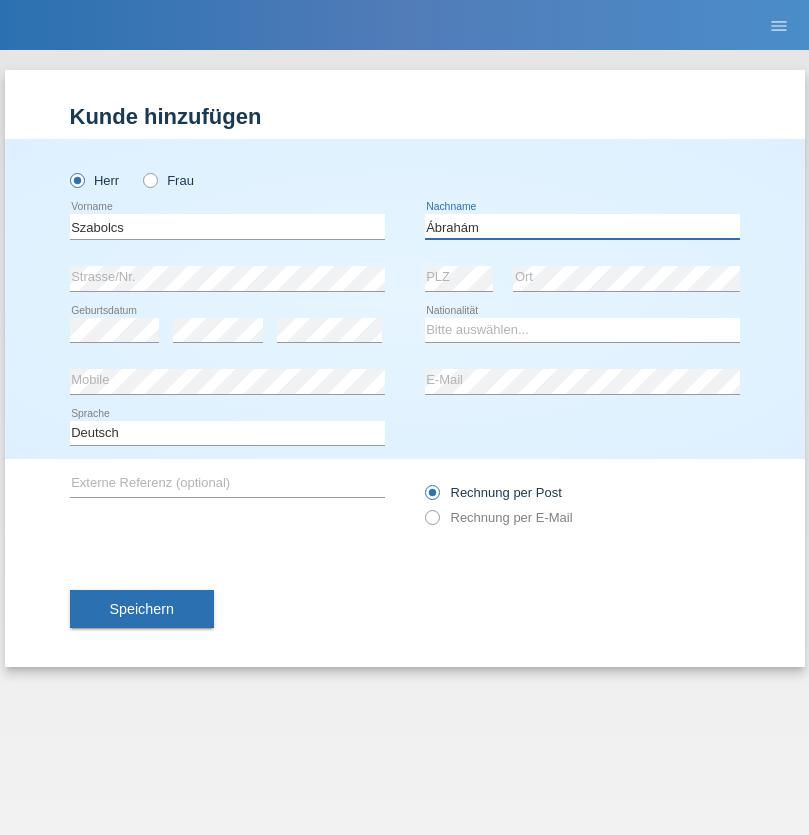 type on "Ábrahám" 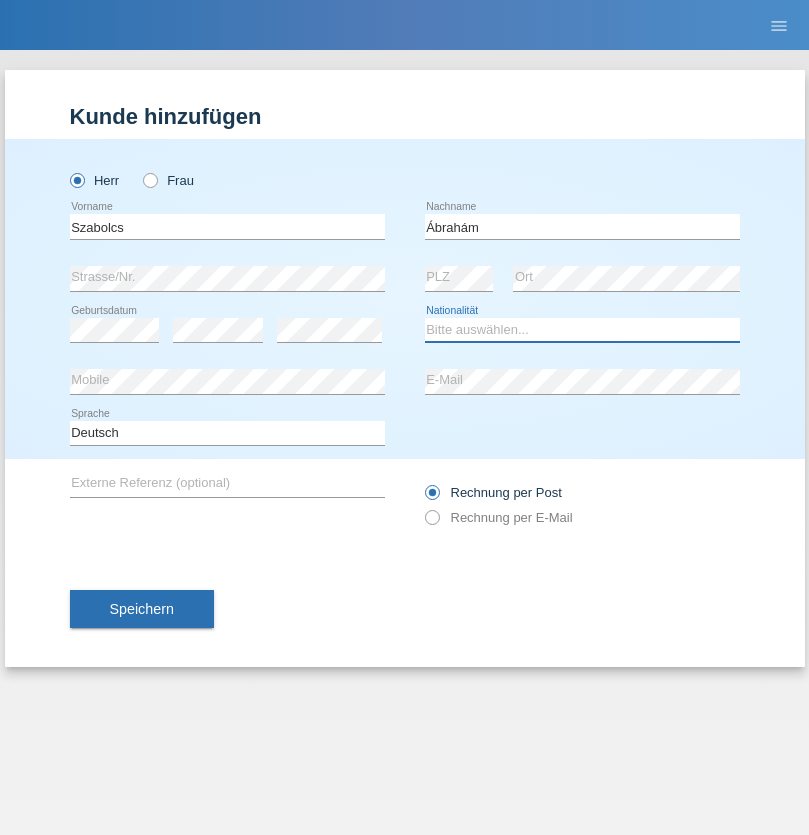select on "HU" 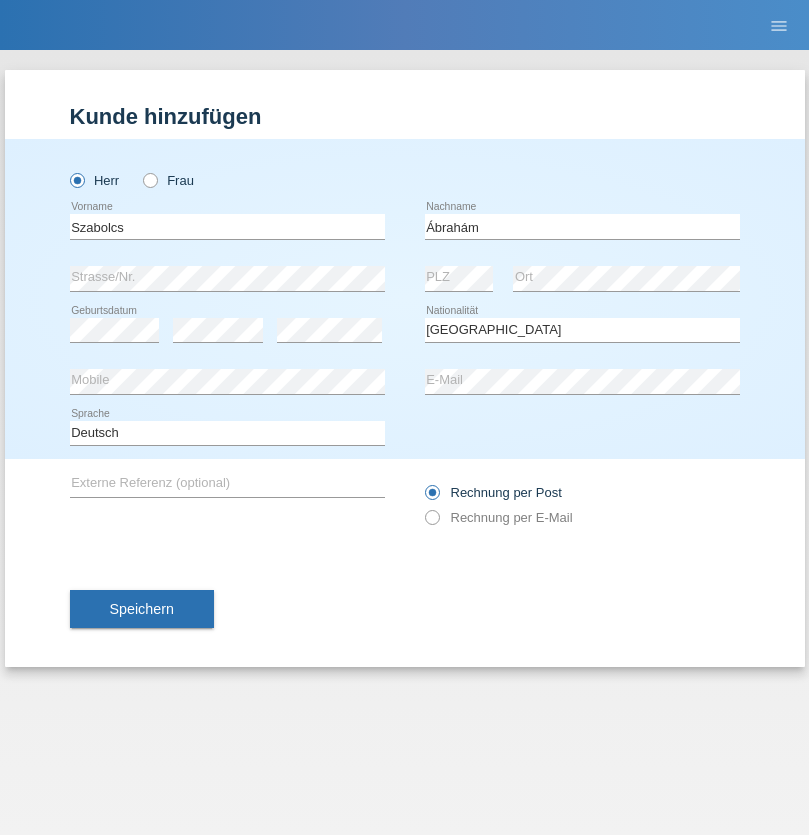 select on "C" 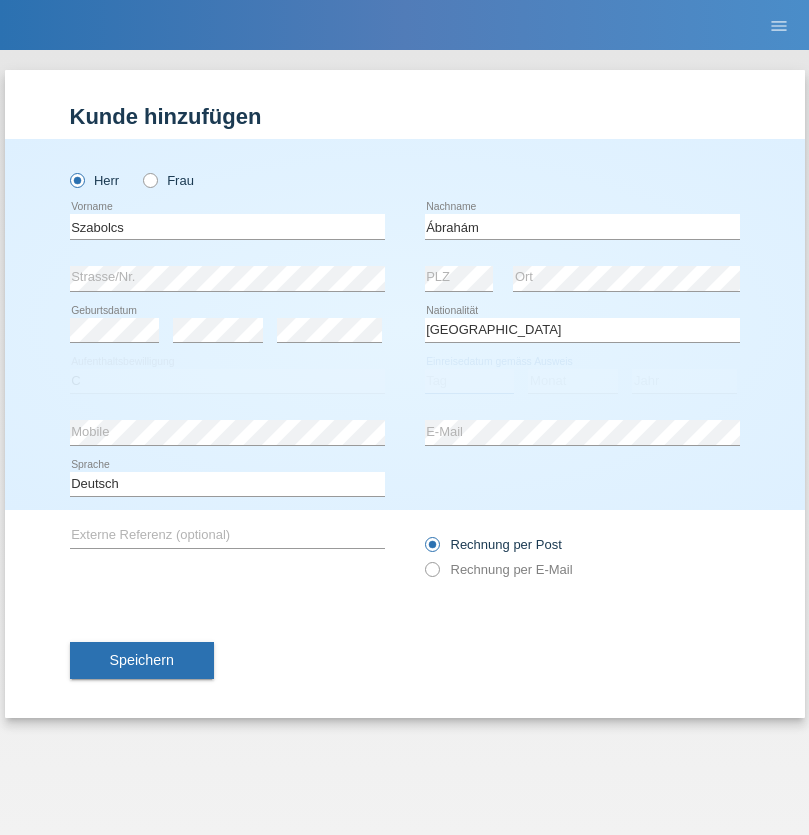 select on "09" 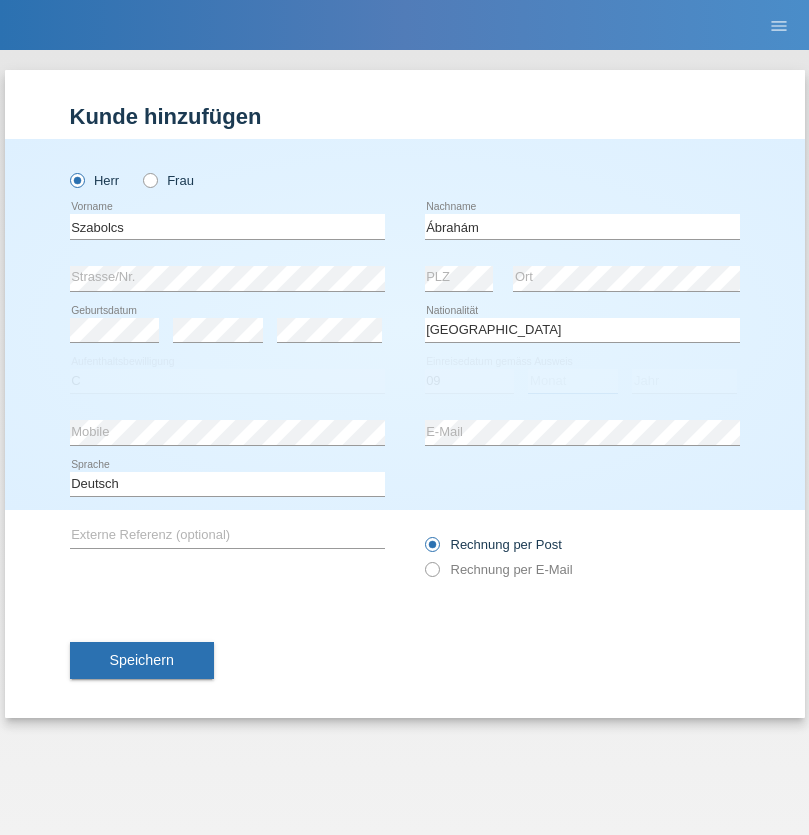 select on "12" 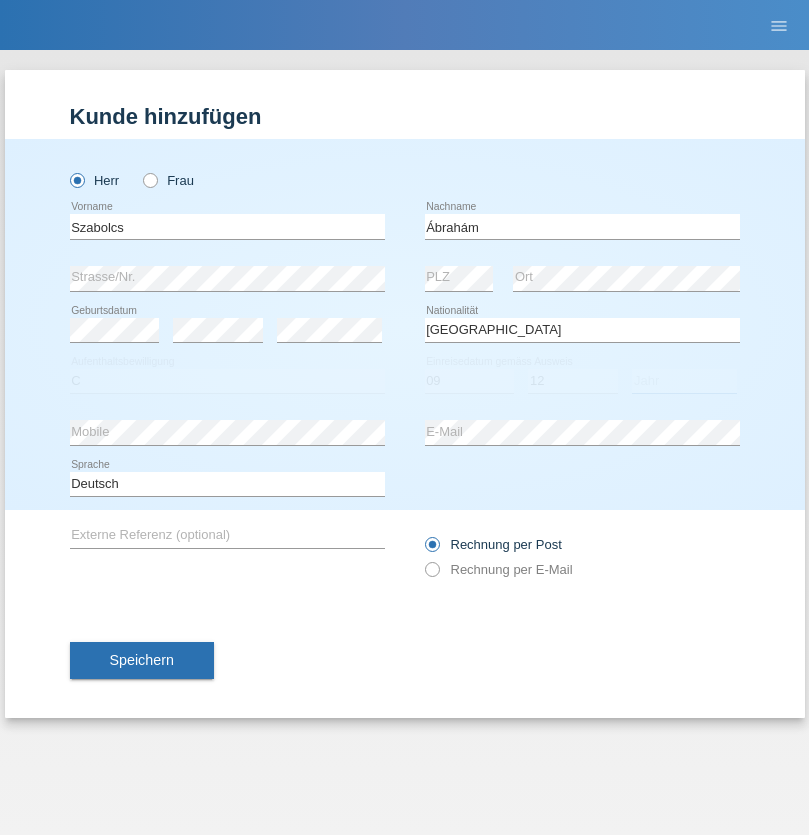 select on "2021" 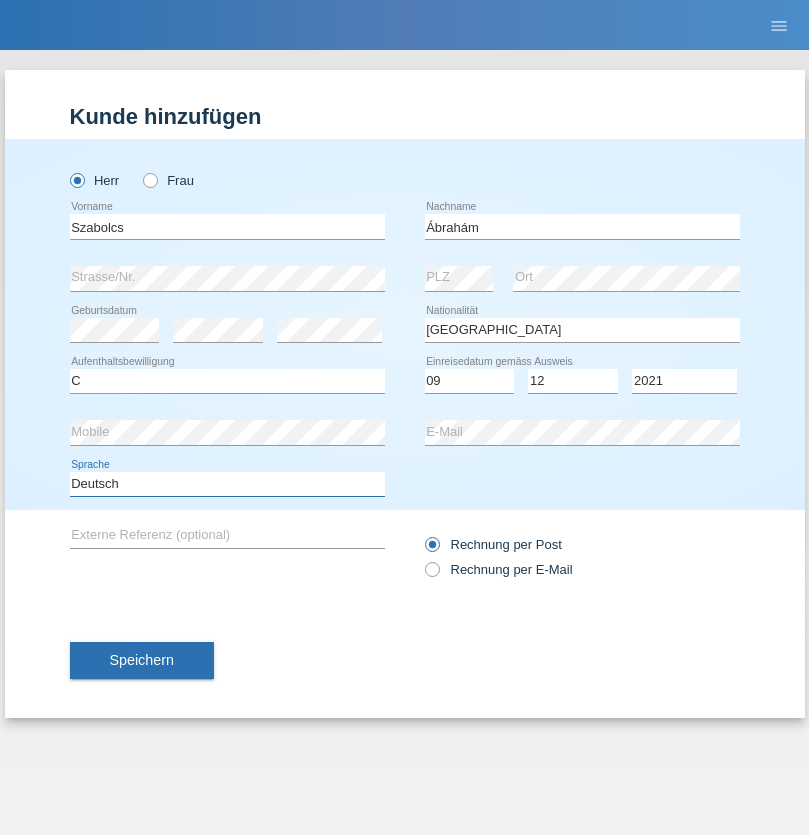 select on "en" 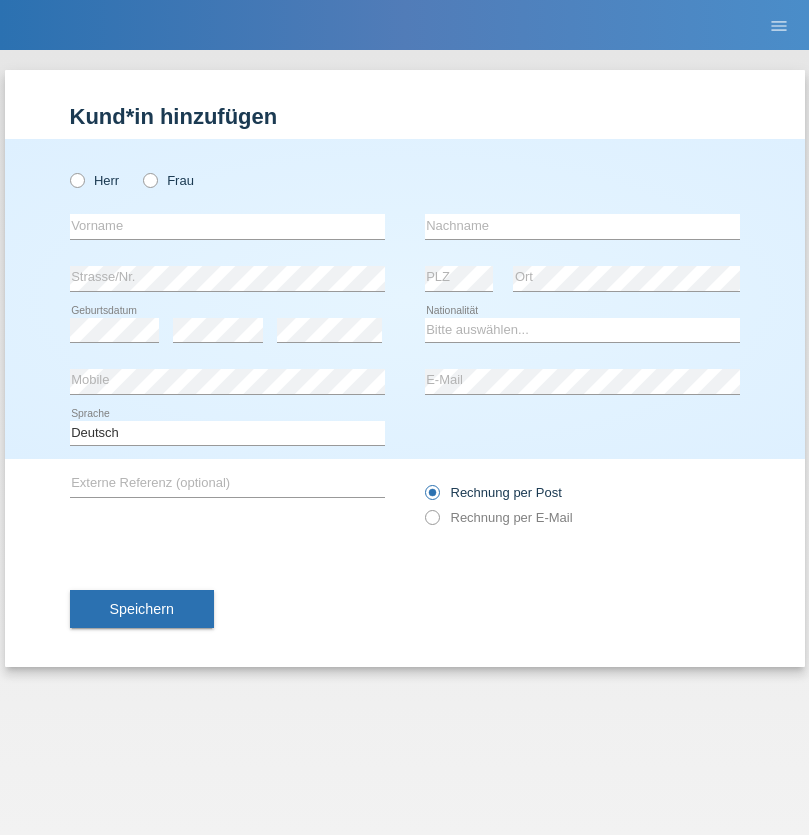 scroll, scrollTop: 0, scrollLeft: 0, axis: both 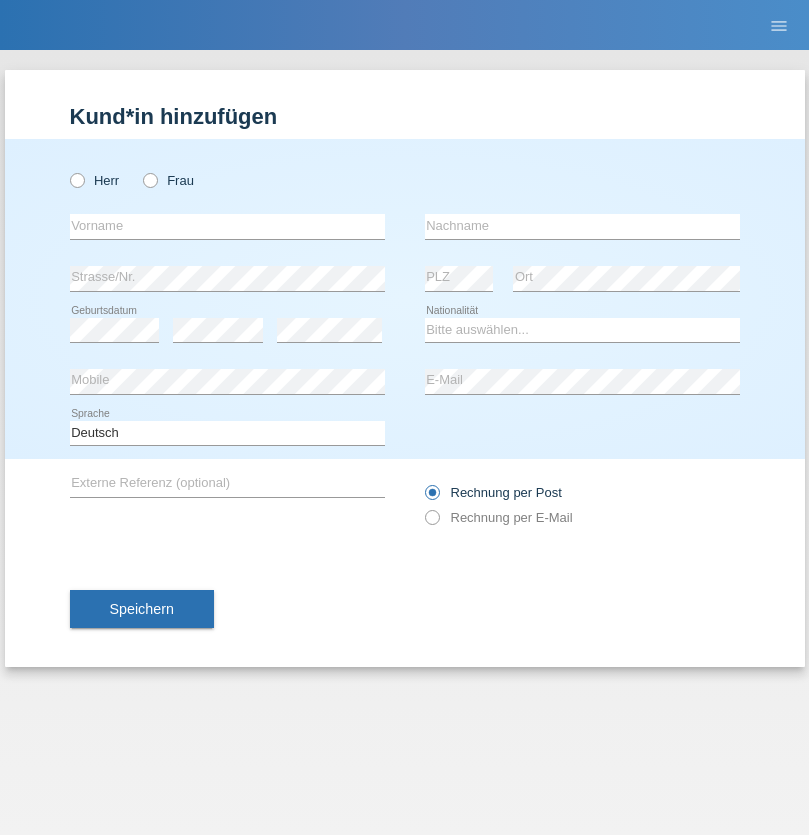 radio on "true" 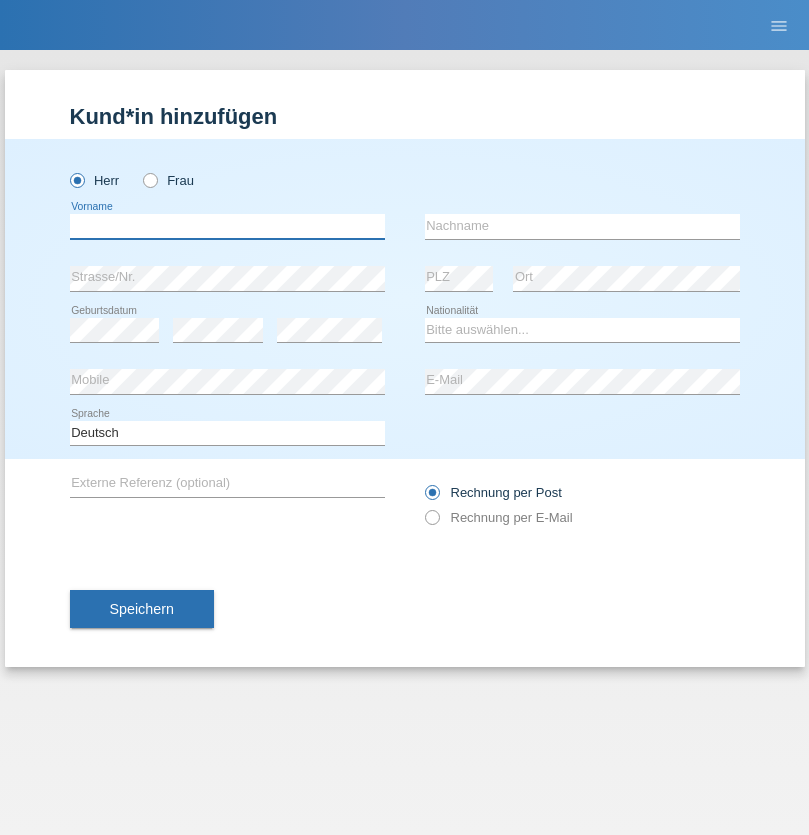 click at bounding box center [227, 226] 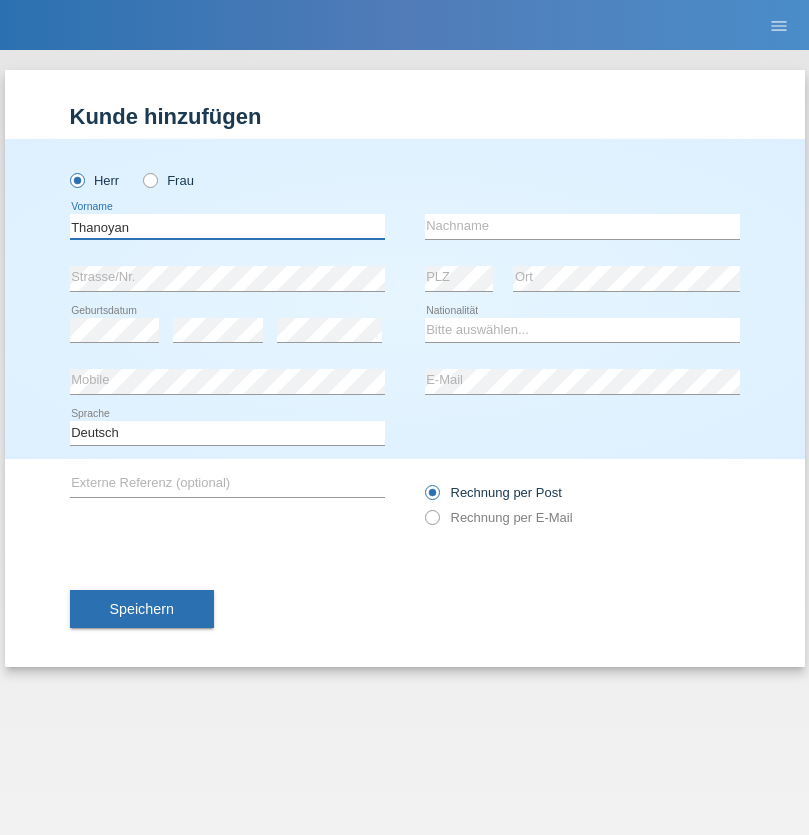type on "Thanoyan" 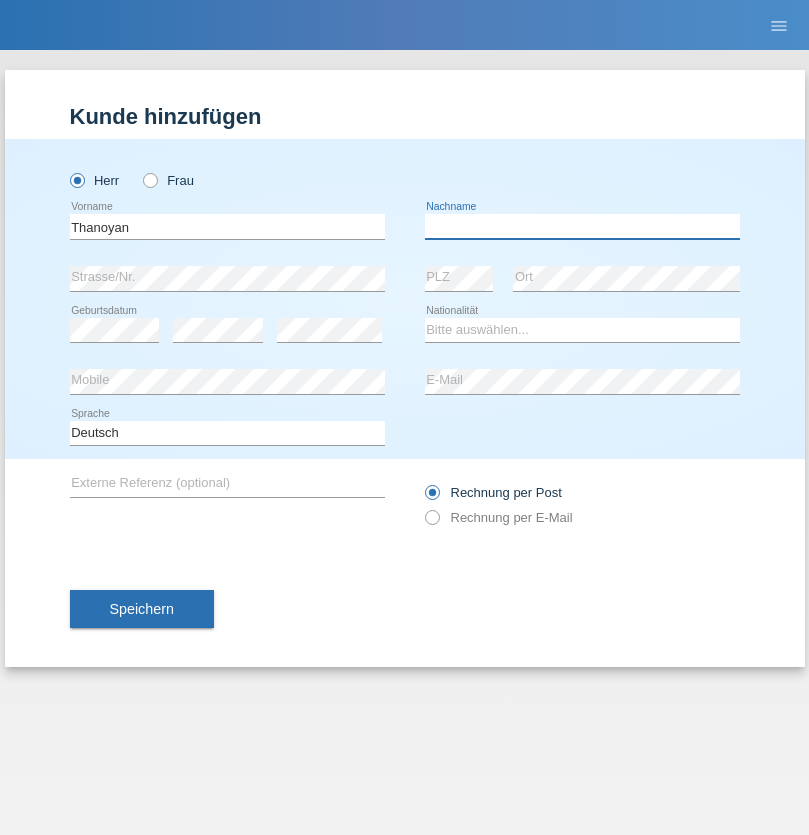 click at bounding box center [582, 226] 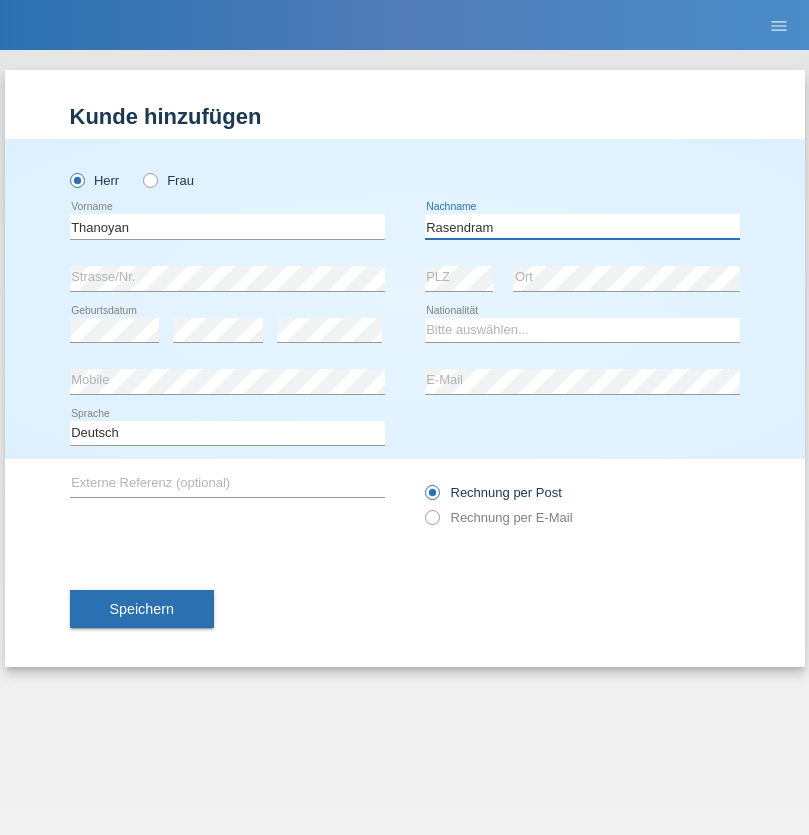 type on "Rasendram" 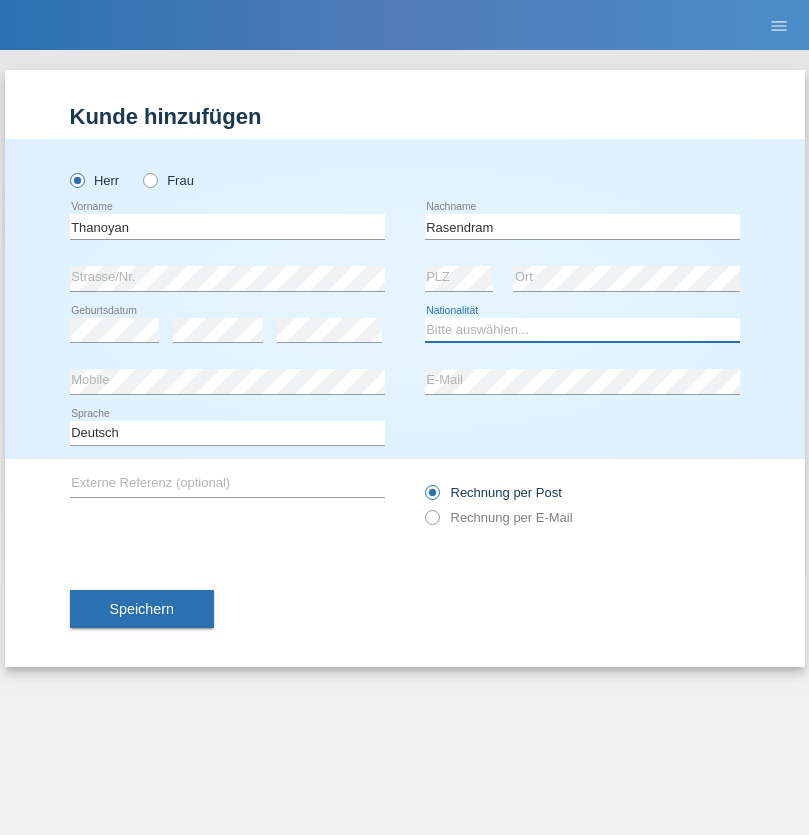 select on "LK" 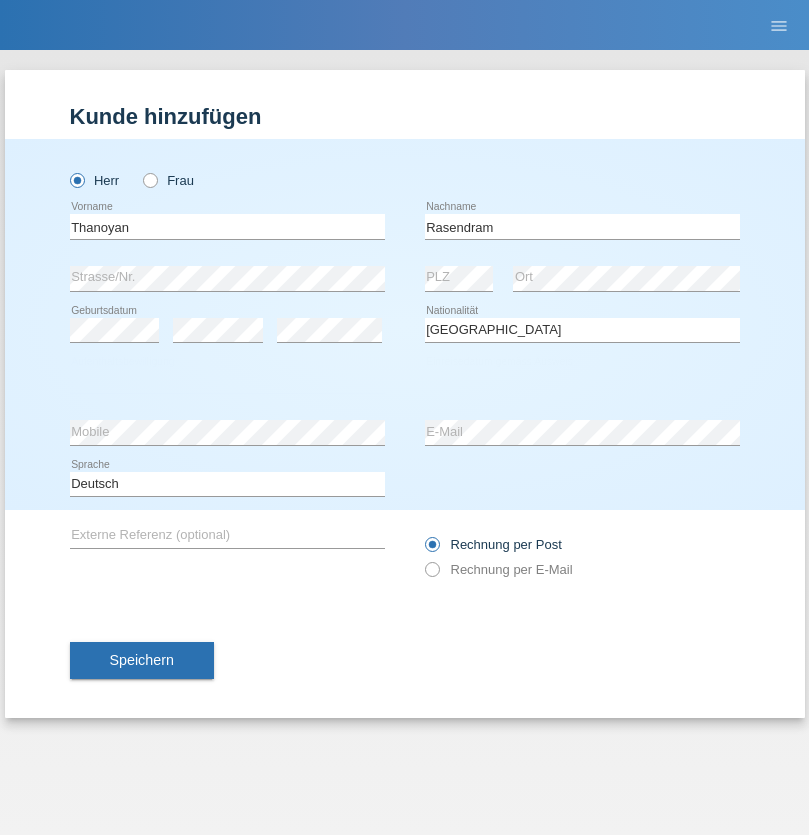 select on "C" 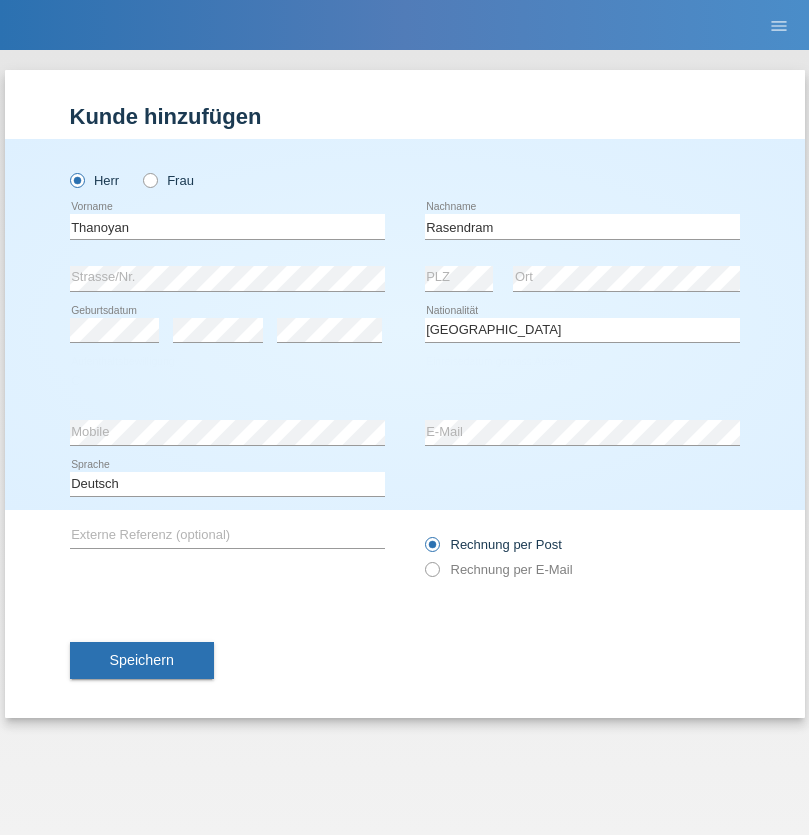 select on "23" 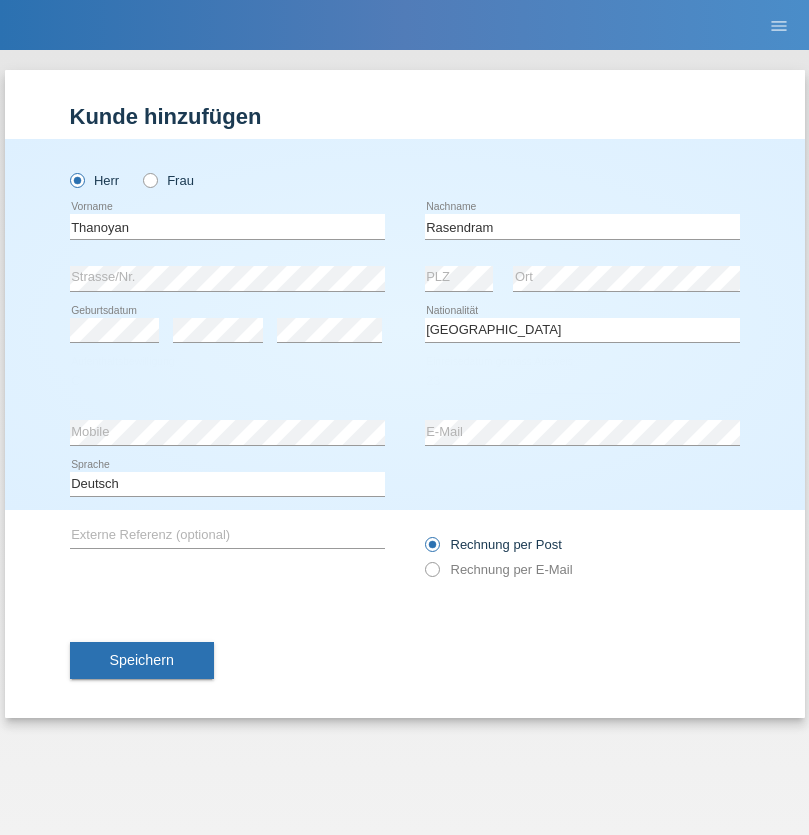 select on "02" 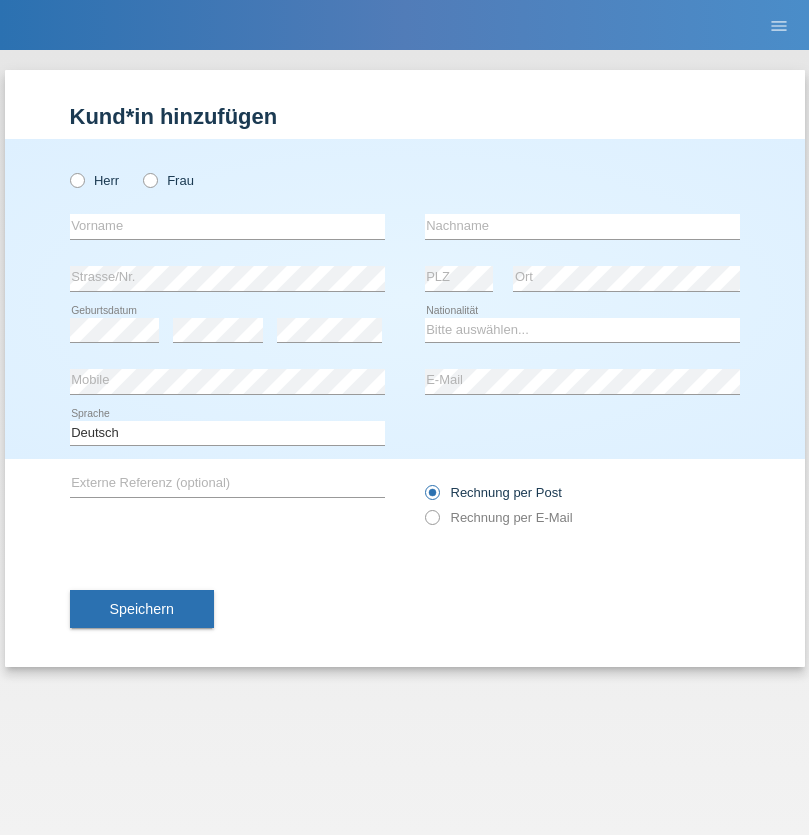 scroll, scrollTop: 0, scrollLeft: 0, axis: both 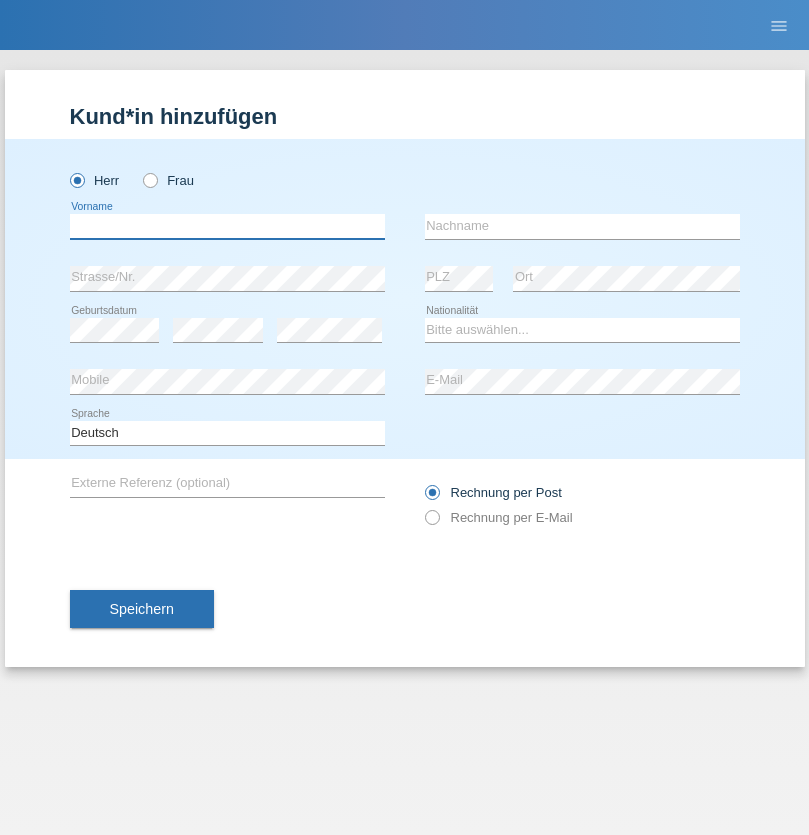 click at bounding box center [227, 226] 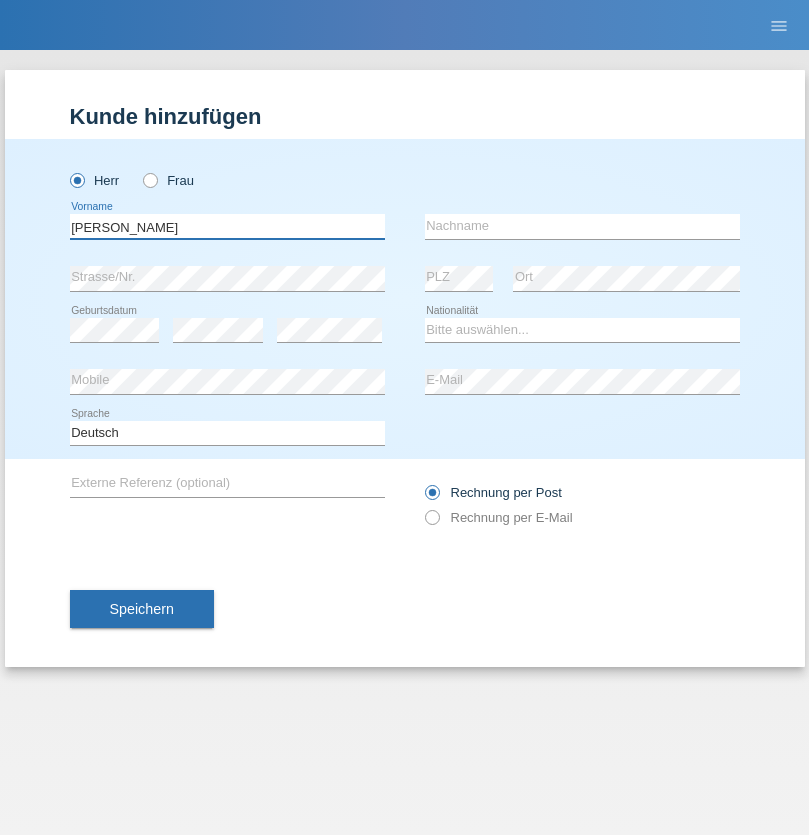 type on "[PERSON_NAME]" 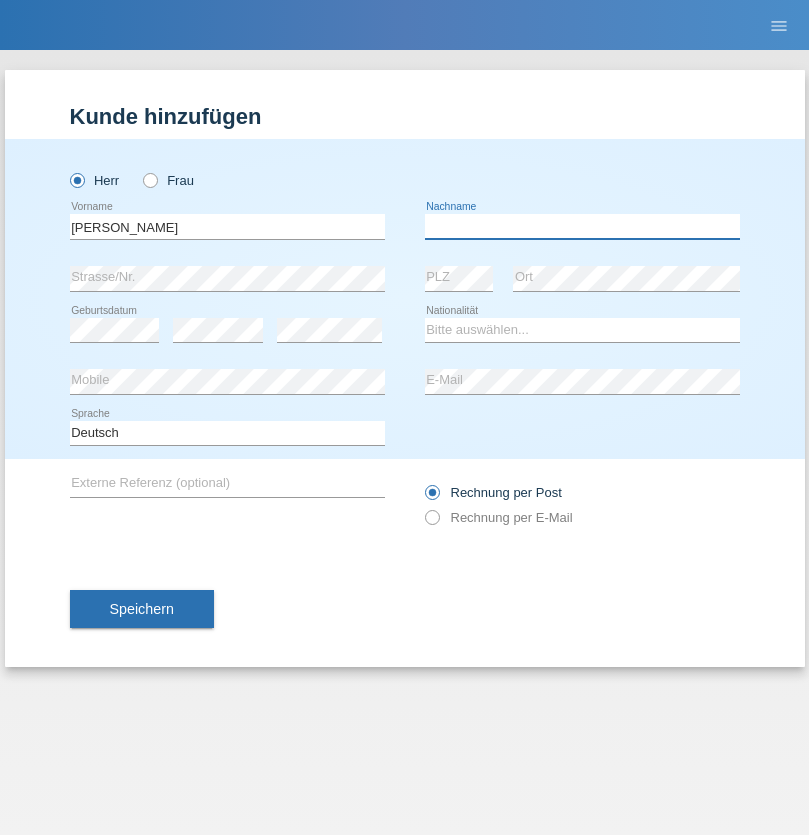 click at bounding box center [582, 226] 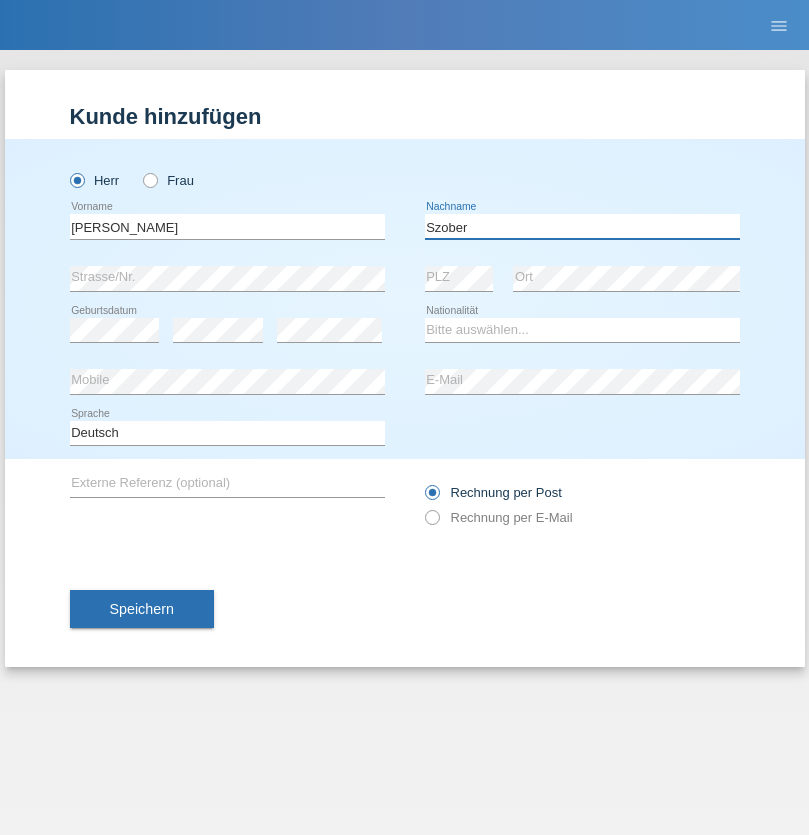 type on "Szober" 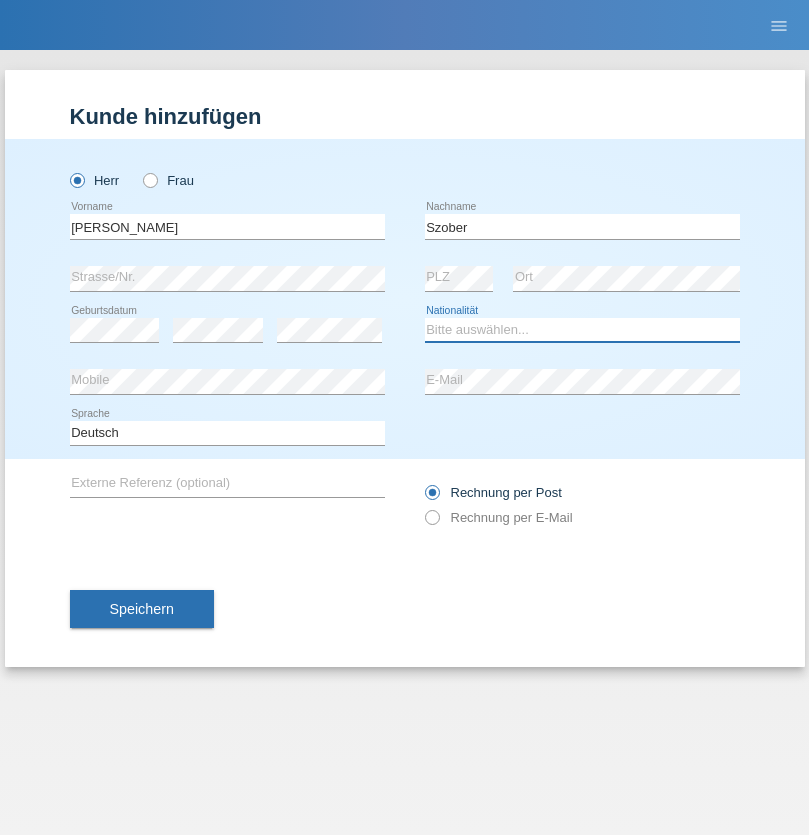 select on "PL" 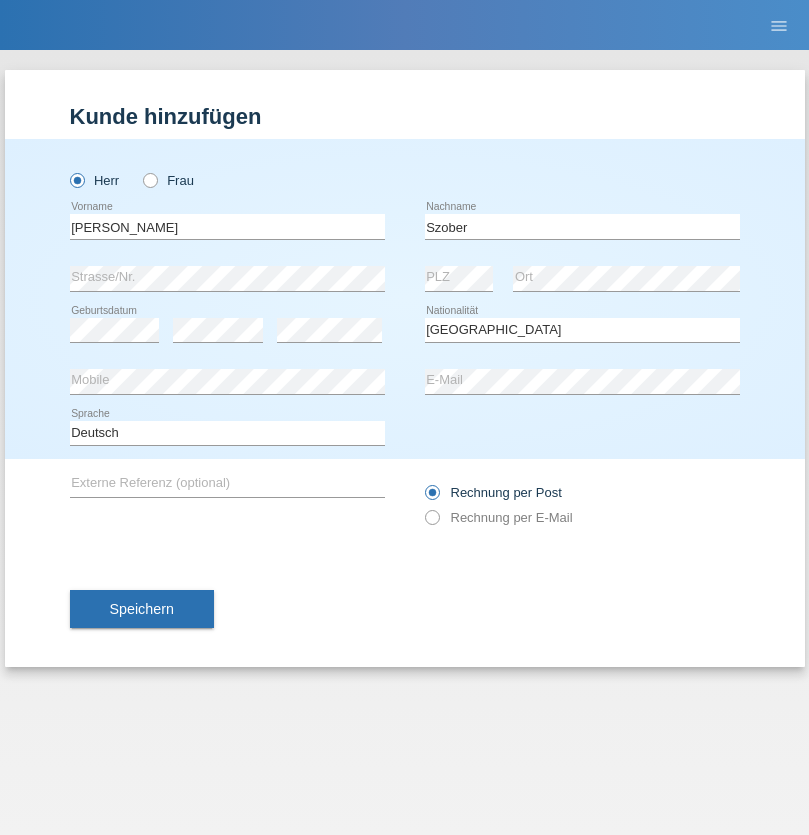 select on "C" 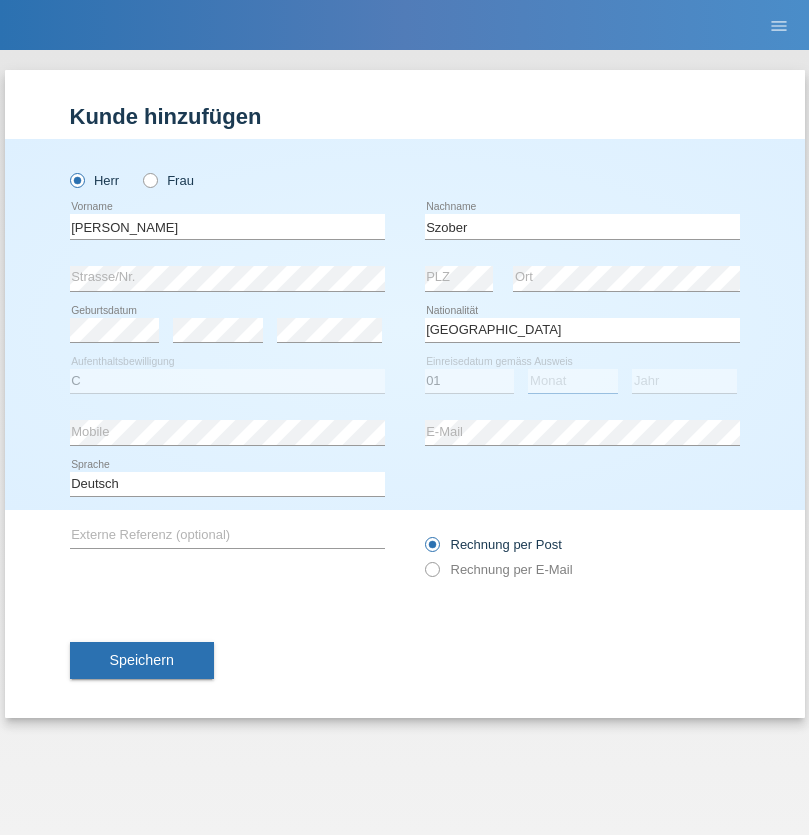 select on "05" 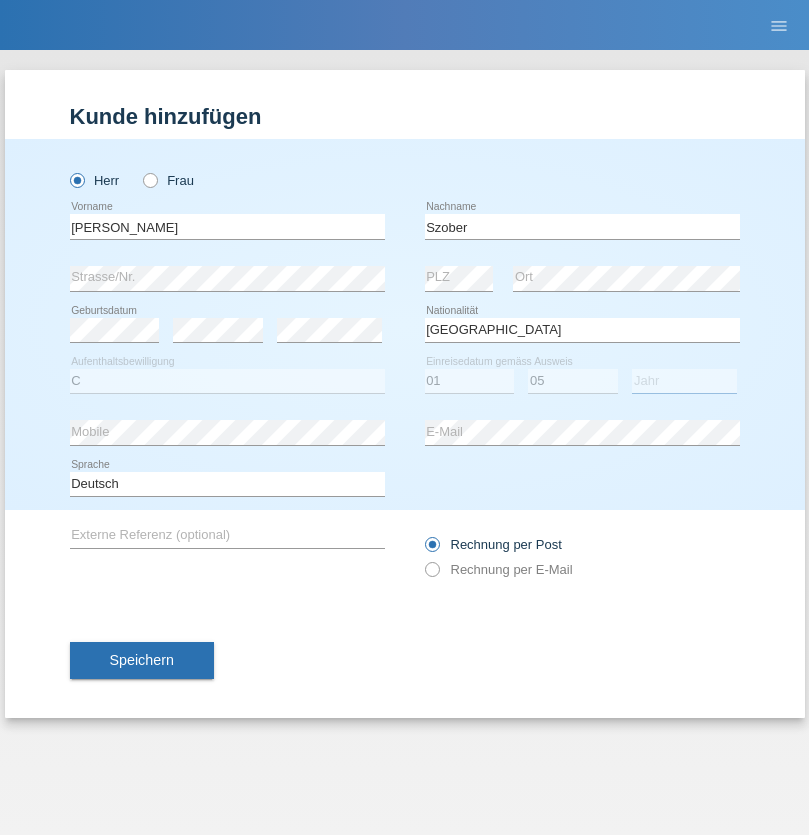 select on "2021" 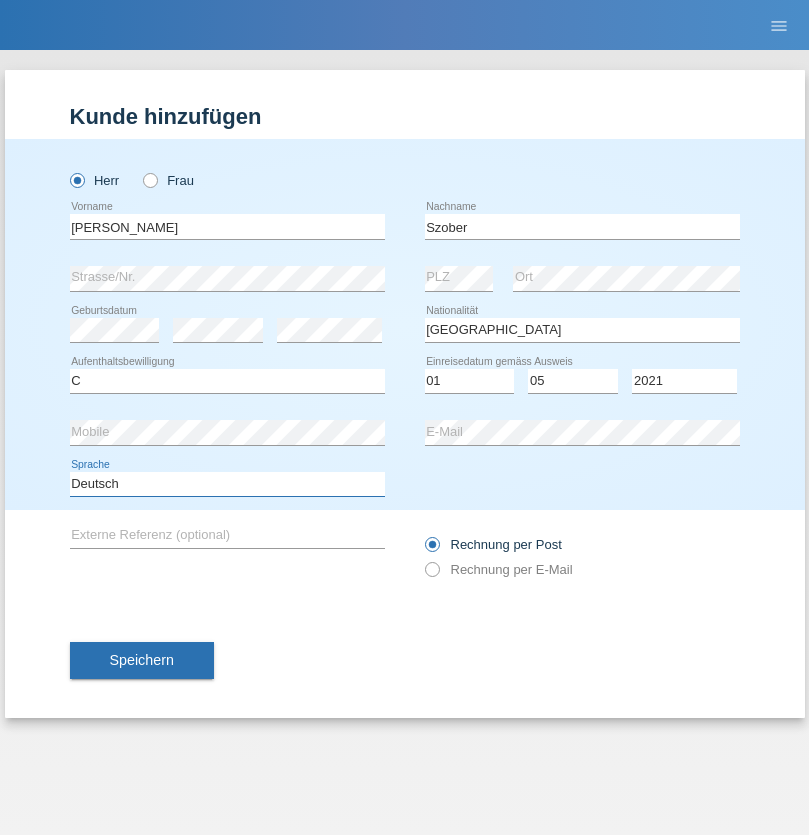 select on "en" 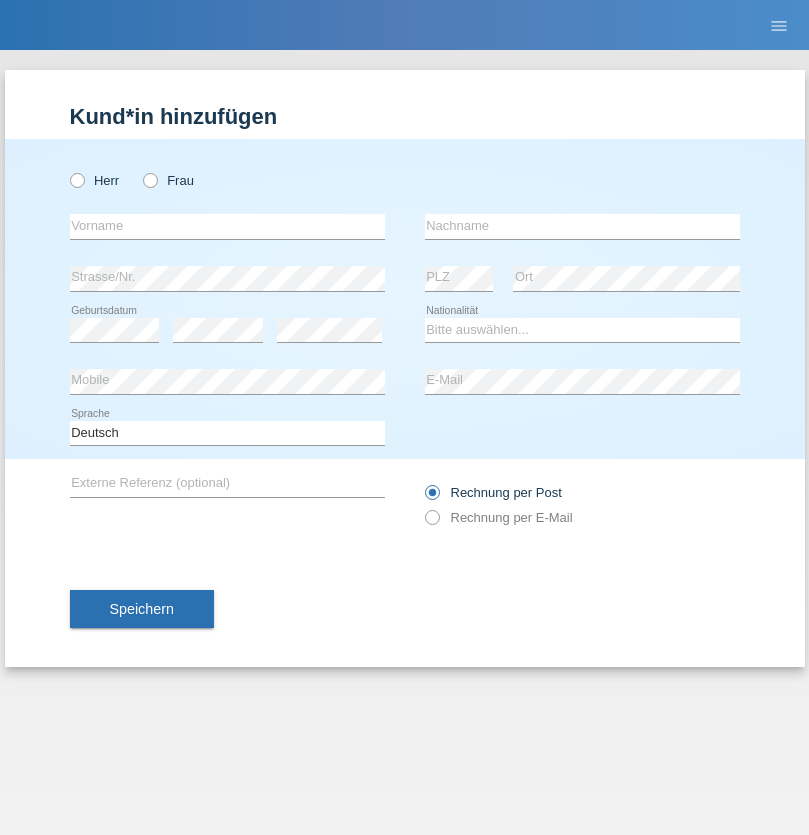 scroll, scrollTop: 0, scrollLeft: 0, axis: both 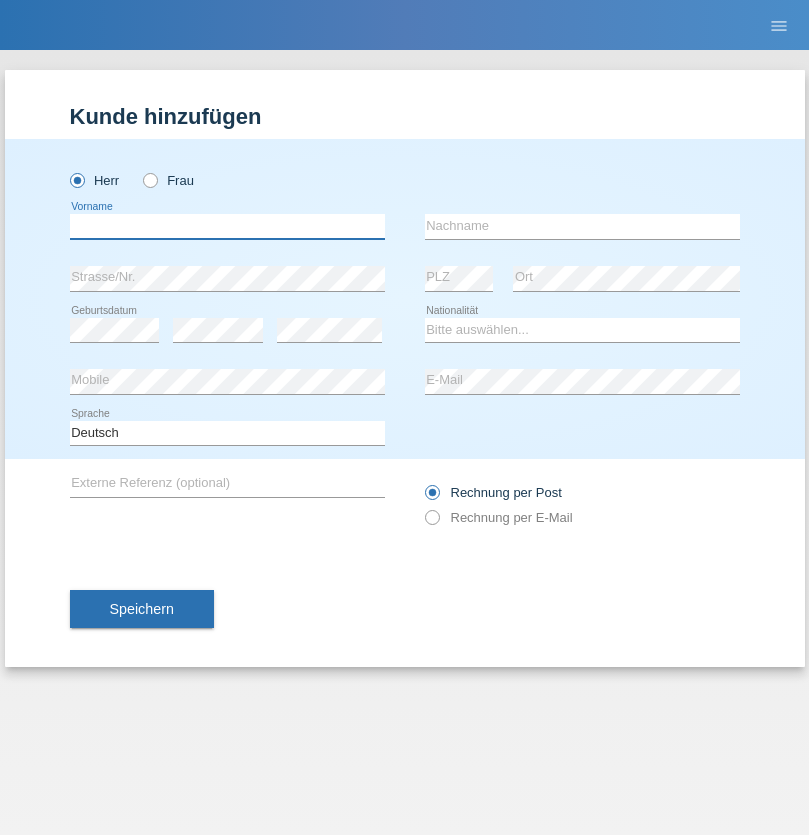 click at bounding box center [227, 226] 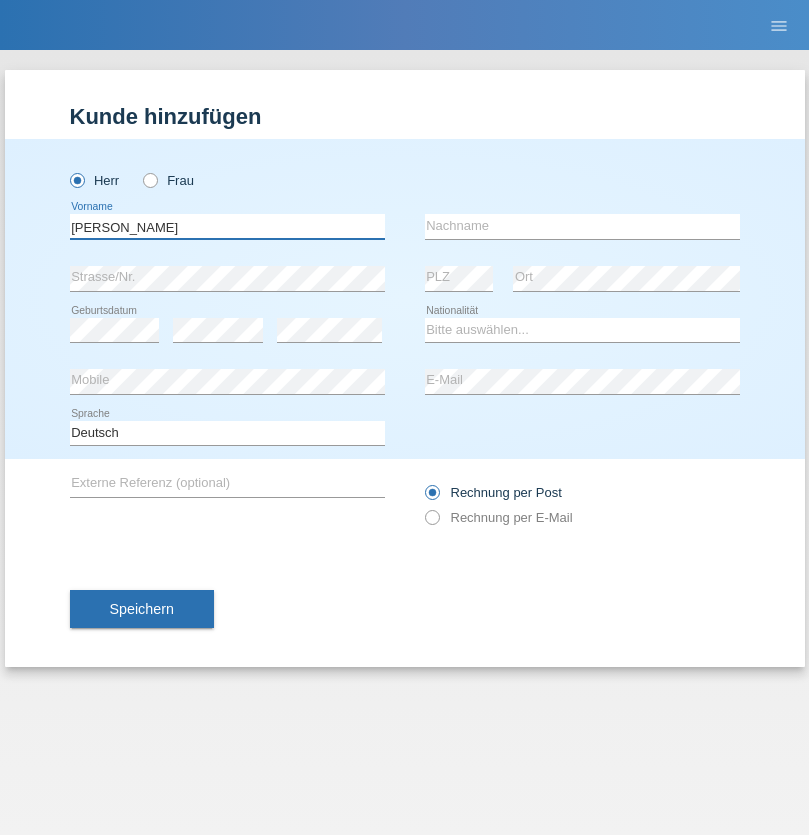type on "[PERSON_NAME]" 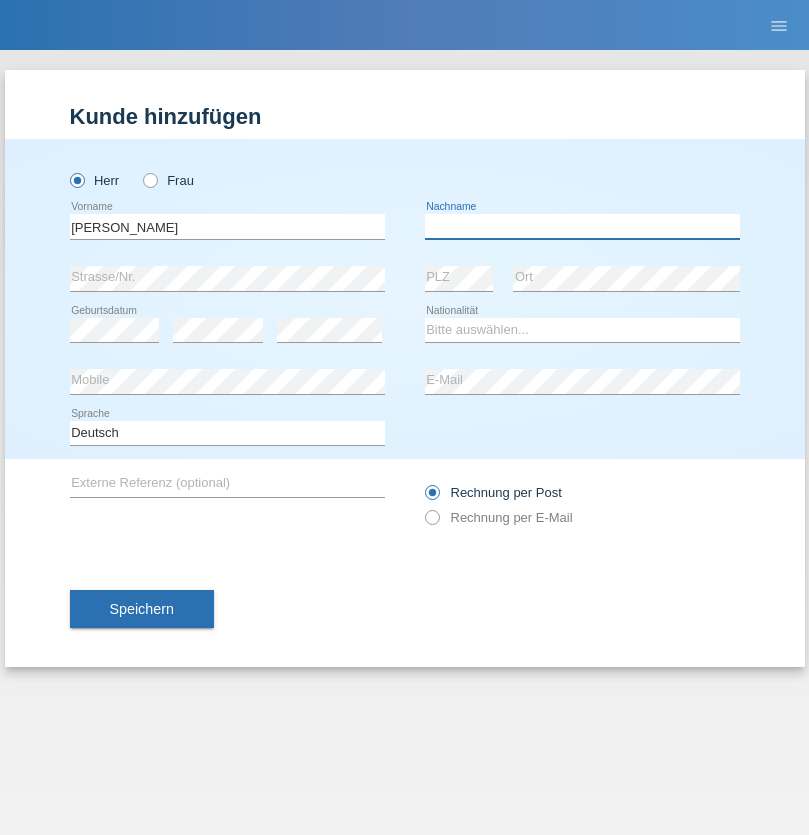 click at bounding box center (582, 226) 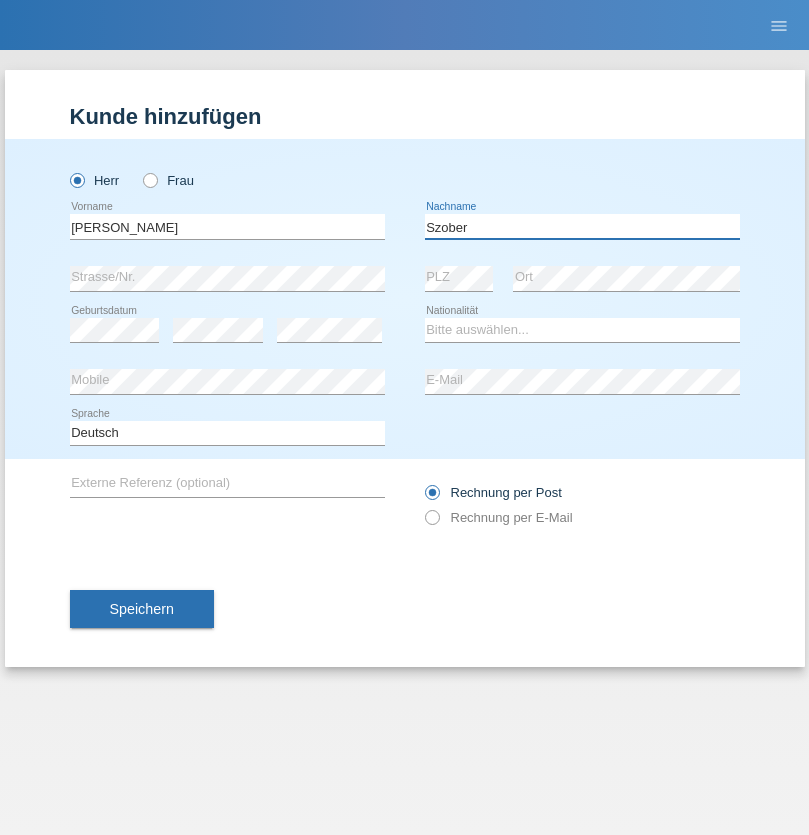 type on "Szober" 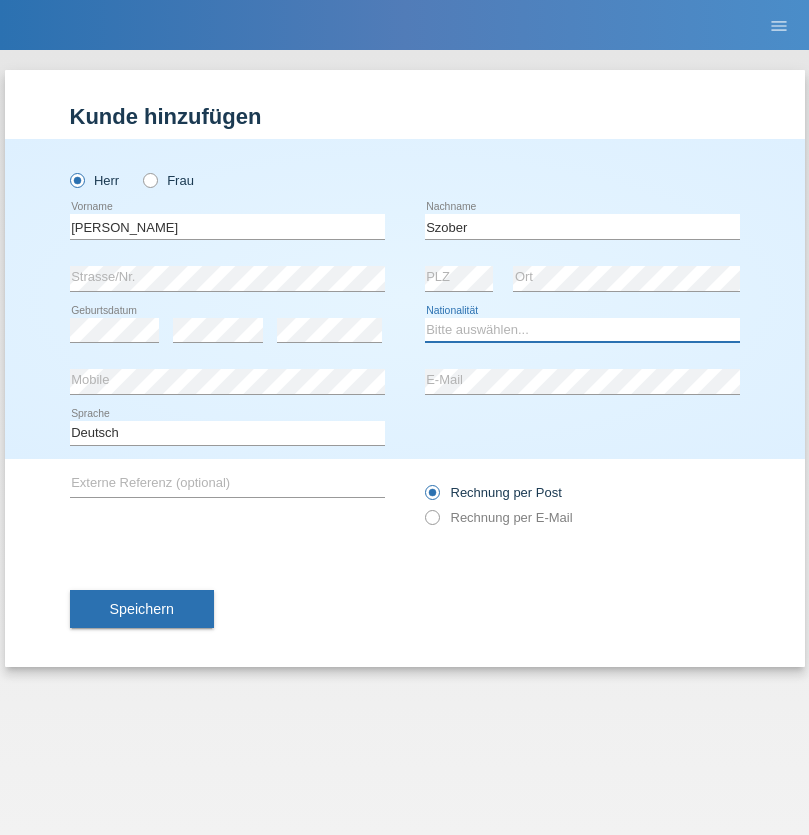 select on "PL" 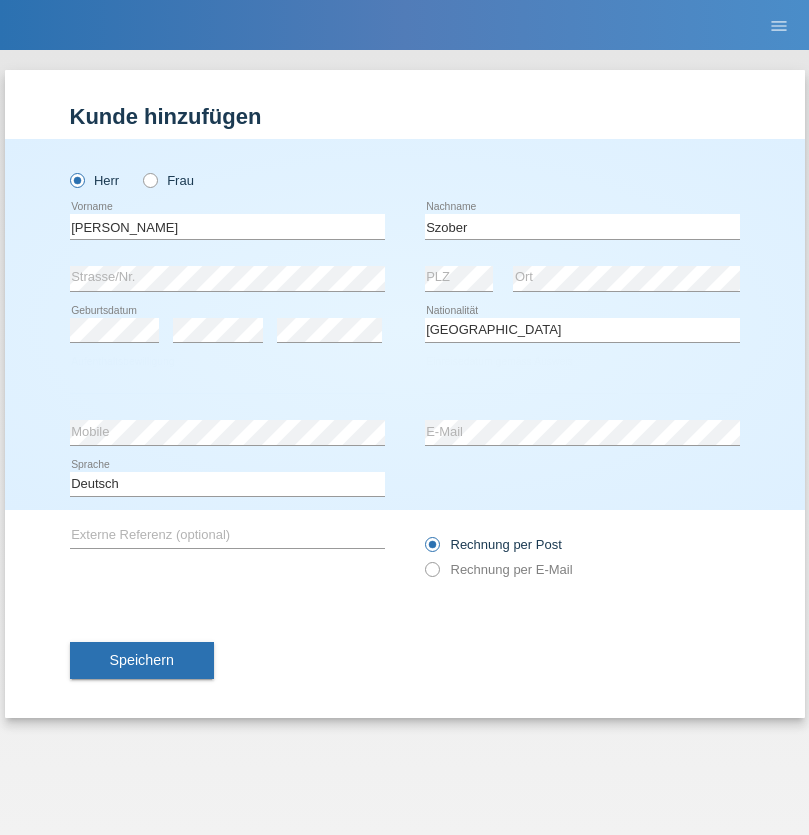 select on "C" 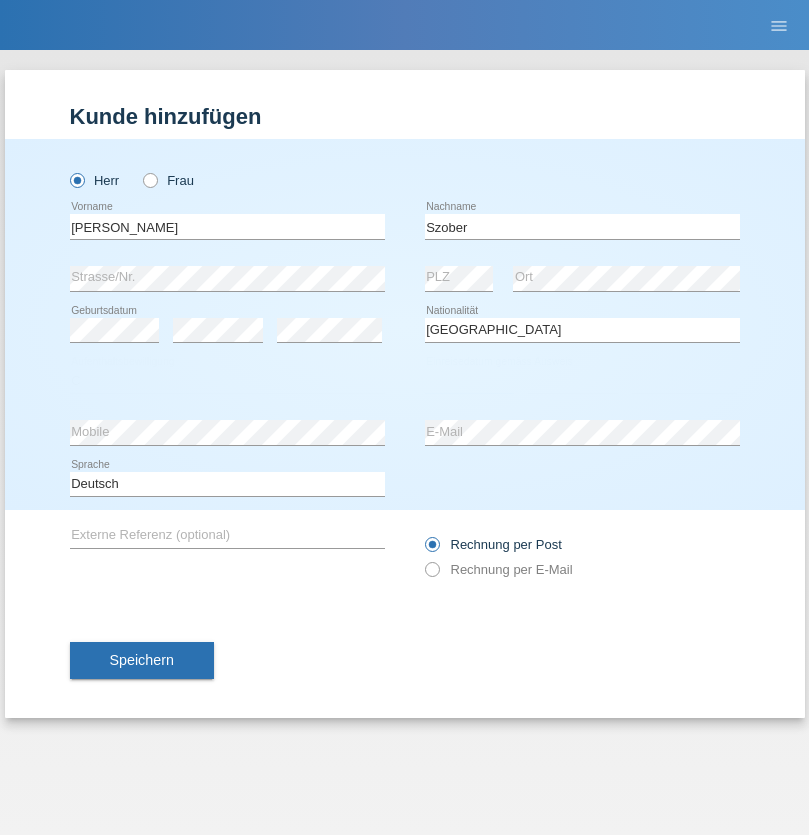 select on "01" 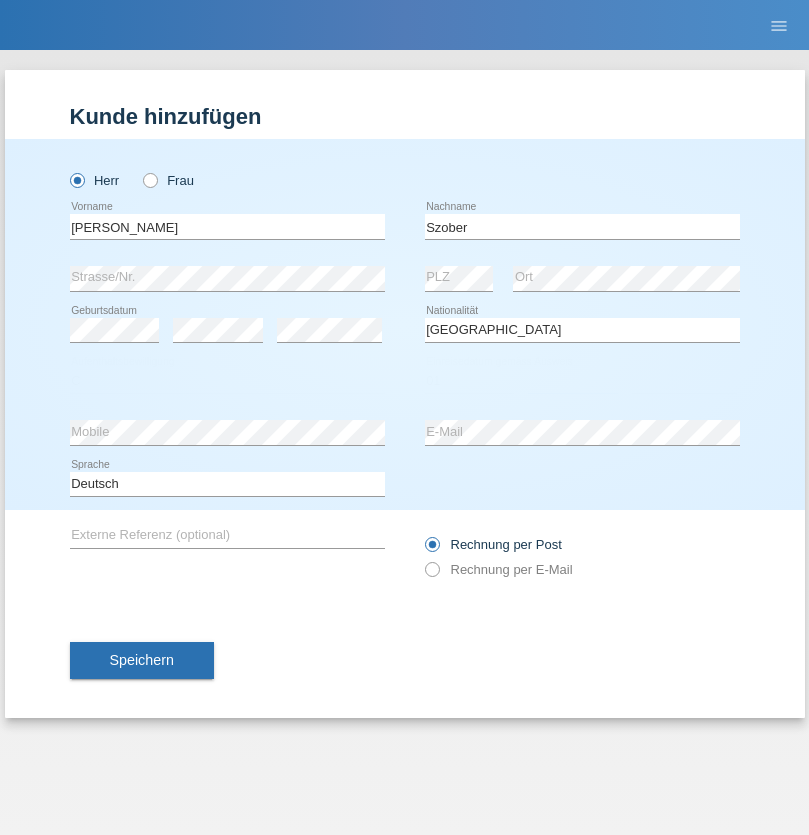 select on "05" 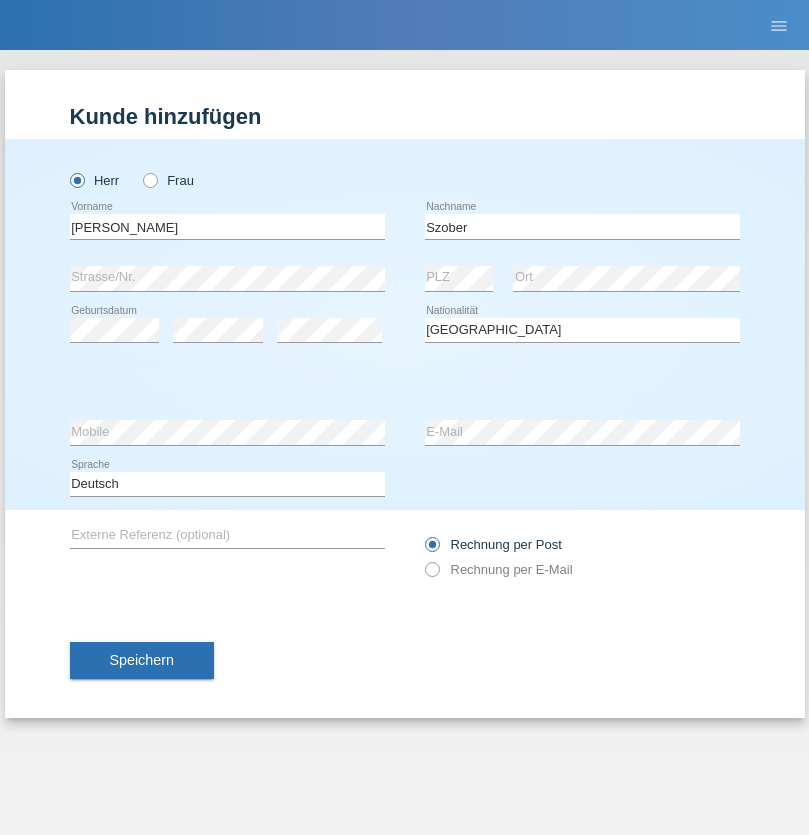 select on "2021" 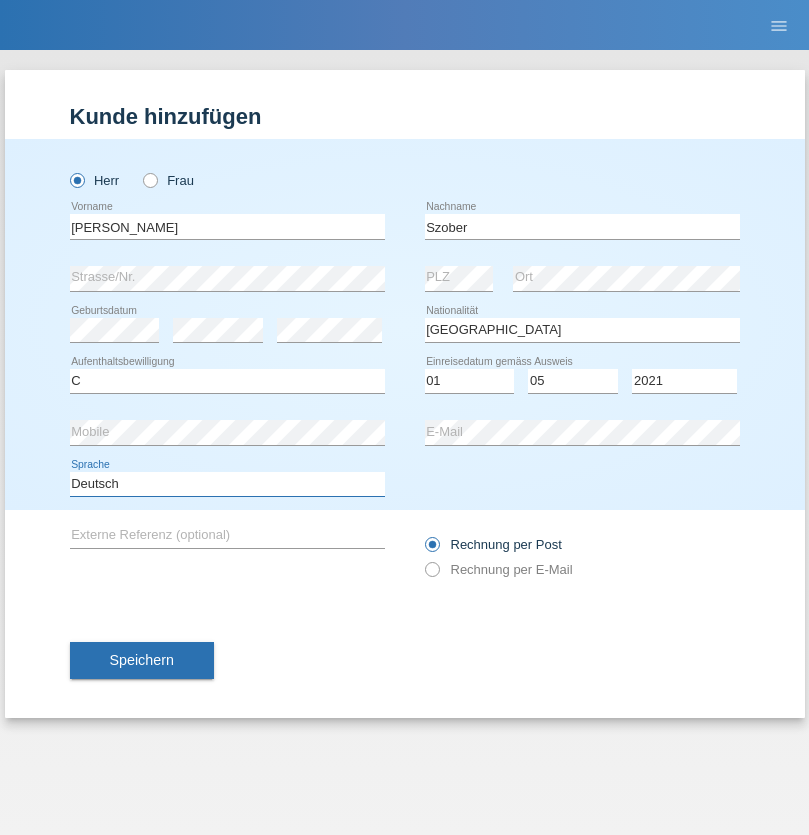 select on "en" 